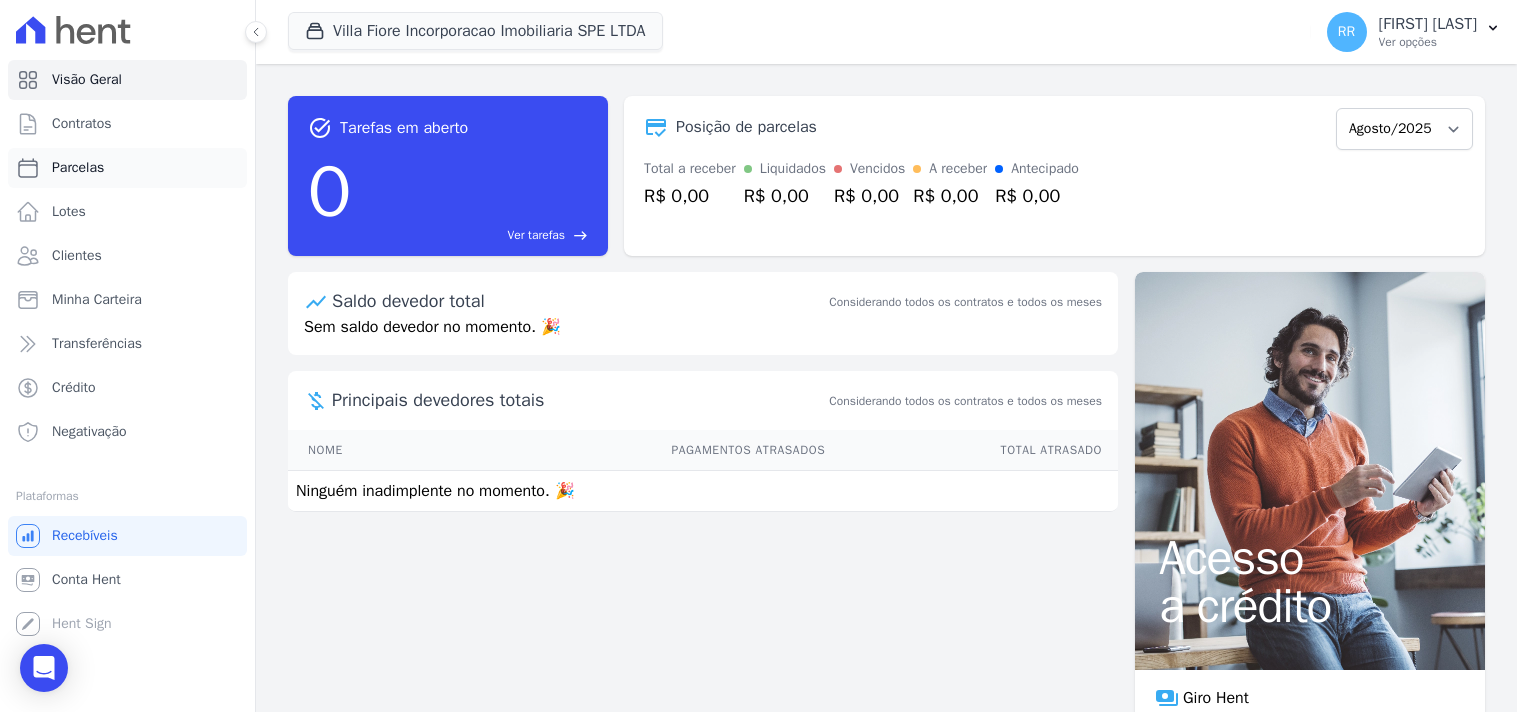 scroll, scrollTop: 0, scrollLeft: 0, axis: both 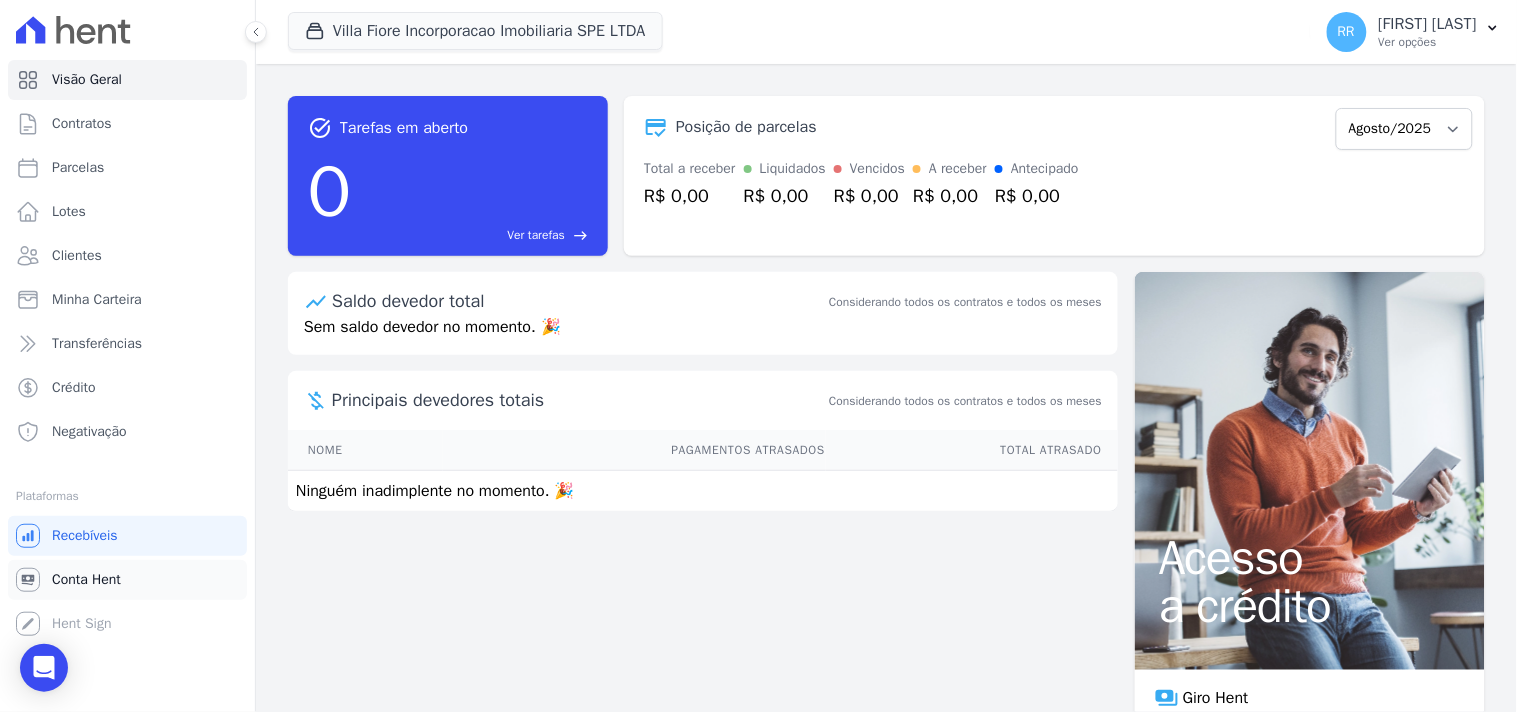 click on "Conta Hent" at bounding box center (127, 580) 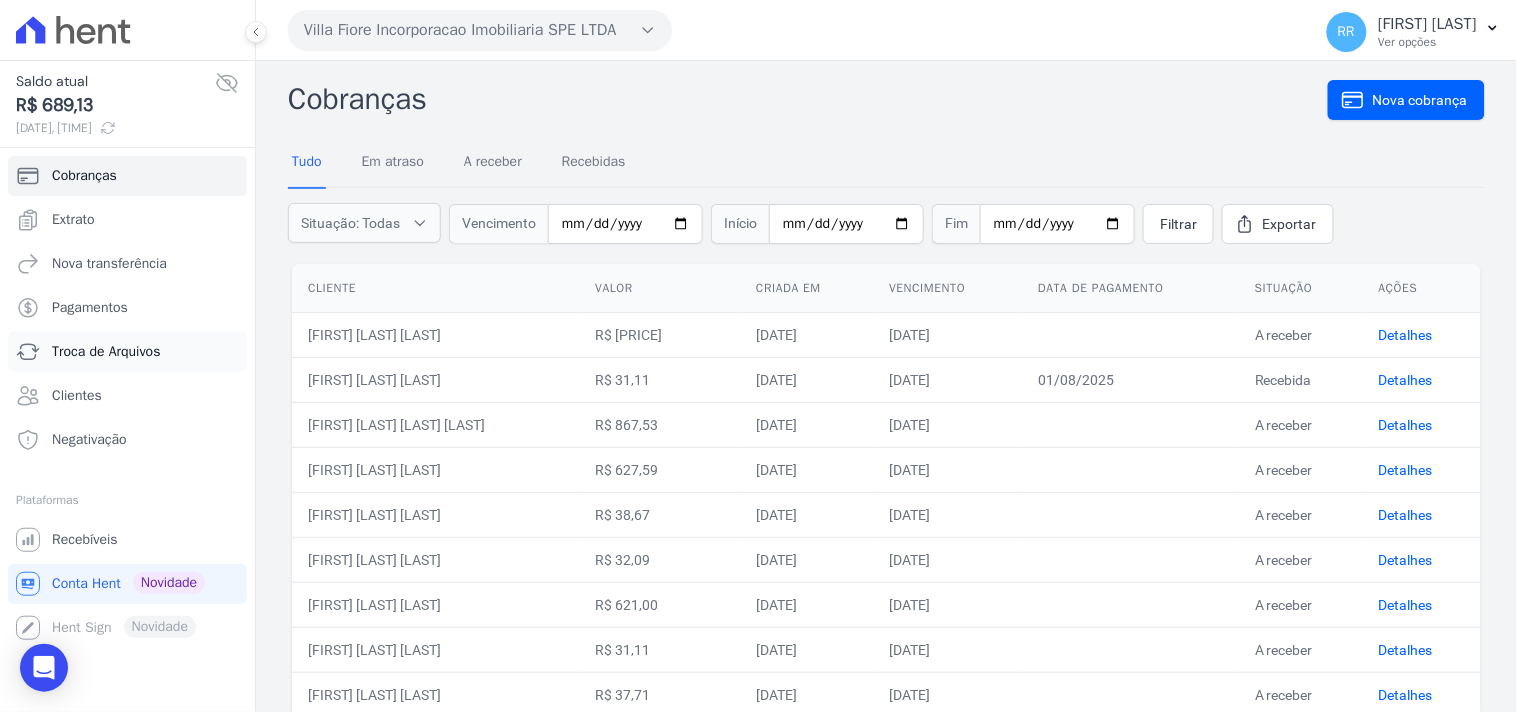 click on "Troca de Arquivos" at bounding box center (127, 352) 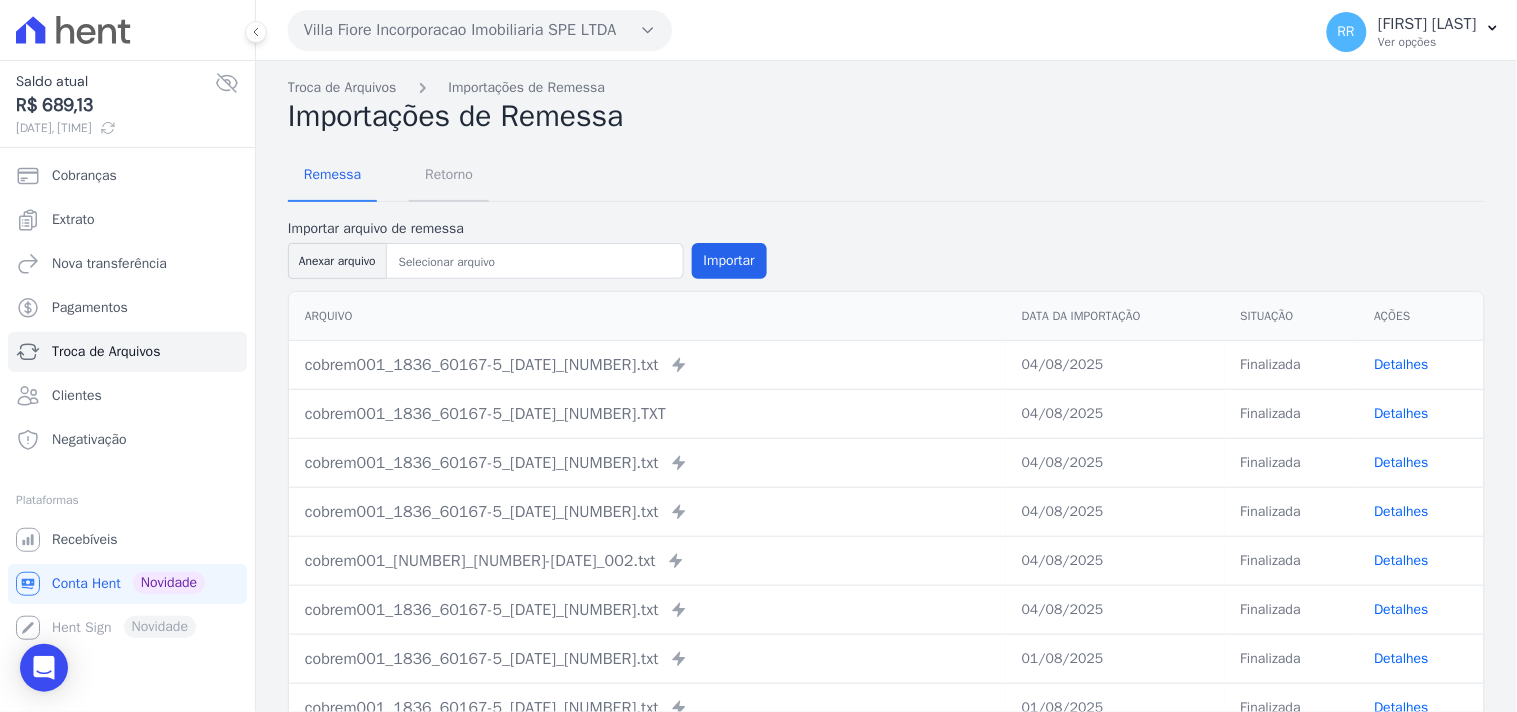 click on "Retorno" at bounding box center [449, 174] 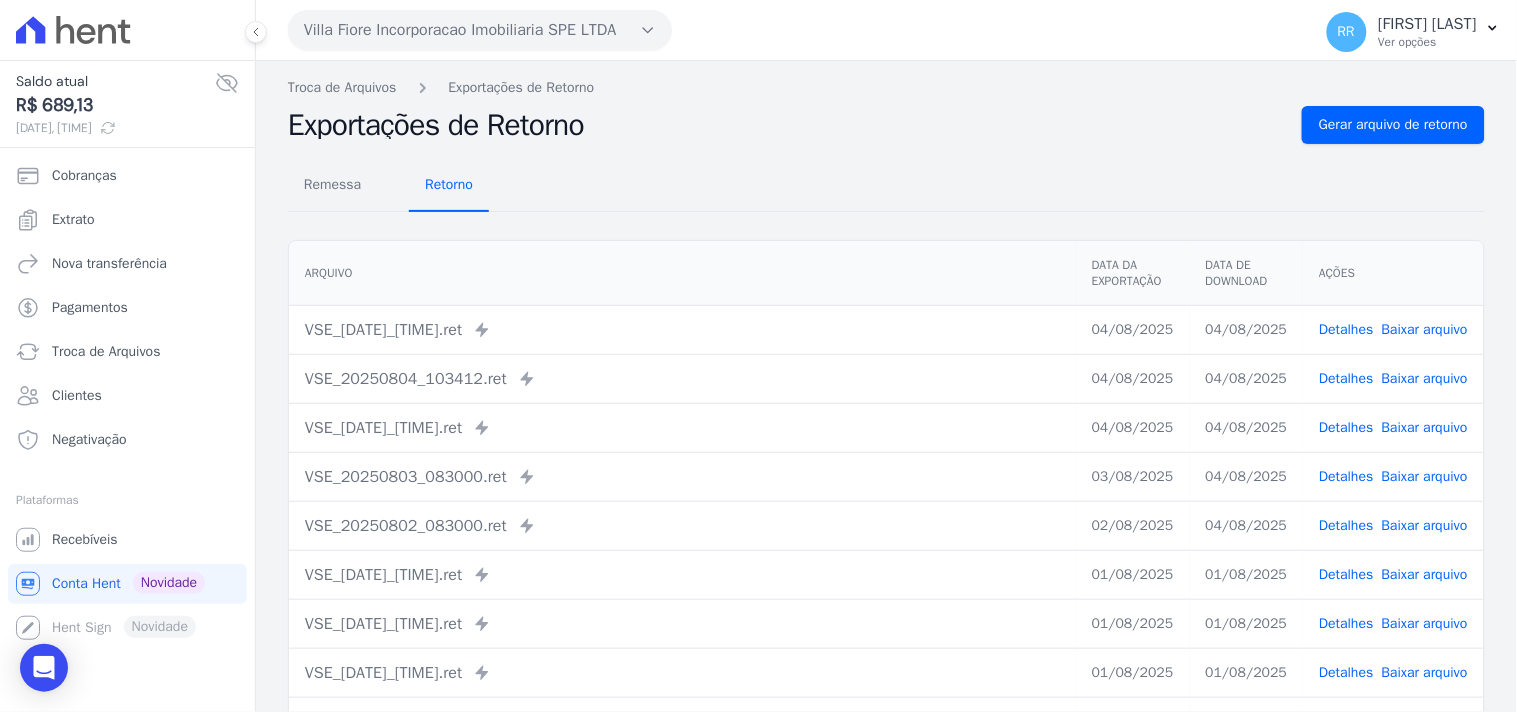 click on "Retorno" at bounding box center [449, 184] 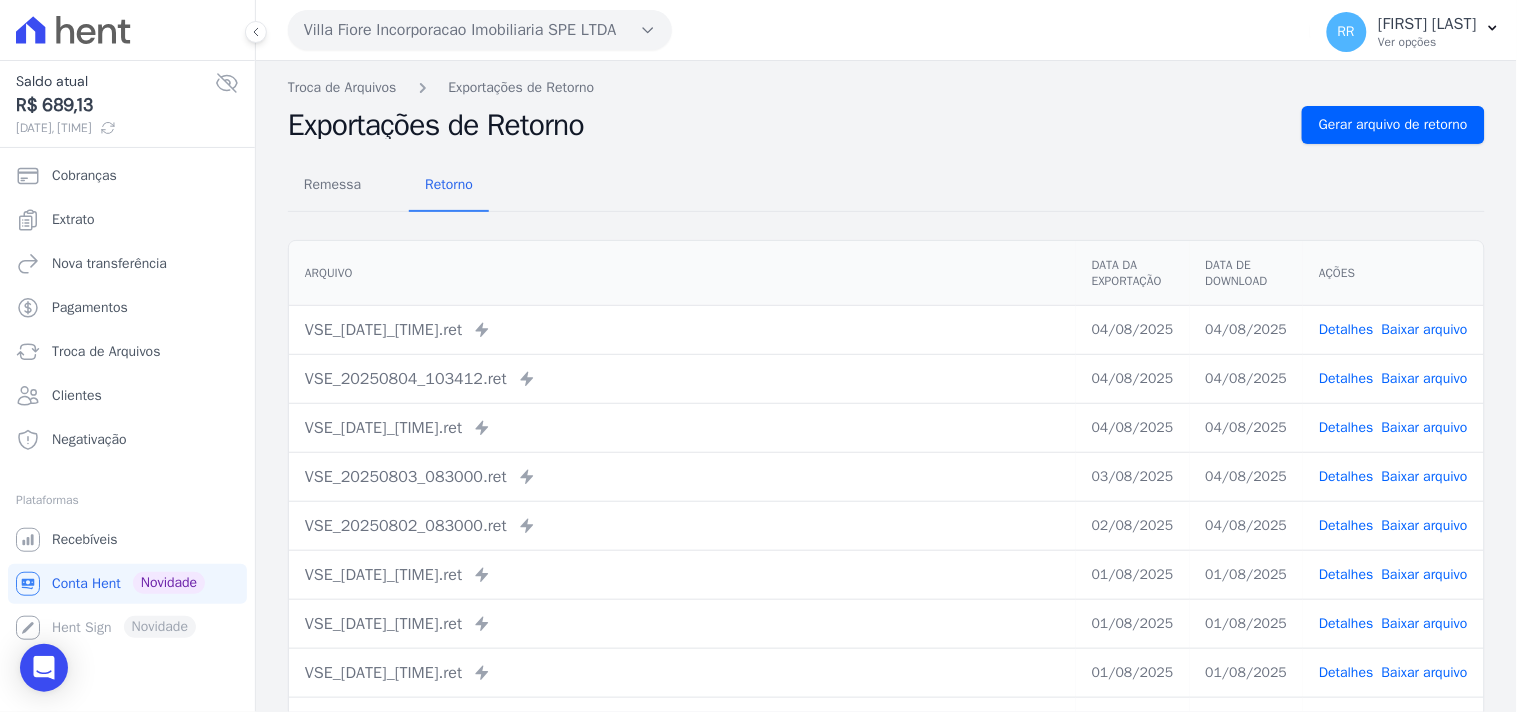 click on "Villa Fiore Incorporacao Imobiliaria SPE LTDA" at bounding box center (480, 30) 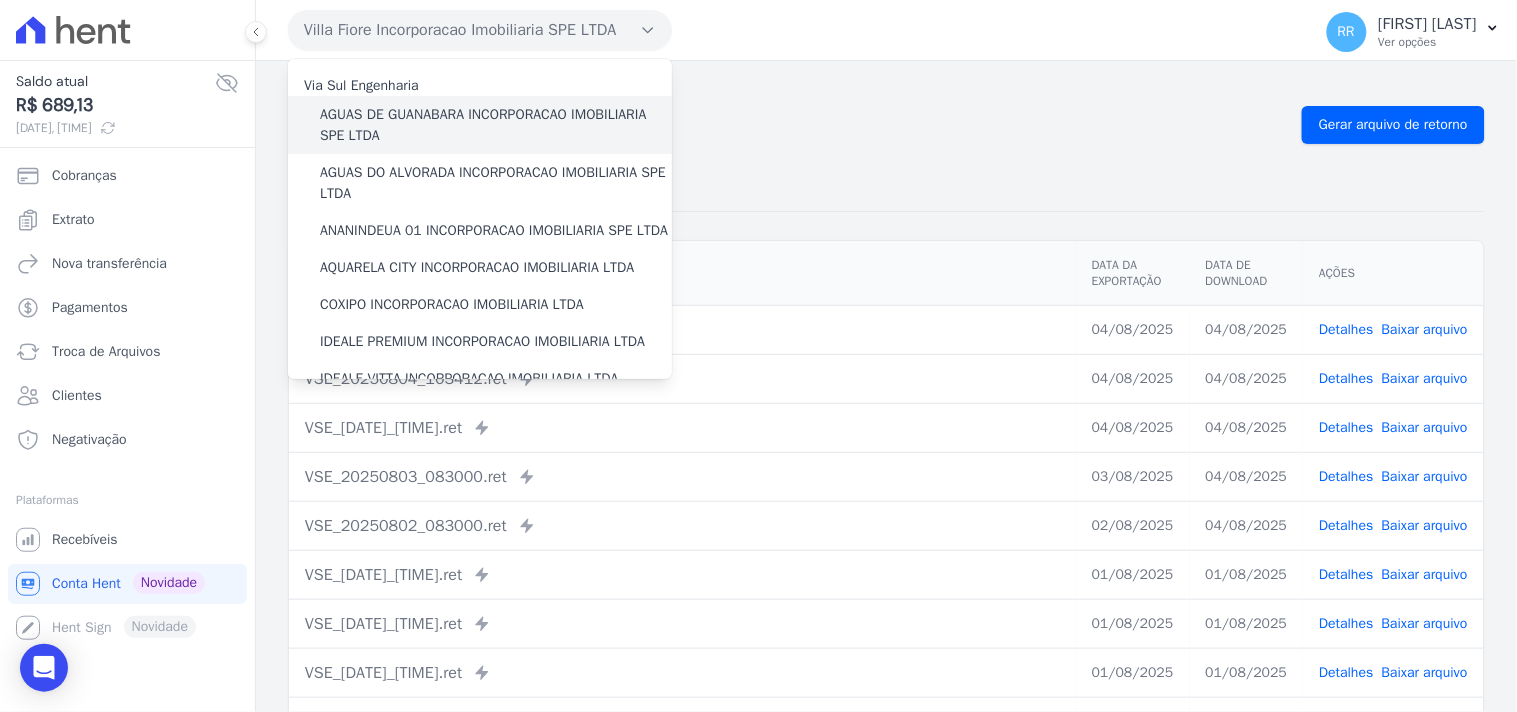click on "AGUAS DE GUANABARA INCORPORACAO IMOBILIARIA SPE LTDA" at bounding box center (496, 125) 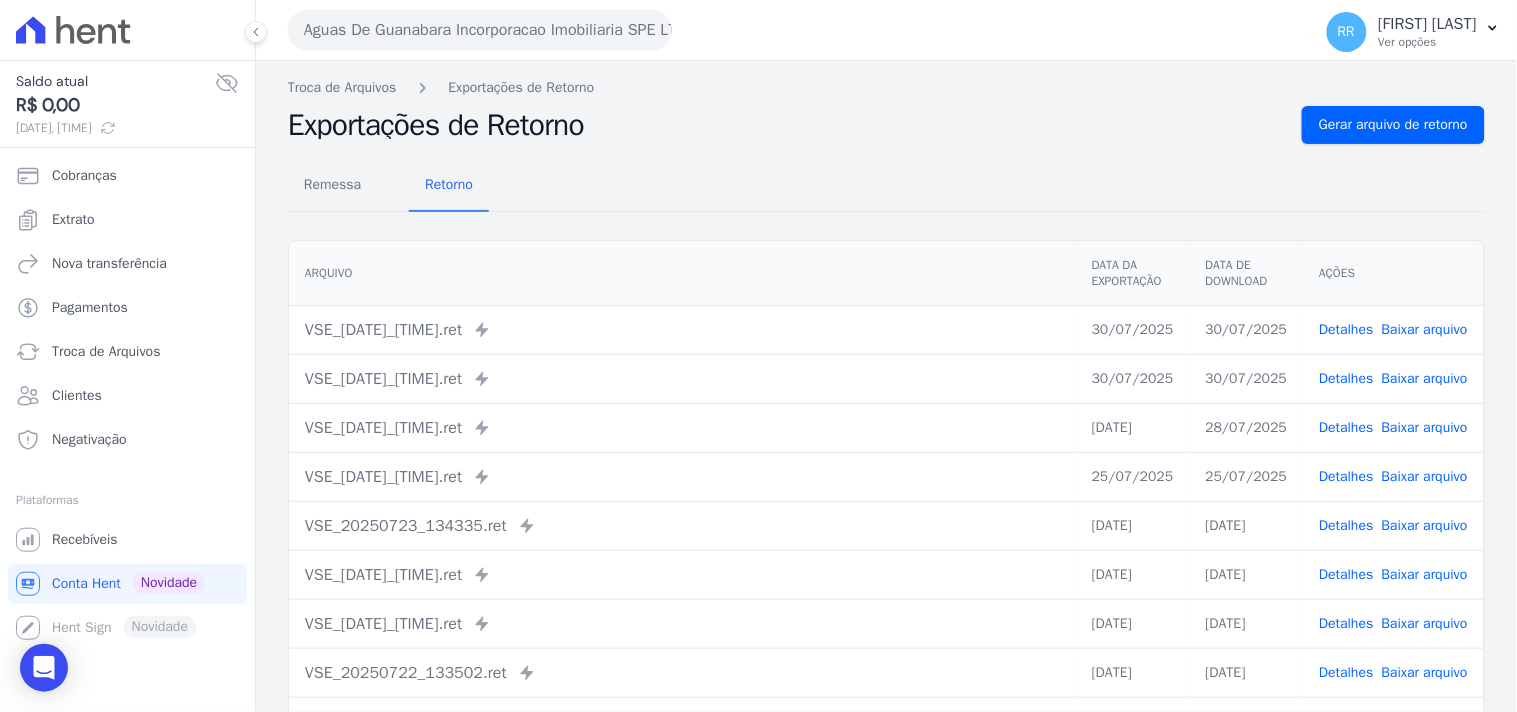 click on "Aguas De Guanabara Incorporacao Imobiliaria SPE LTDA" at bounding box center (480, 30) 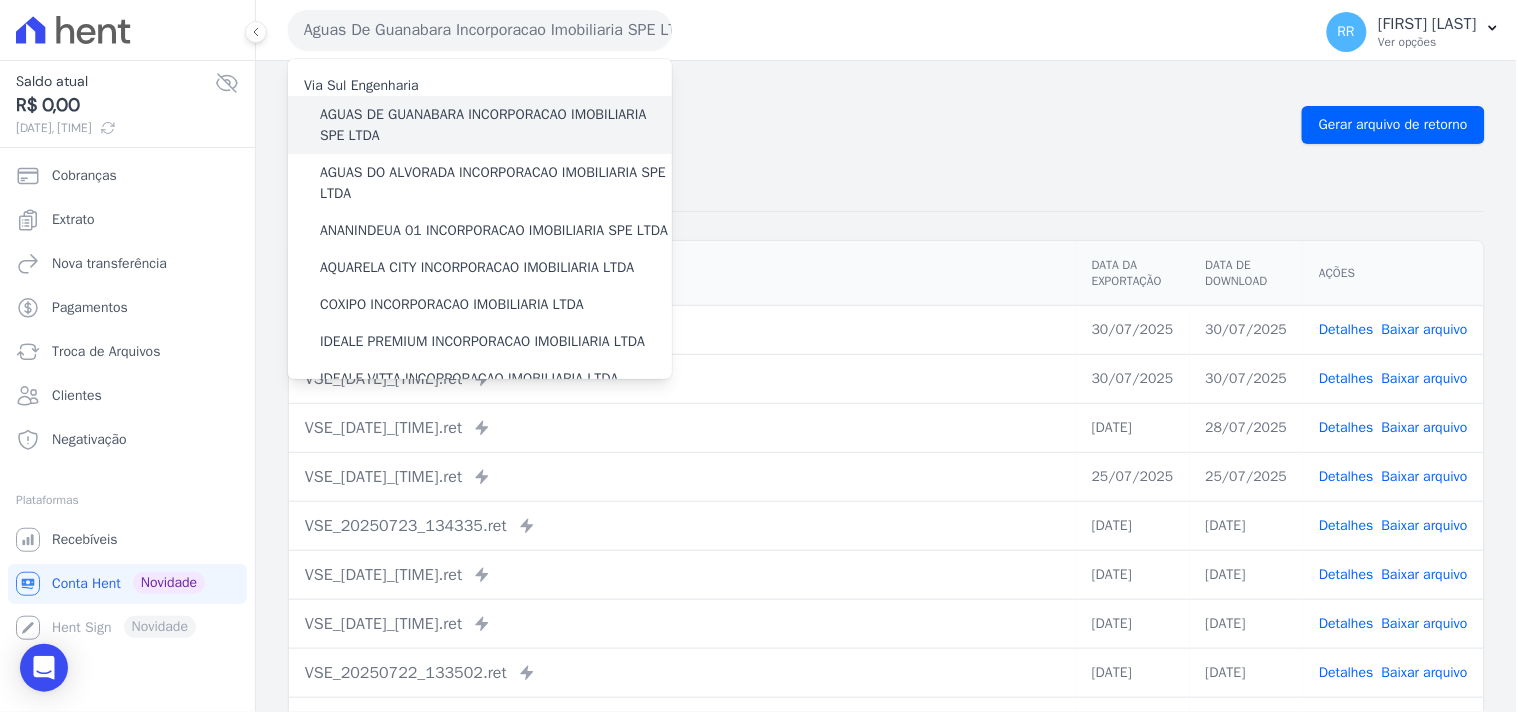 click on "AGUAS DE GUANABARA INCORPORACAO IMOBILIARIA SPE LTDA" at bounding box center [496, 125] 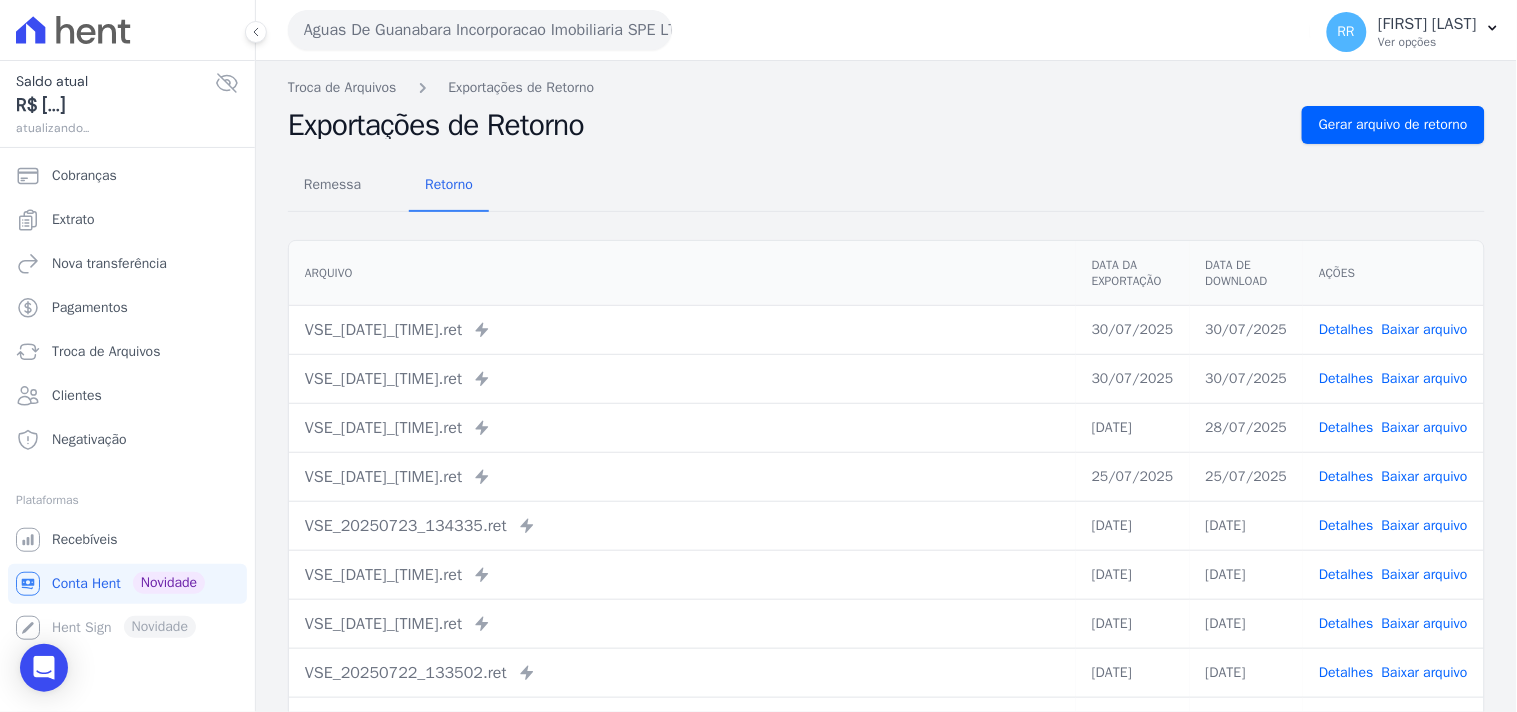 click on "Remessa
Retorno
Arquivo
Data da Exportação
Data de Download
Ações
VSE_[DATE]_[TIME].ret
Enviado para Nexxera em: [DATE], [TIME]
[DATE]
[DATE]
Detalhes" at bounding box center [886, 505] 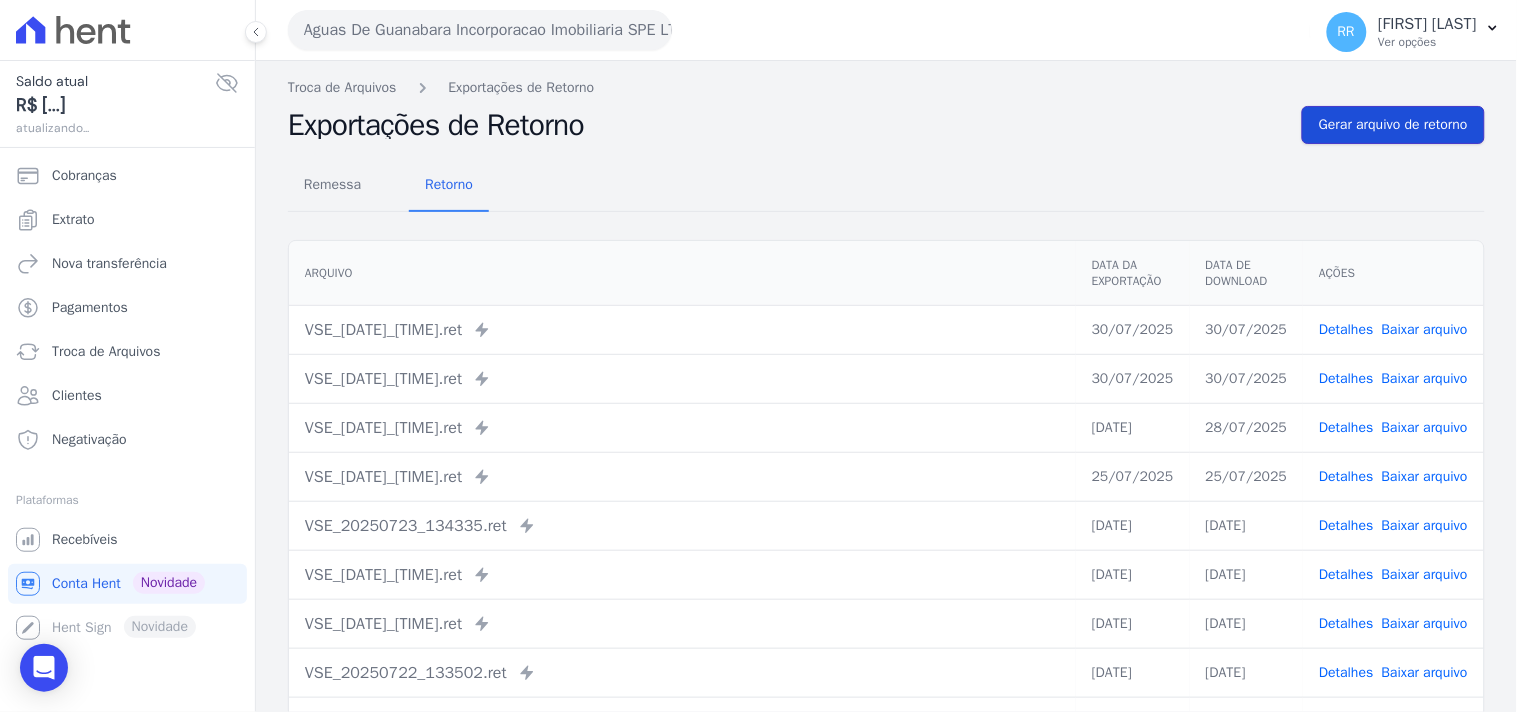 click on "Gerar arquivo de retorno" at bounding box center [1393, 125] 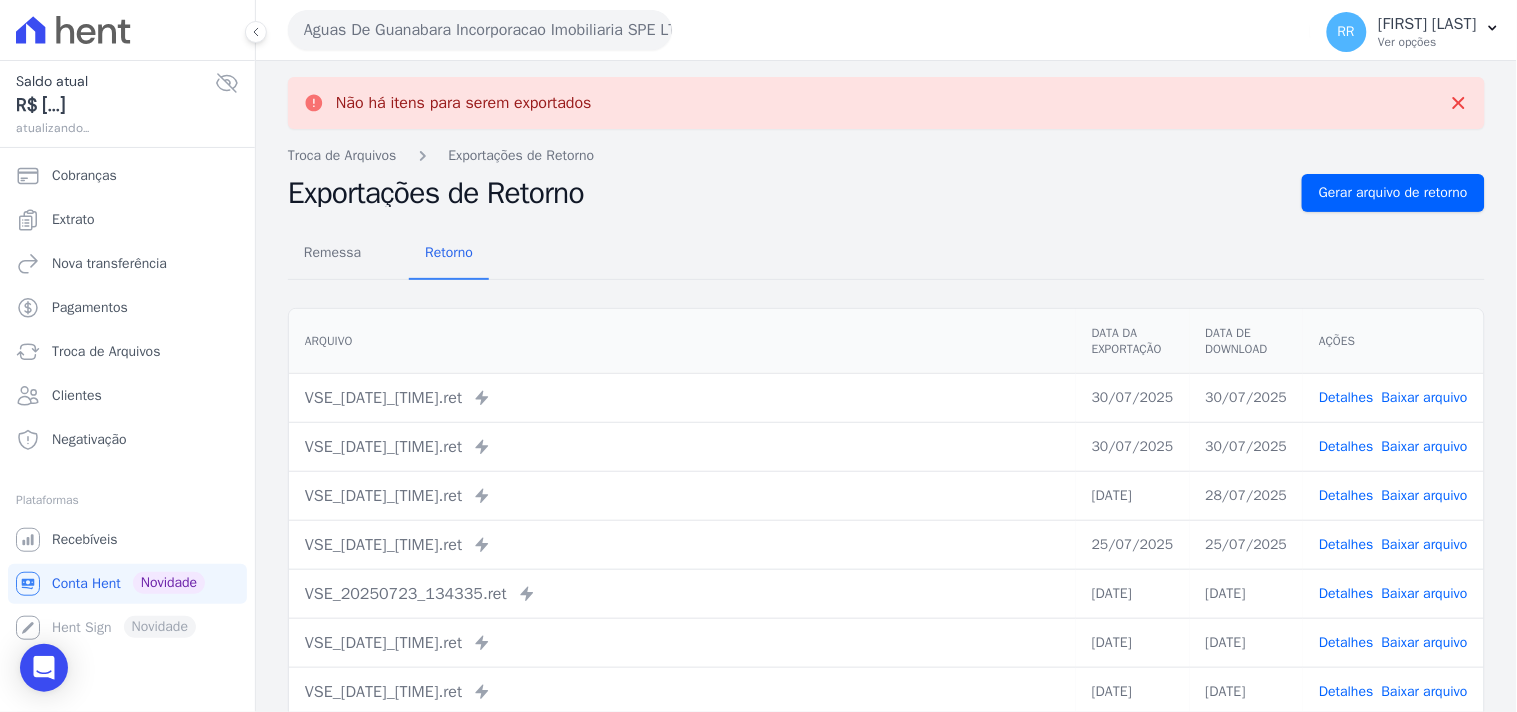 click on "Aguas De Guanabara Incorporacao Imobiliaria SPE LTDA" at bounding box center (480, 30) 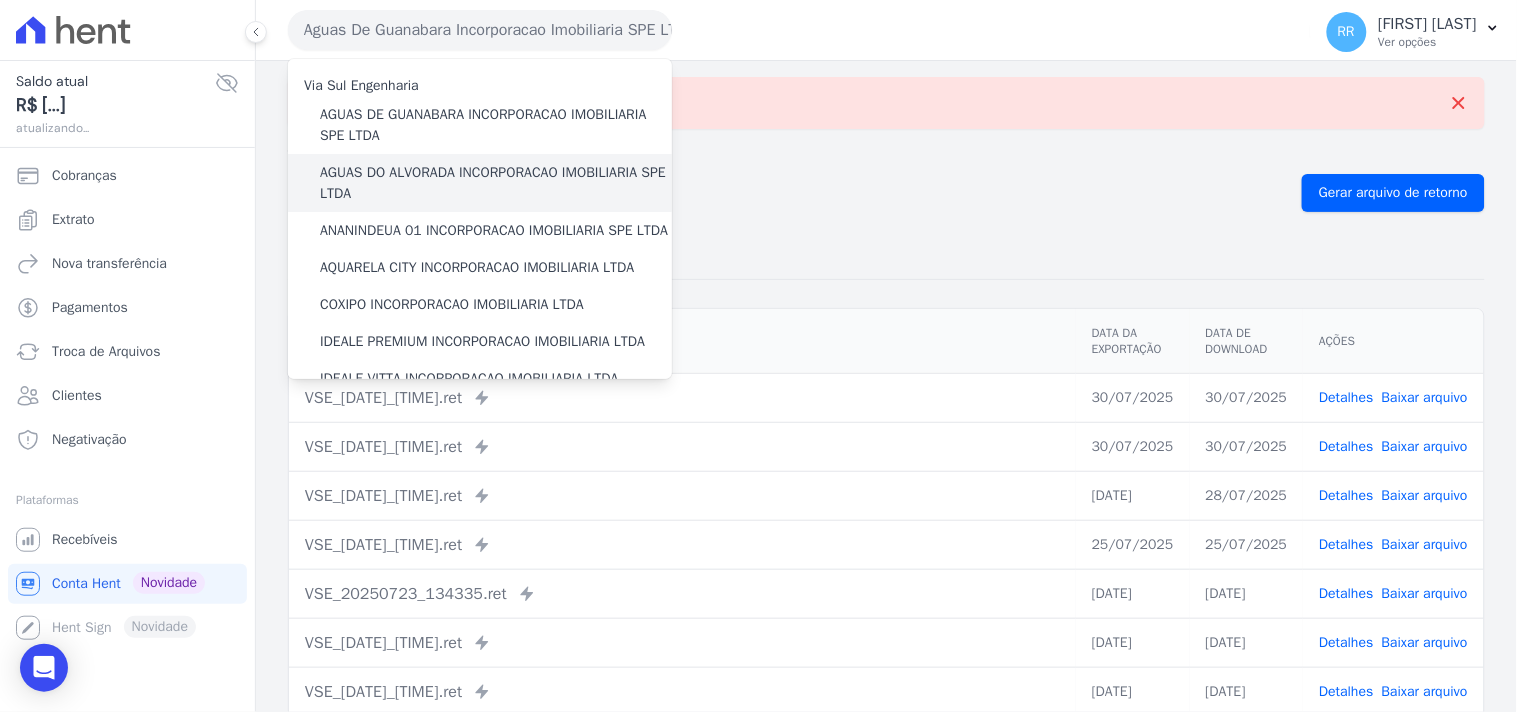 click on "AGUAS DO ALVORADA INCORPORACAO IMOBILIARIA SPE LTDA" at bounding box center [496, 183] 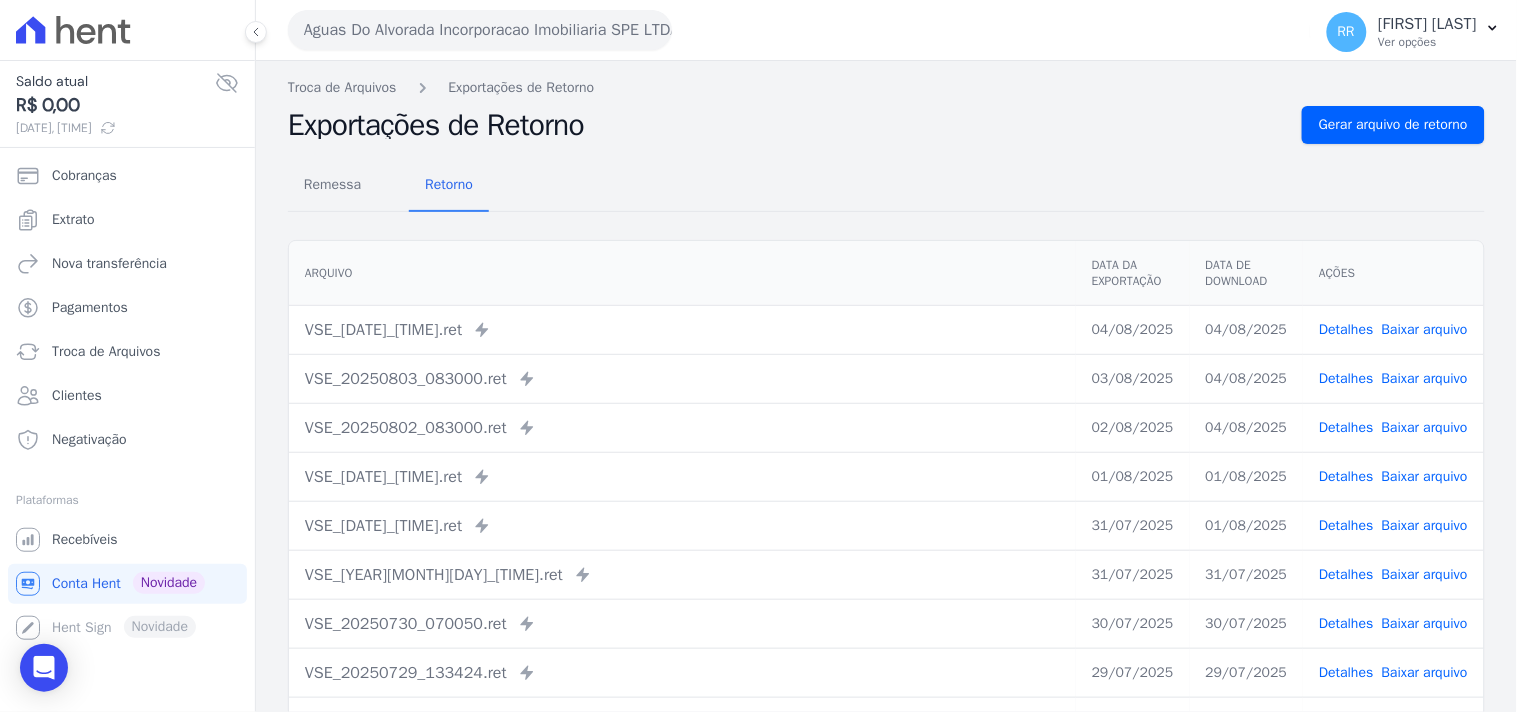 click on "Troca de Arquivos
Exportações de Retorno
Exportações de Retorno
Gerar arquivo de retorno
Remessa
Retorno
Arquivo
Data da Exportação
Data de Download
Ações
VSE_[DATE]_[TIME].ret" at bounding box center [886, 472] 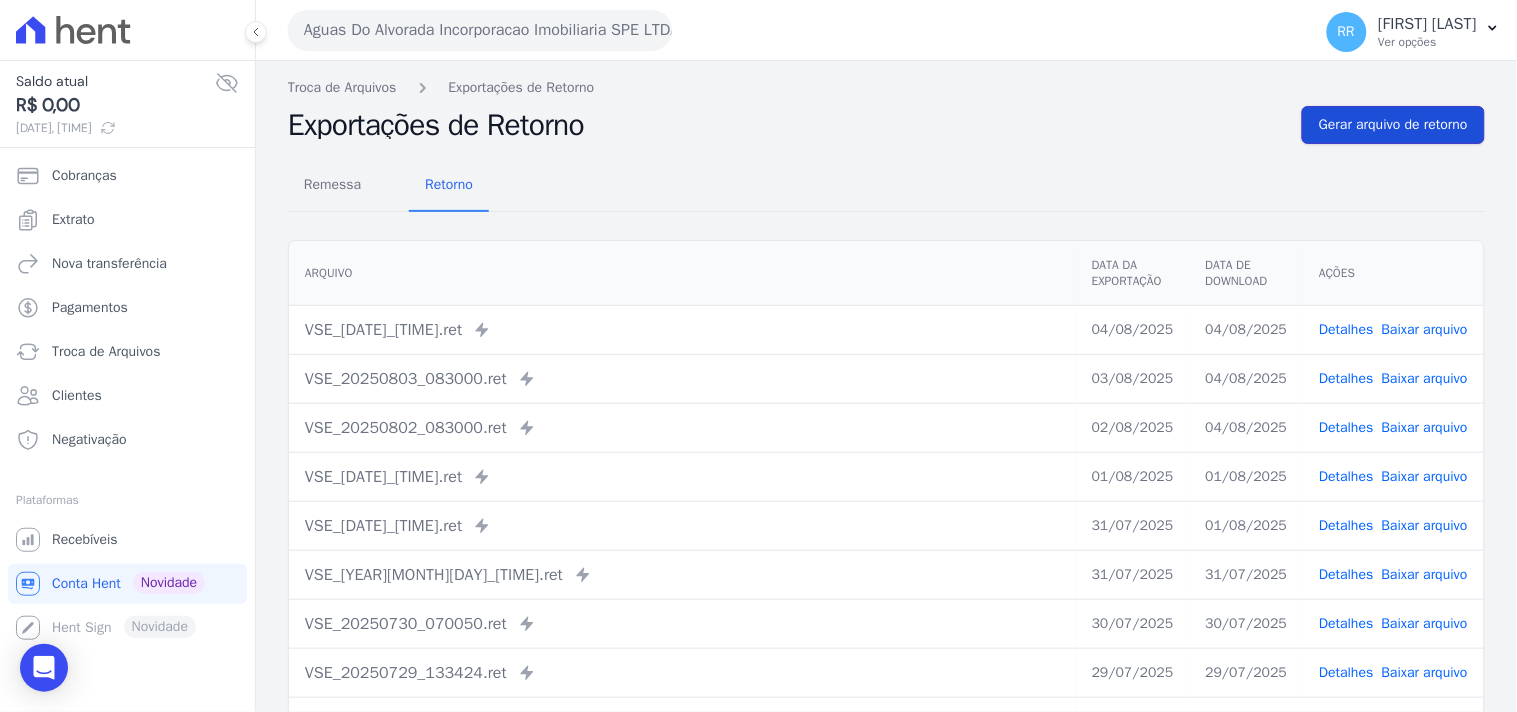 click on "Gerar arquivo de retorno" at bounding box center (1393, 125) 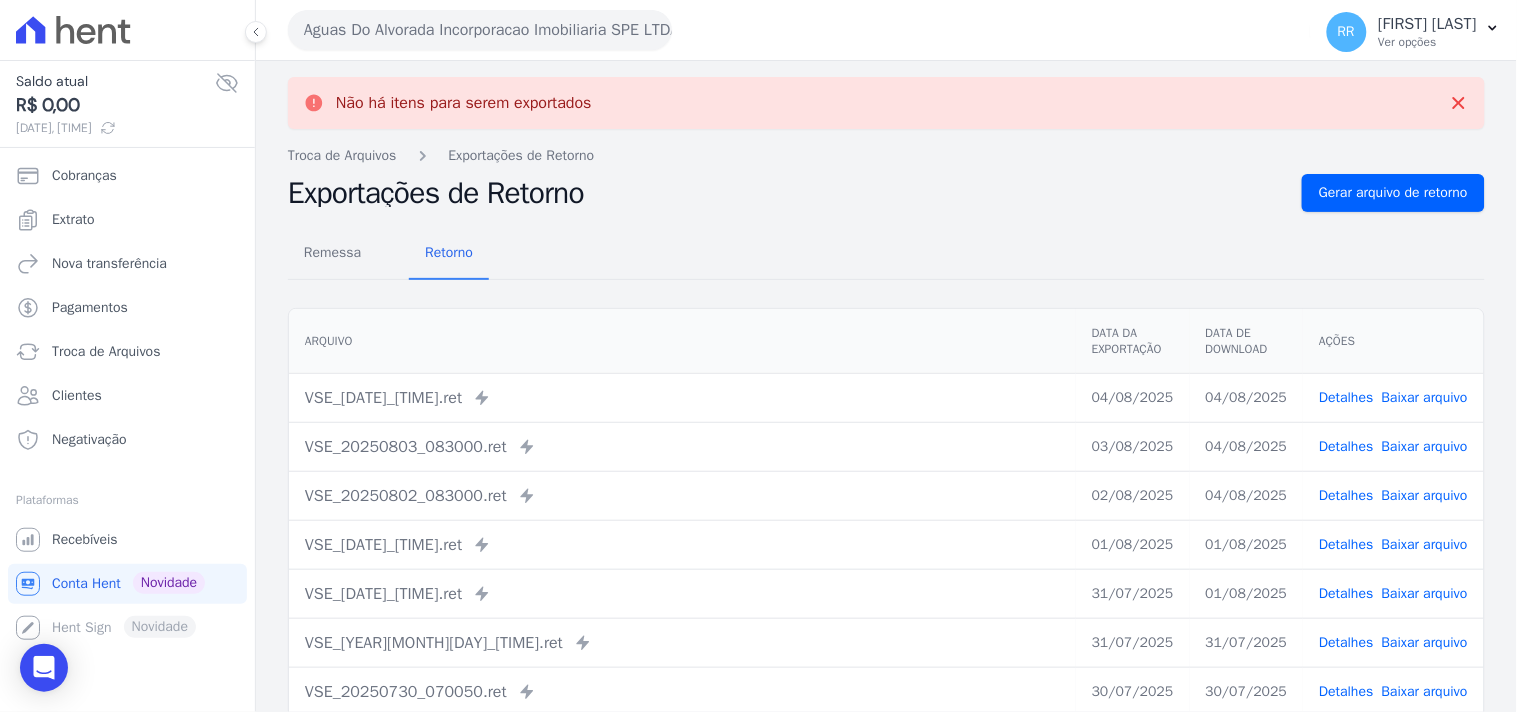 click on "Aguas Do Alvorada Incorporacao Imobiliaria SPE LTDA" at bounding box center [480, 30] 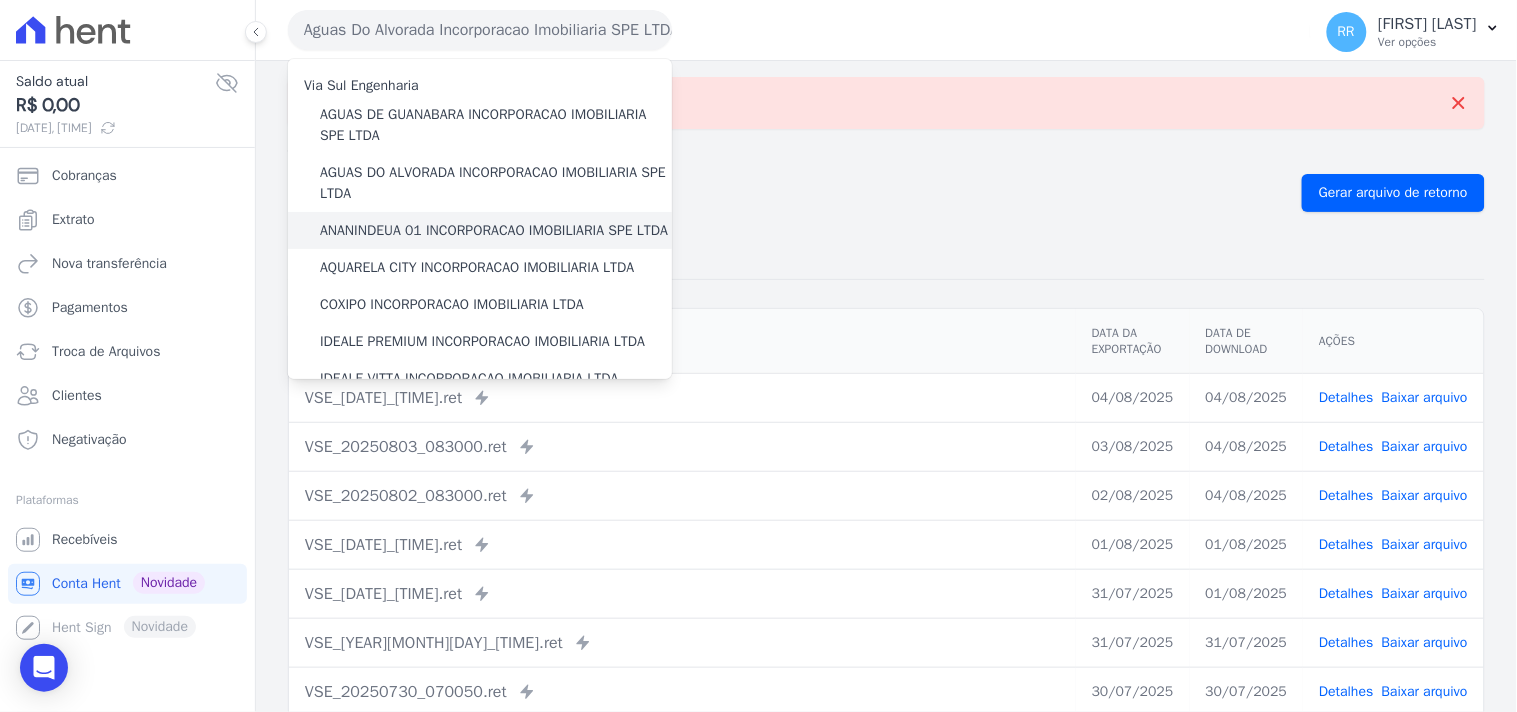 click on "ANANINDEUA 01 INCORPORACAO IMOBILIARIA SPE LTDA" at bounding box center [494, 230] 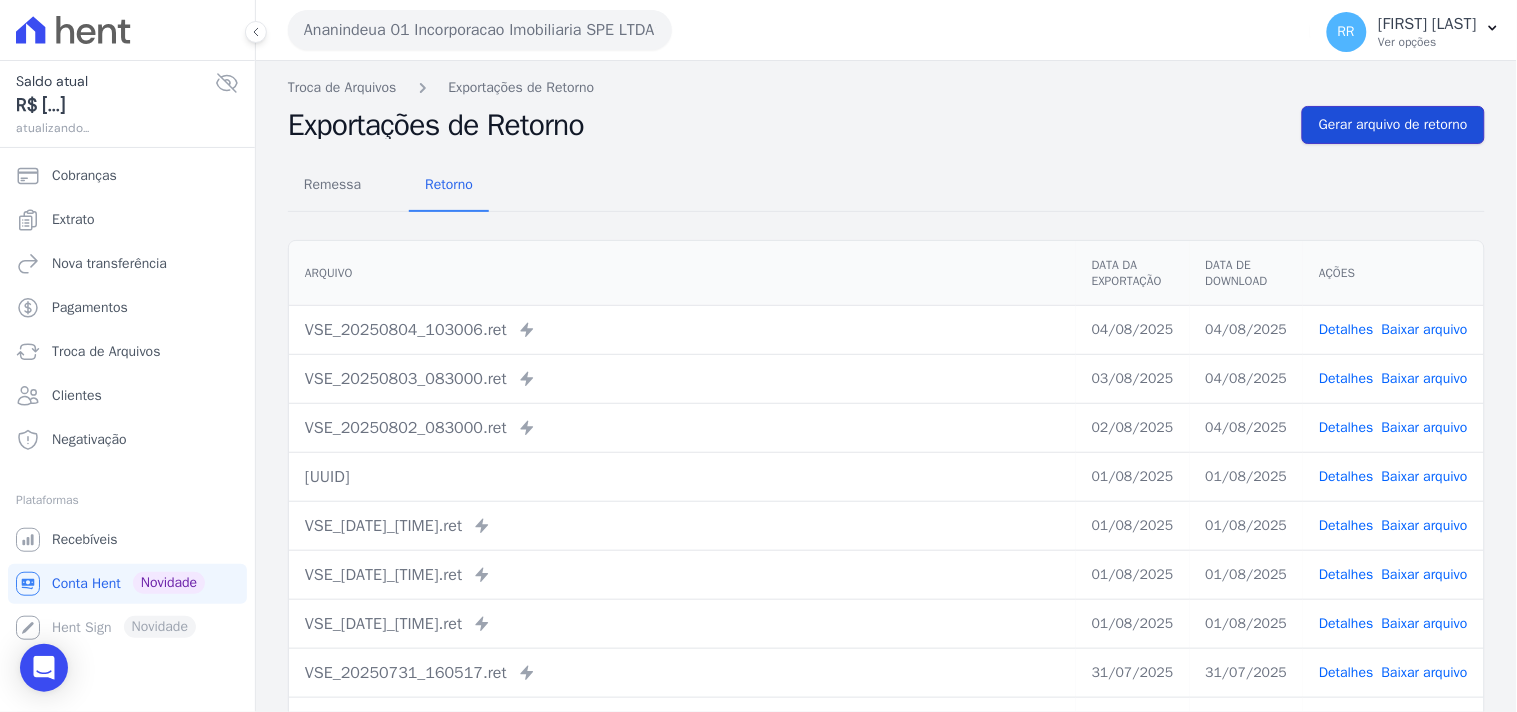 click on "Gerar arquivo de retorno" at bounding box center [1393, 125] 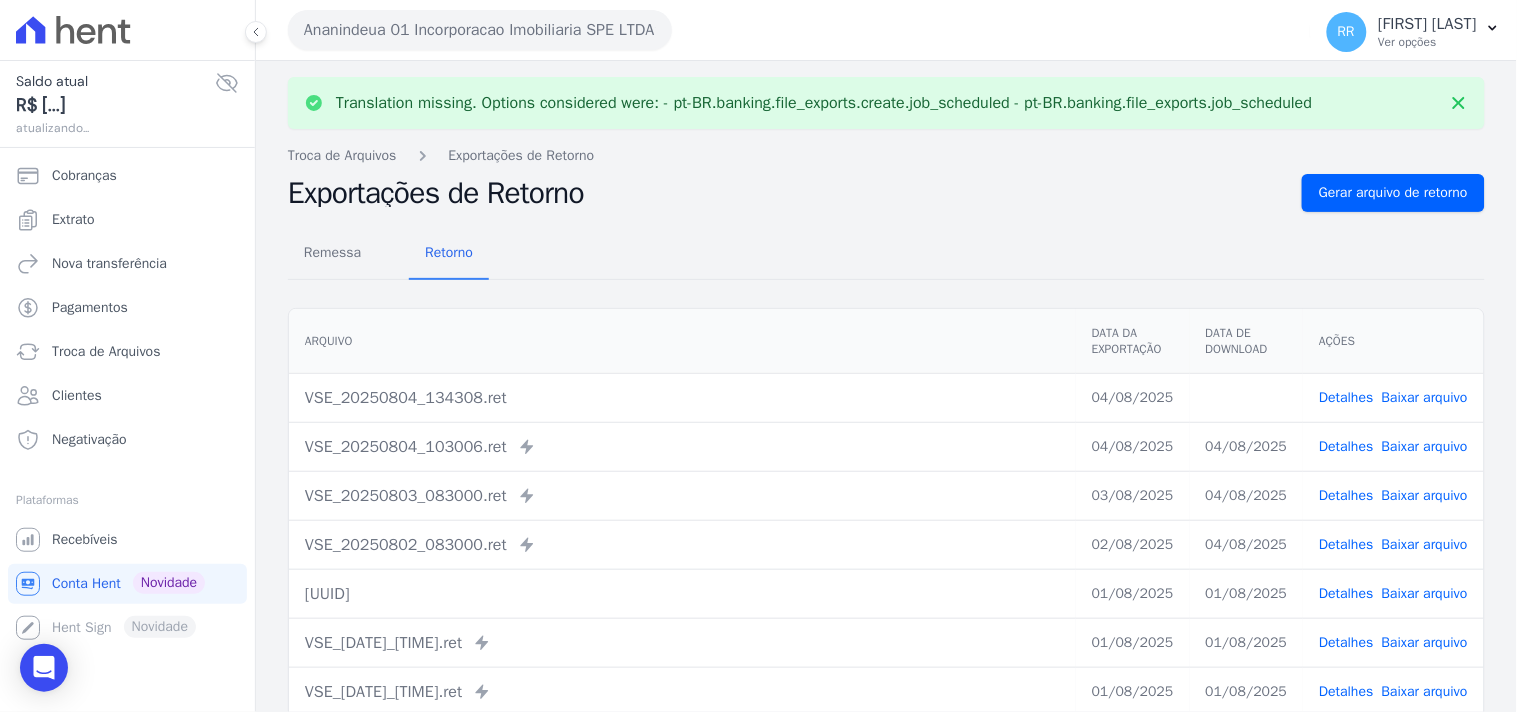 click on "Baixar arquivo" at bounding box center [1425, 397] 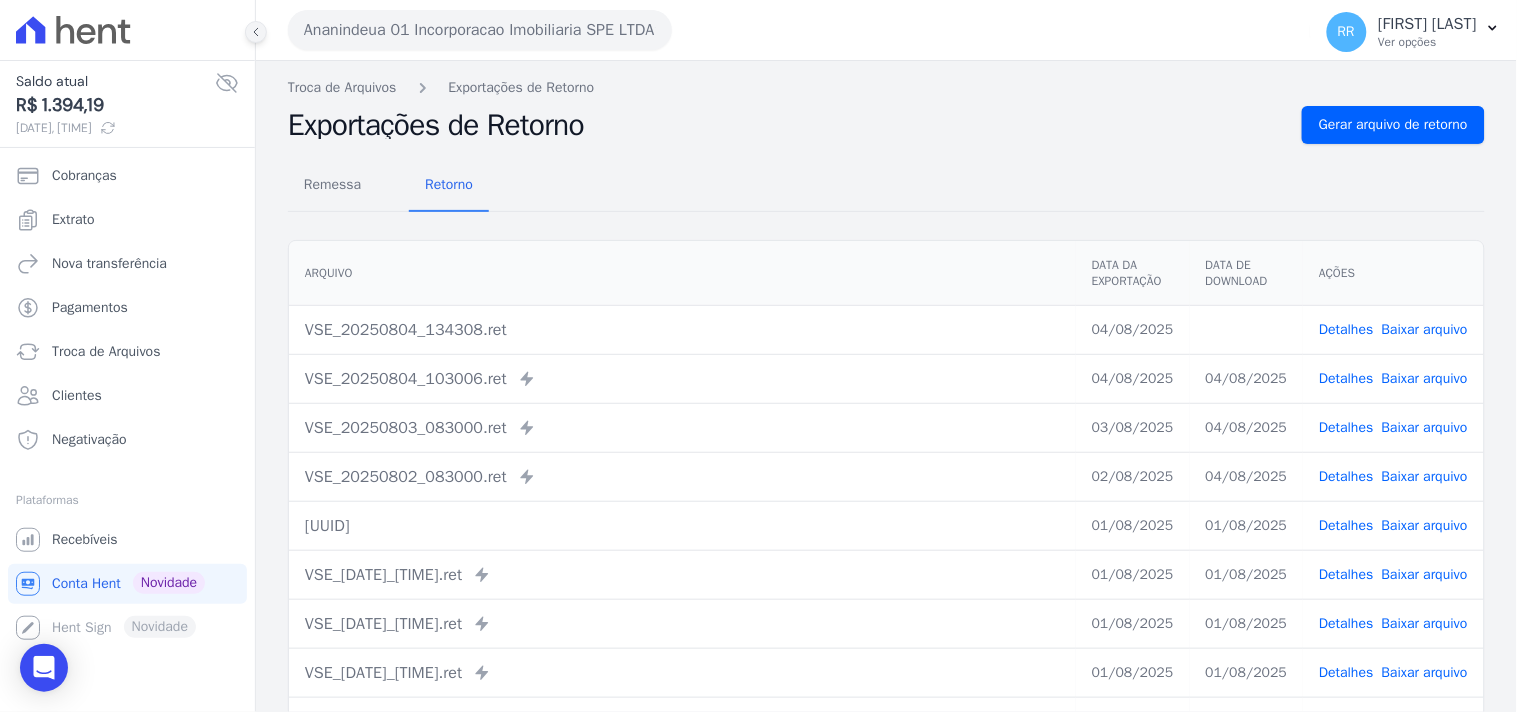 drag, startPoint x: 921, startPoint y: 120, endPoint x: 251, endPoint y: 30, distance: 676.01776 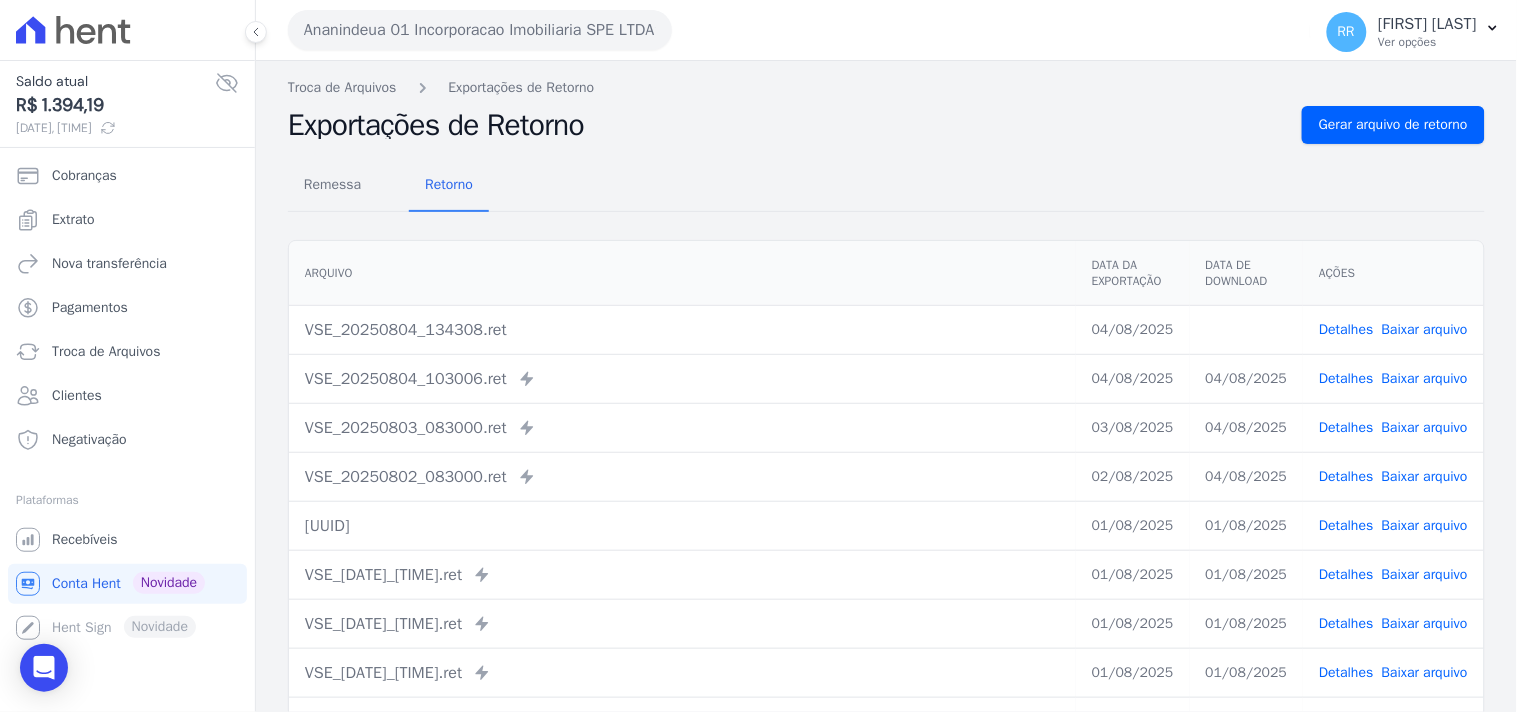 click on "Ananindeua 01 Incorporacao Imobiliaria SPE LTDA" at bounding box center (480, 30) 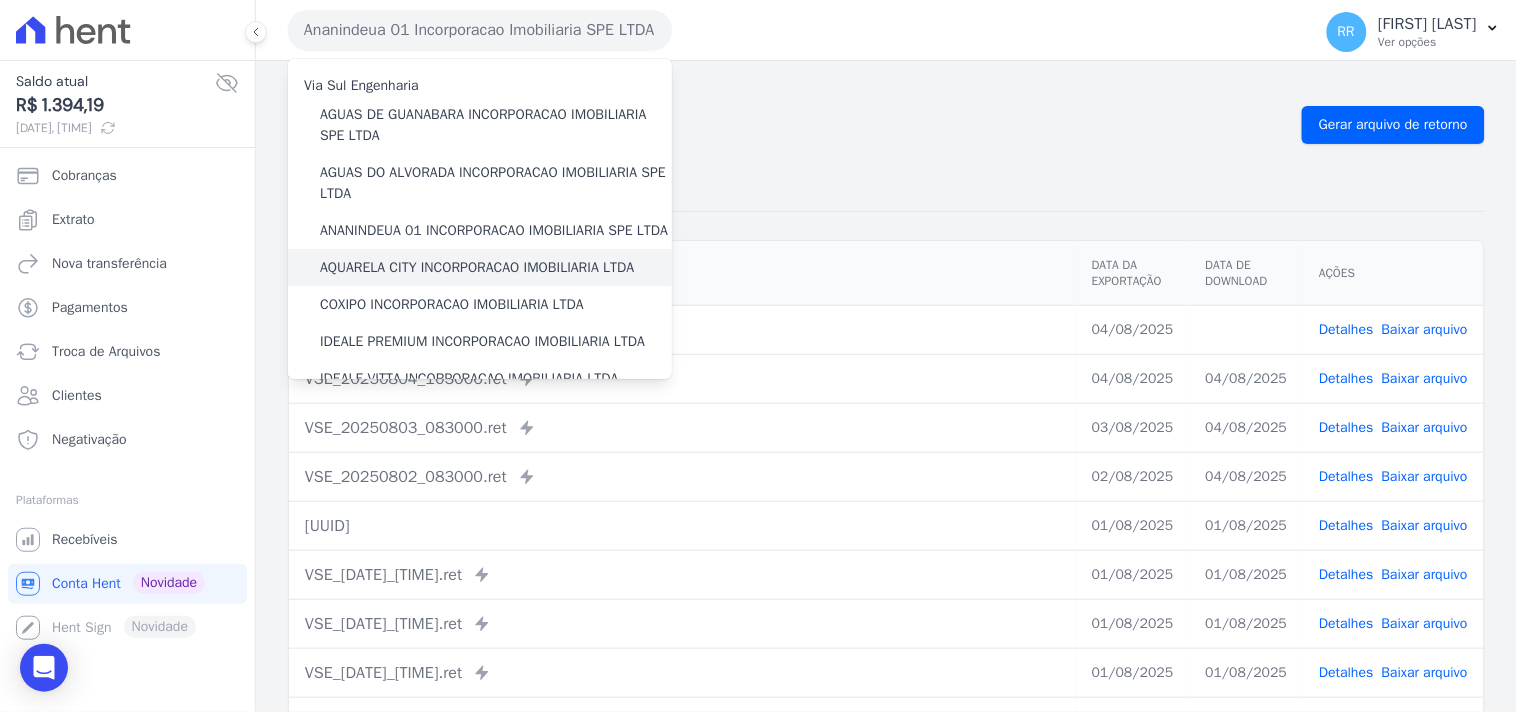 click on "AQUARELA CITY INCORPORACAO IMOBILIARIA LTDA" at bounding box center [477, 267] 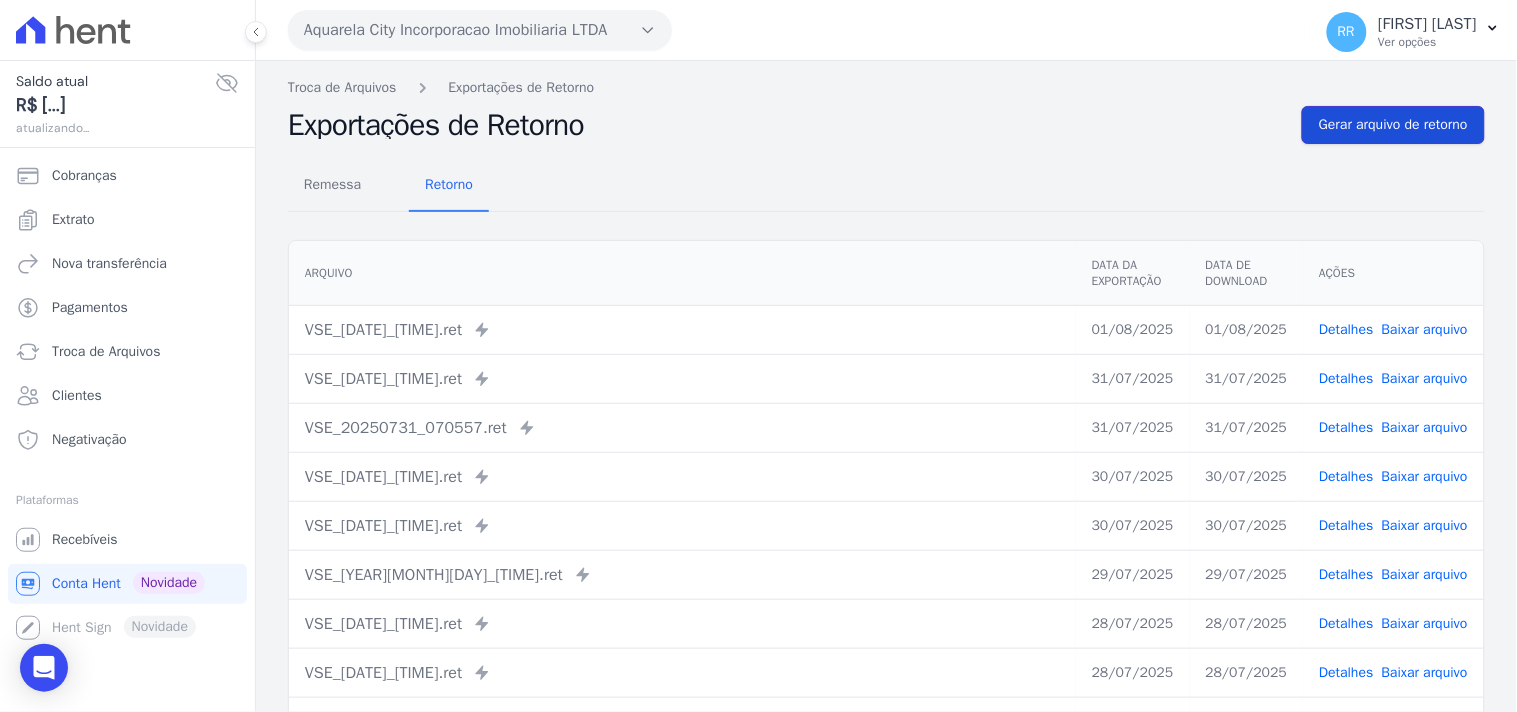 click on "Gerar arquivo de retorno" at bounding box center (1393, 125) 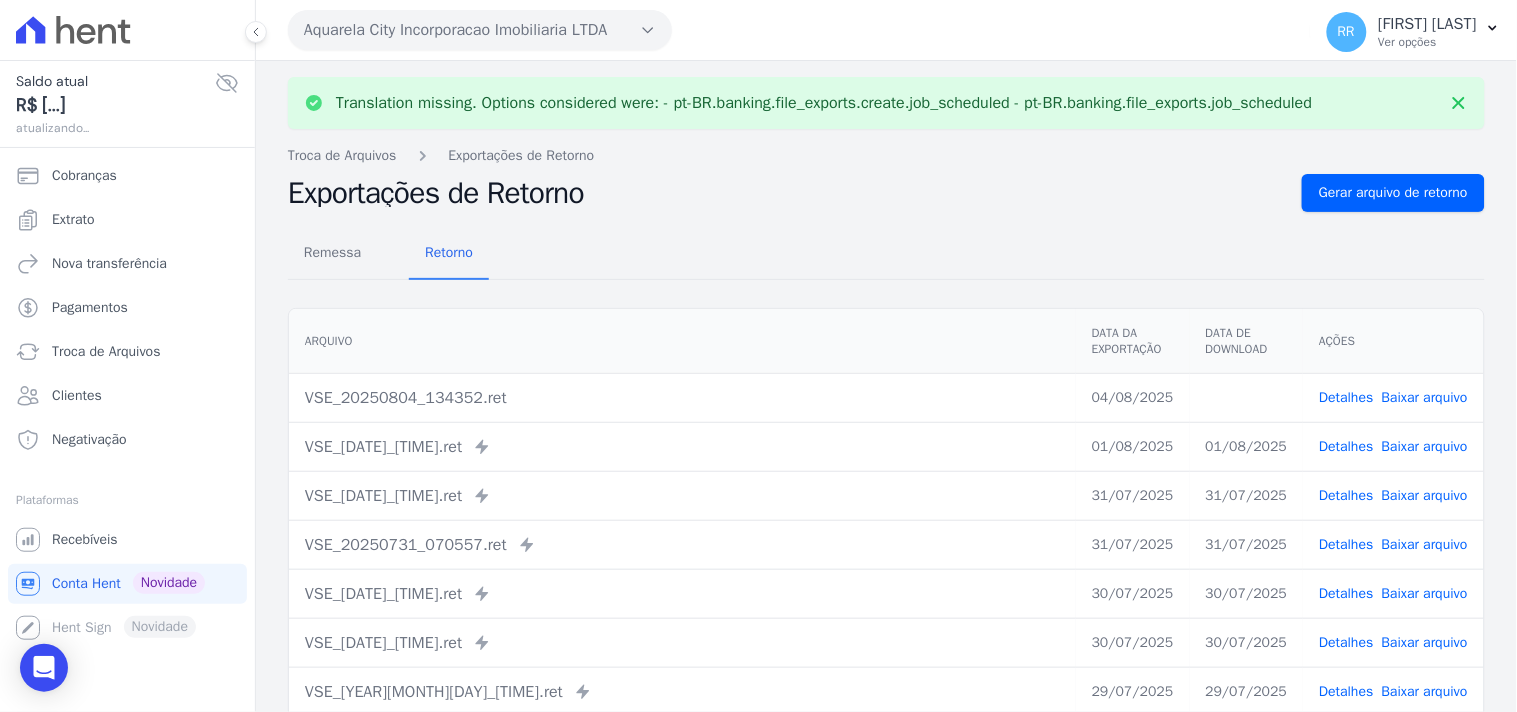 click on "Baixar arquivo" at bounding box center [1425, 397] 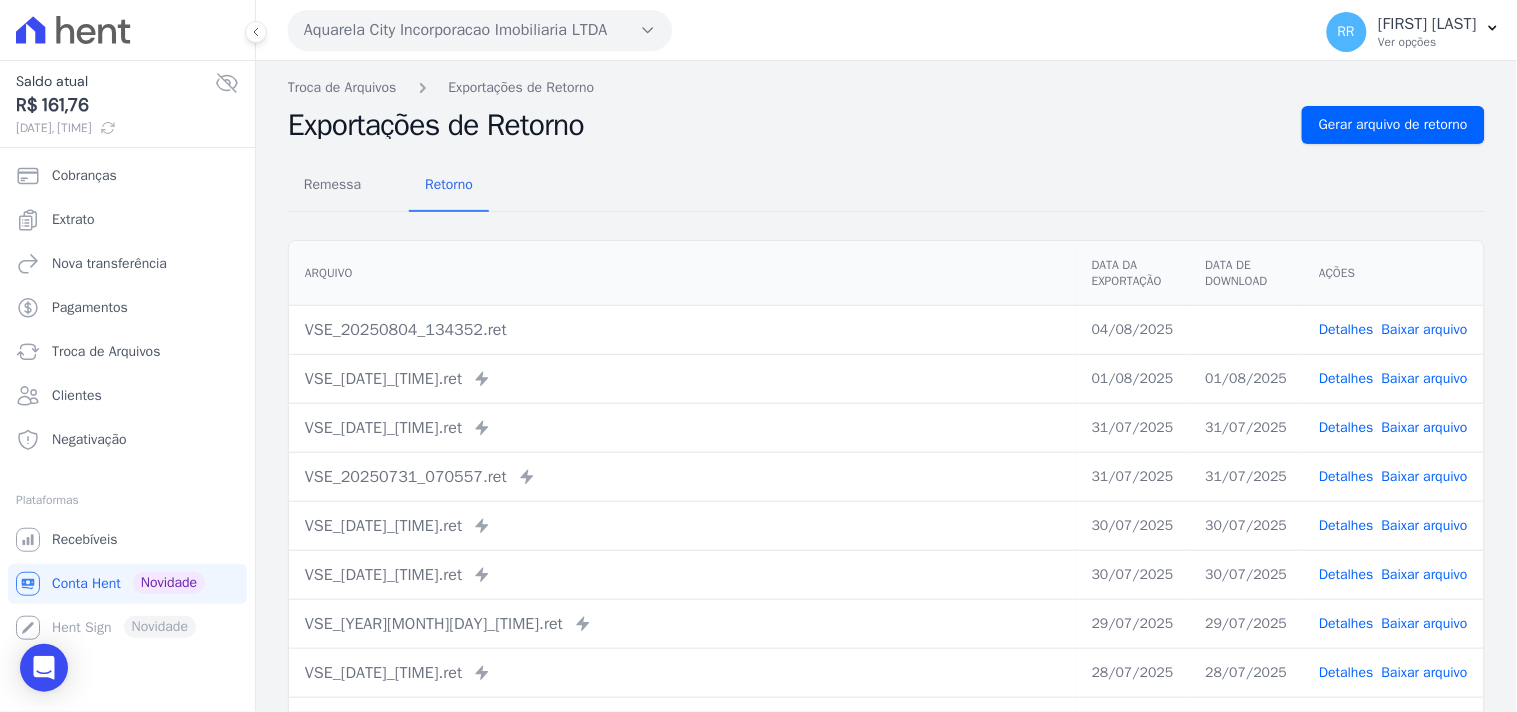 drag, startPoint x: 778, startPoint y: 176, endPoint x: 544, endPoint y: 146, distance: 235.91524 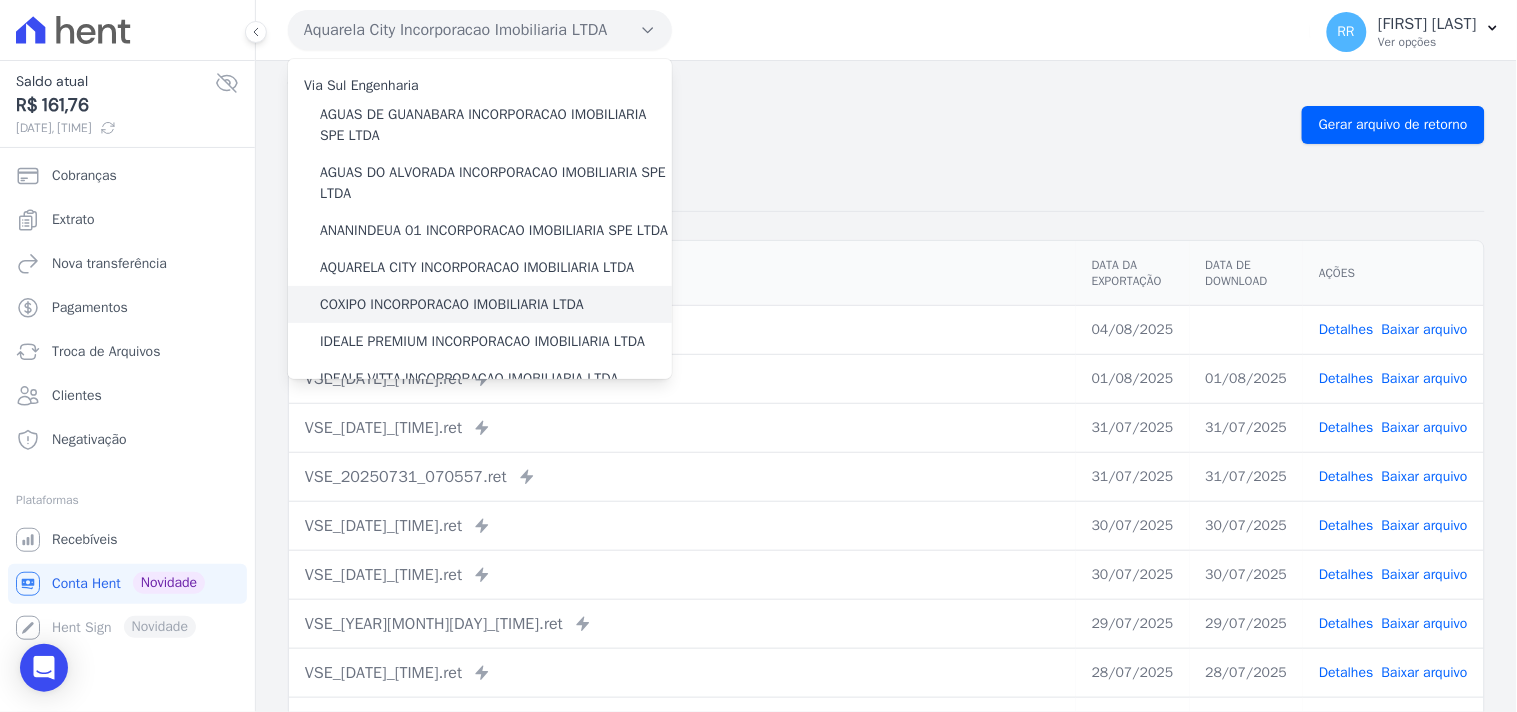 click on "COXIPO INCORPORACAO IMOBILIARIA LTDA" at bounding box center [452, 304] 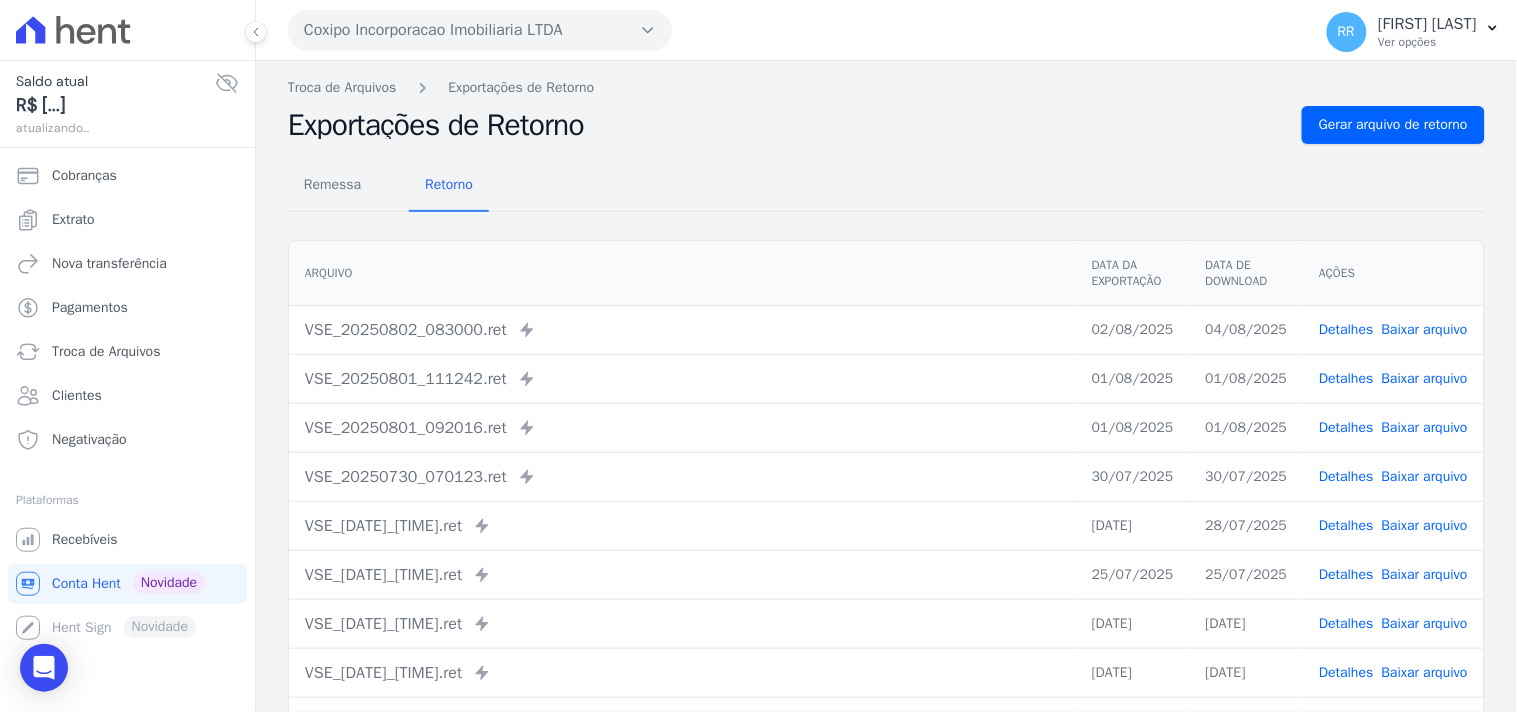 click on "VSE_[YEAR][MONTH][DAY]_[TIME].ret" at bounding box center (886, 472) 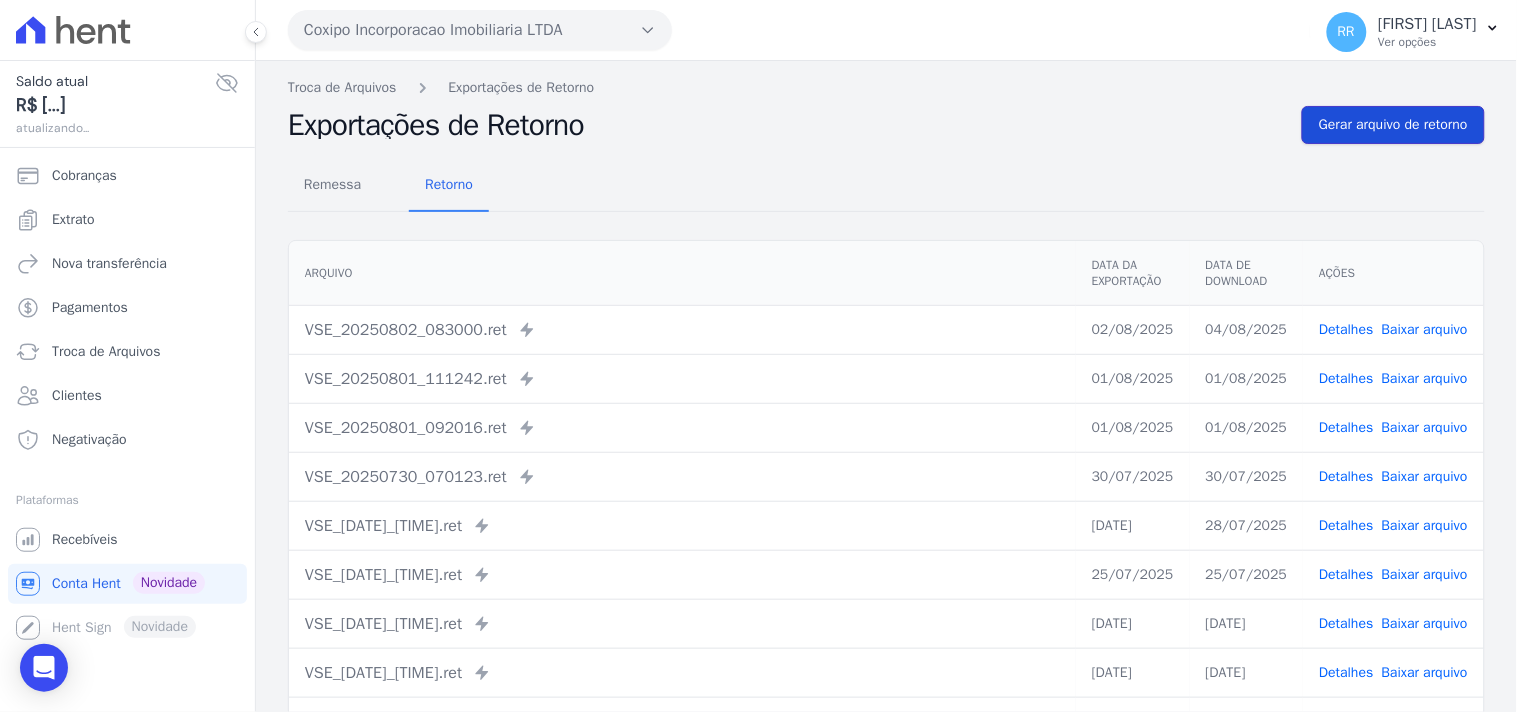 click on "Gerar arquivo de retorno" at bounding box center (1393, 125) 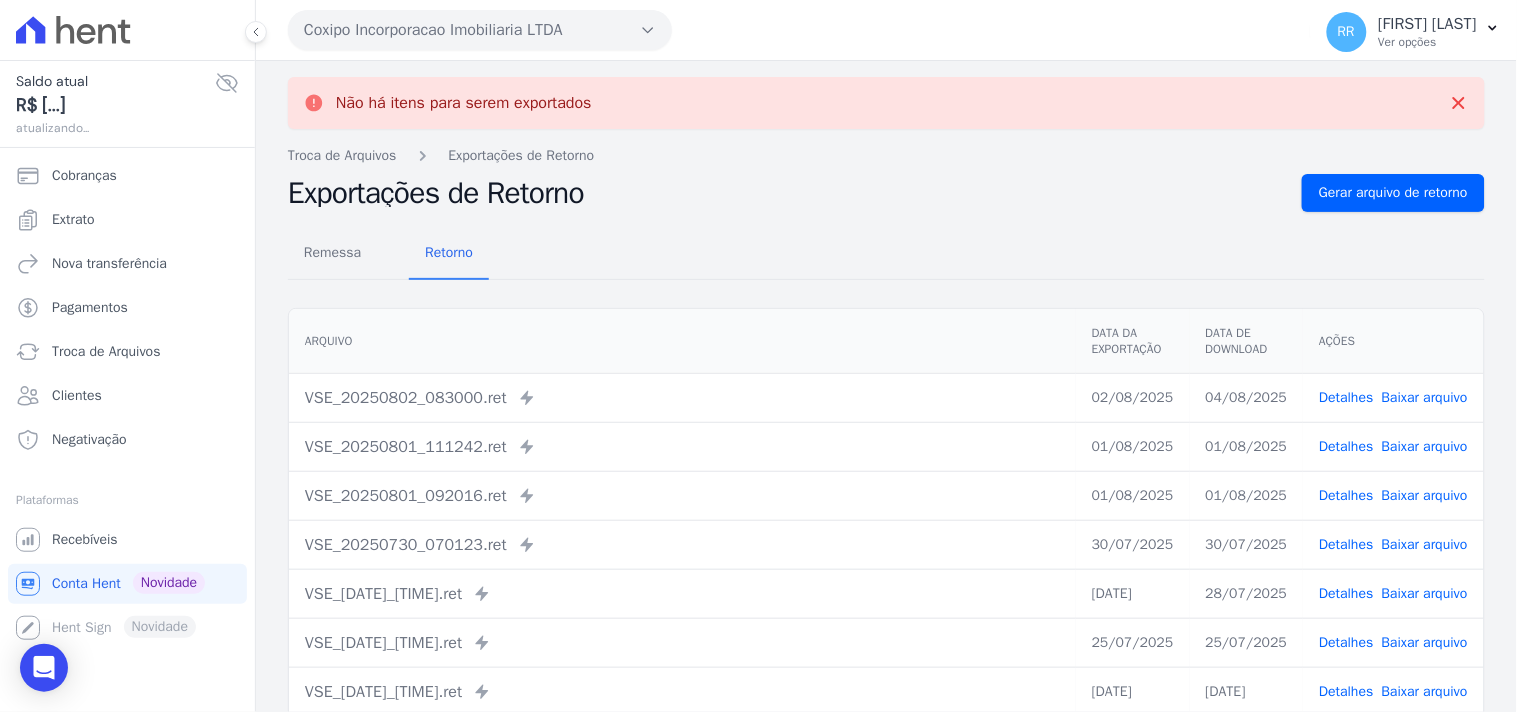 click on "Coxipo Incorporacao Imobiliaria LTDA" at bounding box center [480, 30] 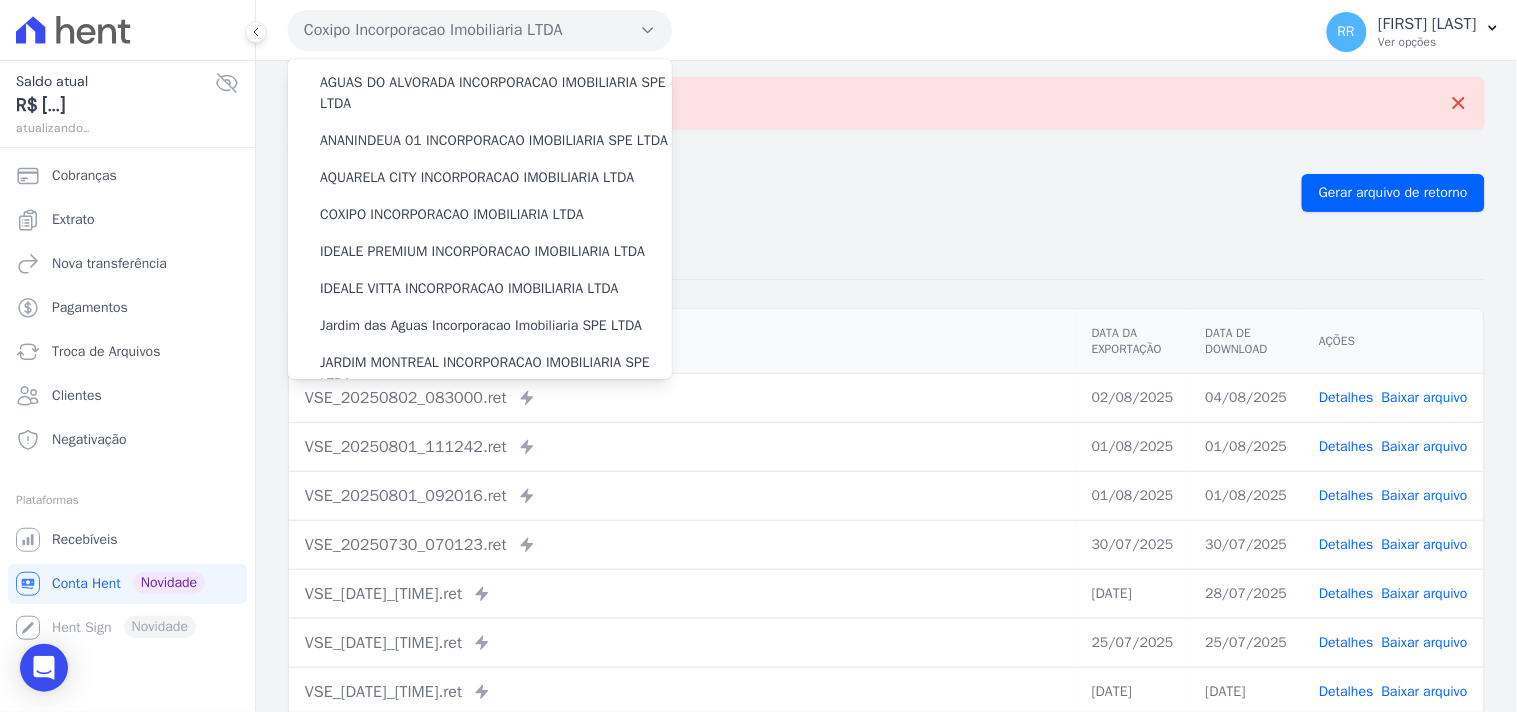 scroll, scrollTop: 111, scrollLeft: 0, axis: vertical 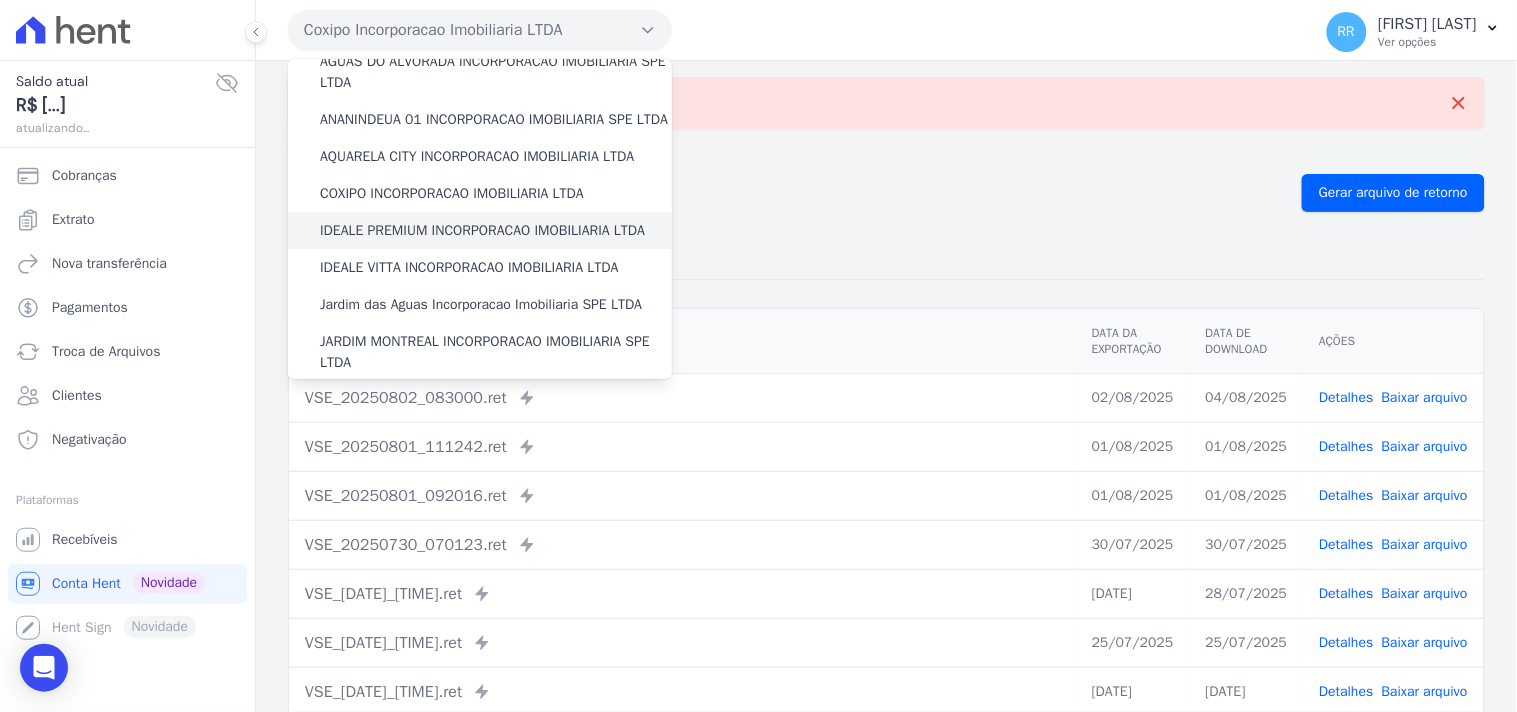 click on "IDEALE PREMIUM INCORPORACAO IMOBILIARIA LTDA" at bounding box center [482, 230] 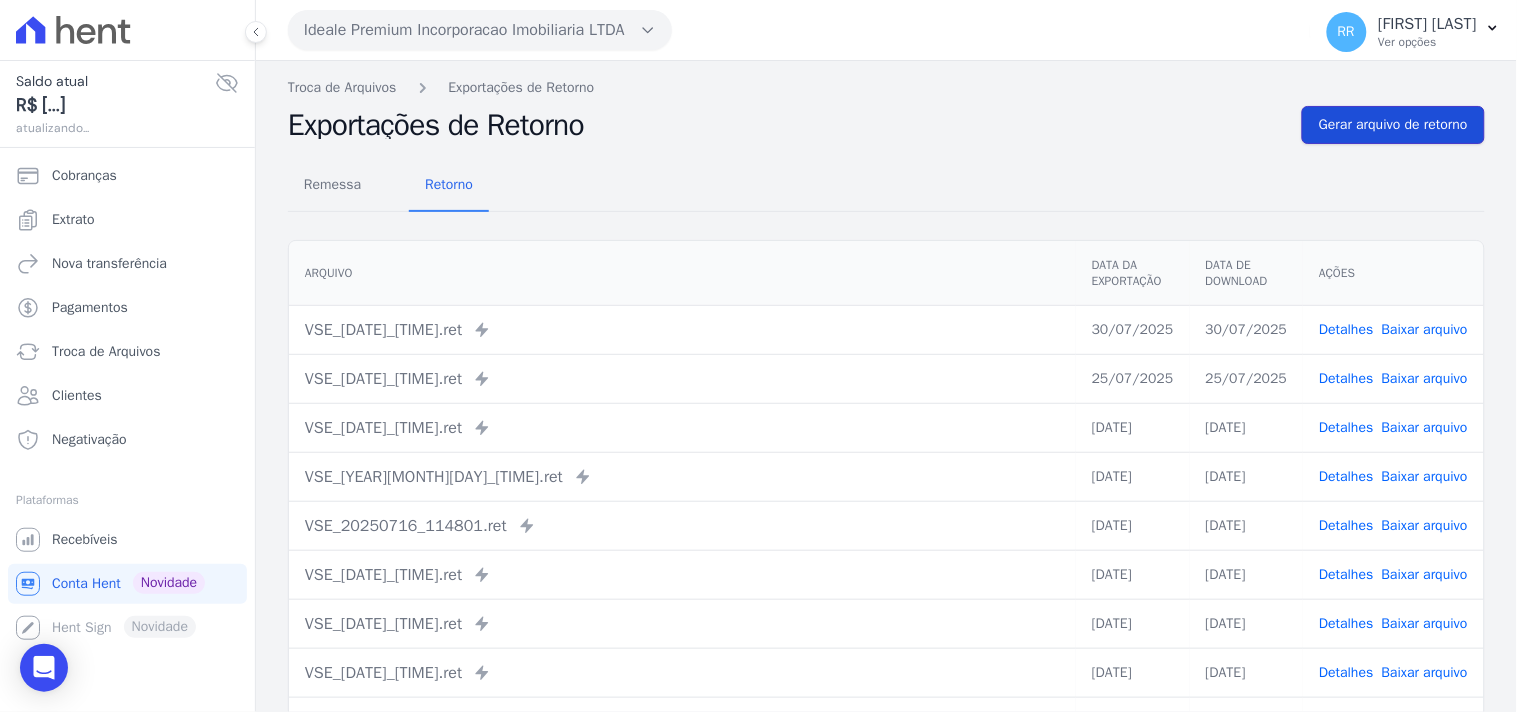click on "Gerar arquivo de retorno" at bounding box center [1393, 125] 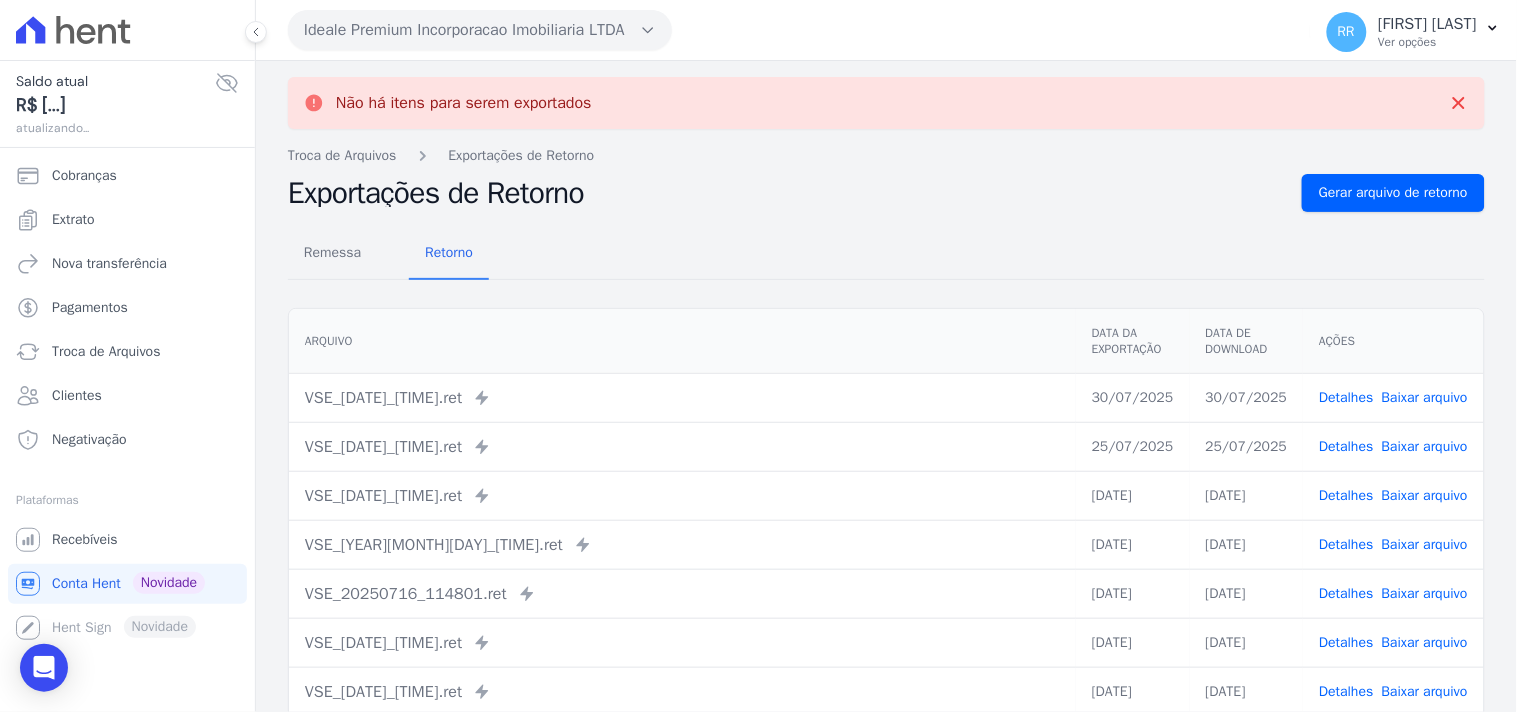 click on "Ideale Premium Incorporacao Imobiliaria LTDA" at bounding box center (480, 30) 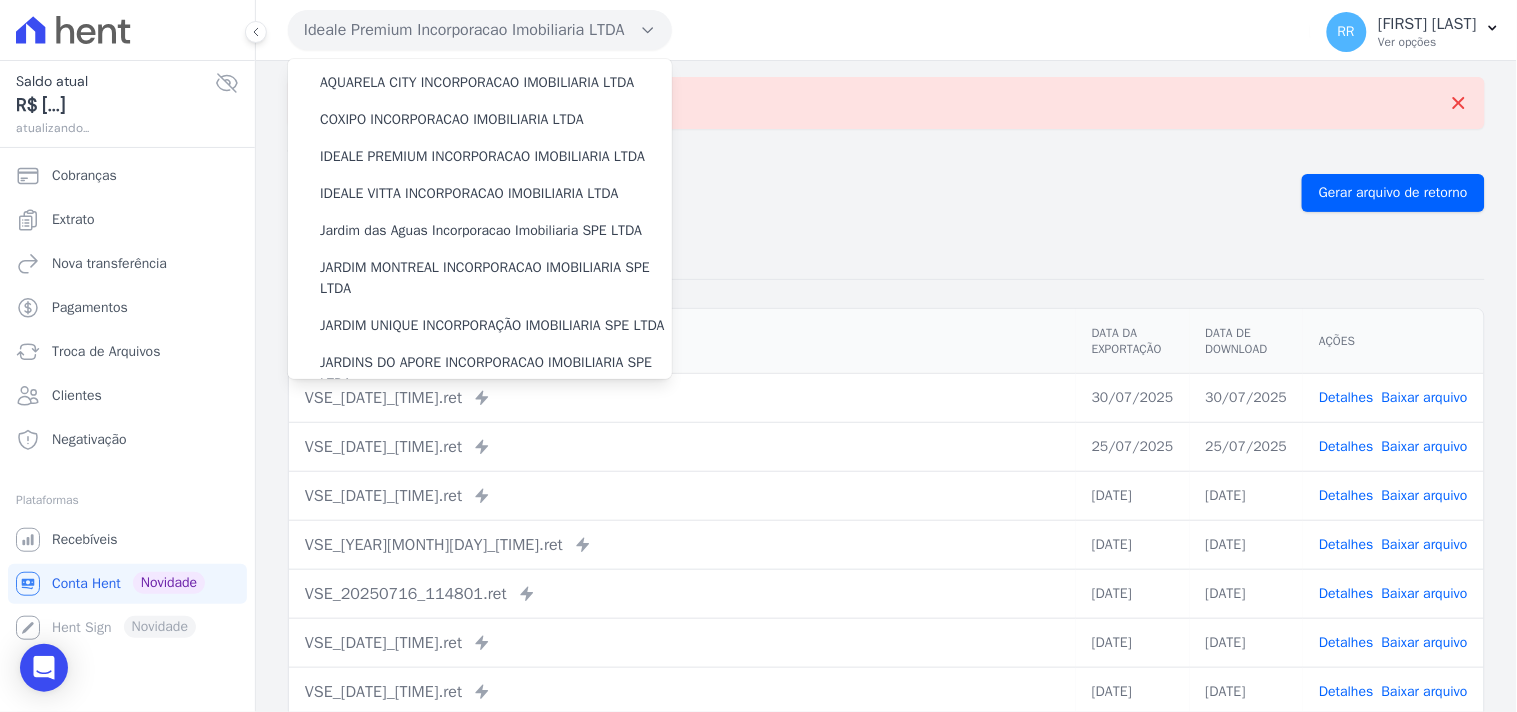 scroll, scrollTop: 222, scrollLeft: 0, axis: vertical 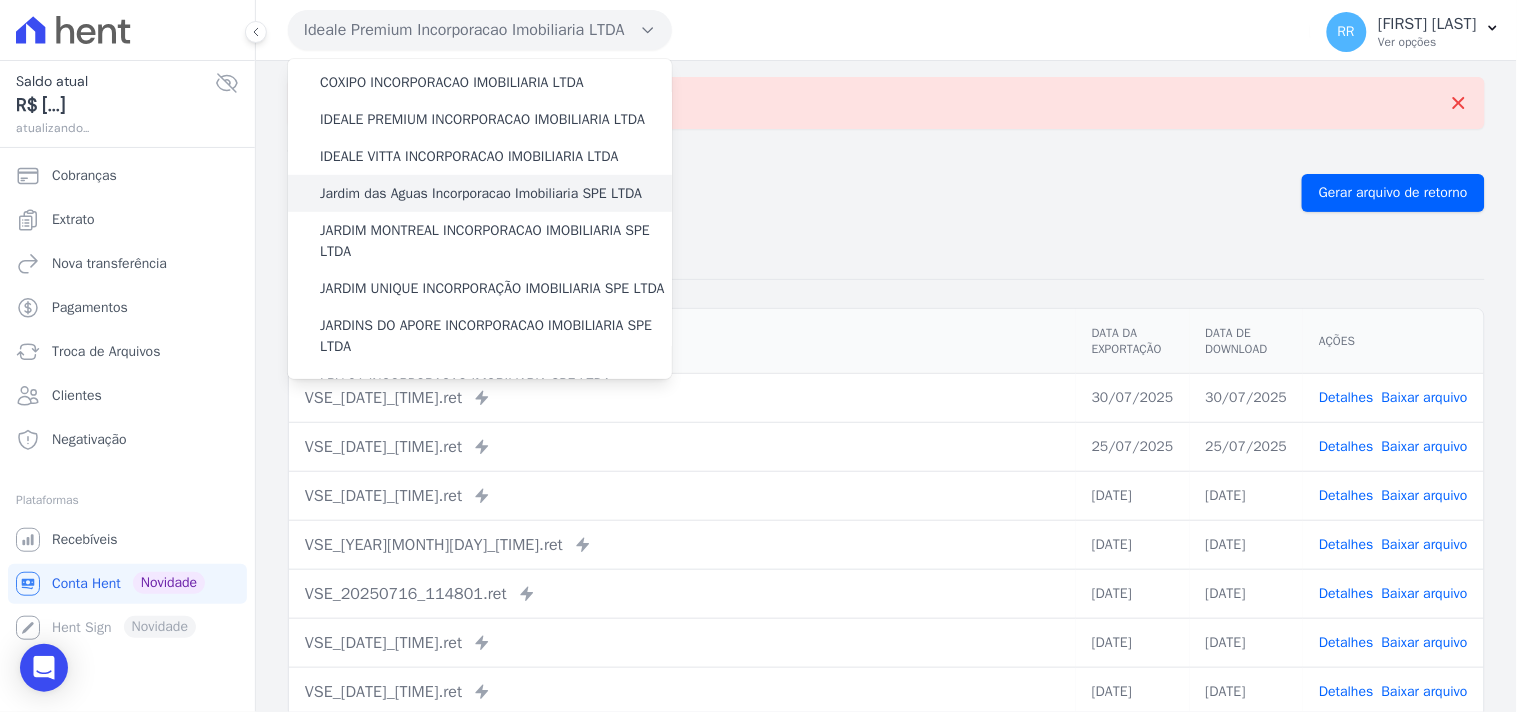 click on "Jardim das Aguas Incorporacao Imobiliaria SPE LTDA" at bounding box center (481, 193) 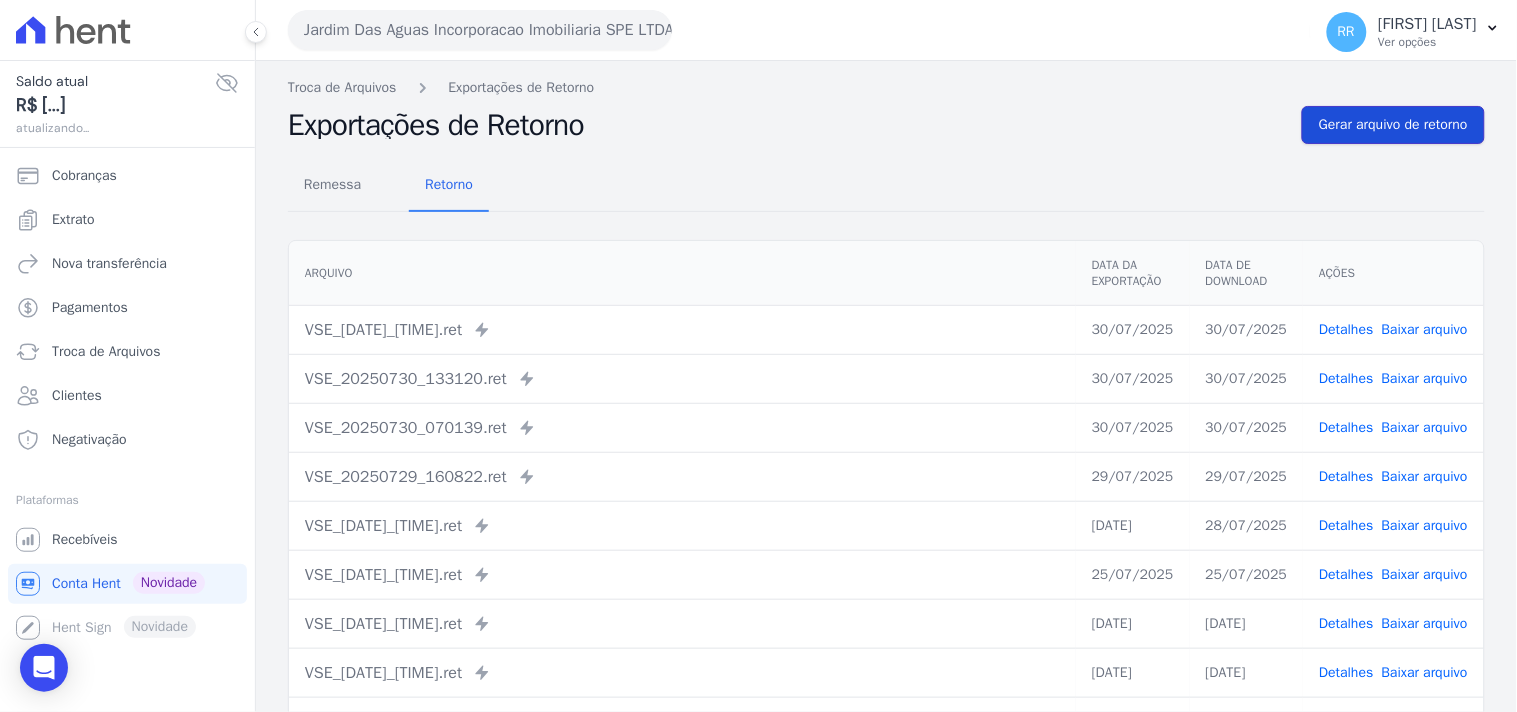 click on "Gerar arquivo de retorno" at bounding box center (1393, 125) 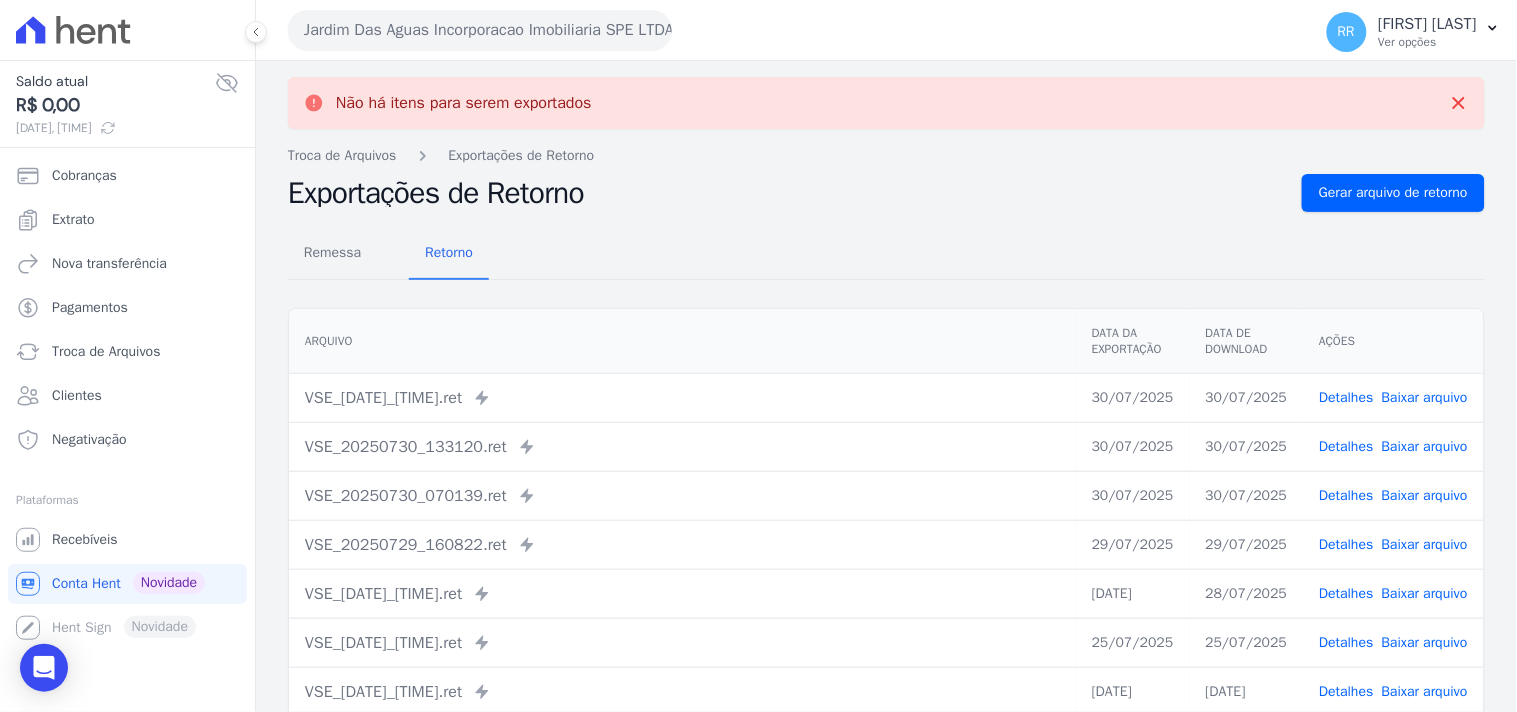 click on "Jardim Das Aguas Incorporacao Imobiliaria SPE LTDA" at bounding box center (480, 30) 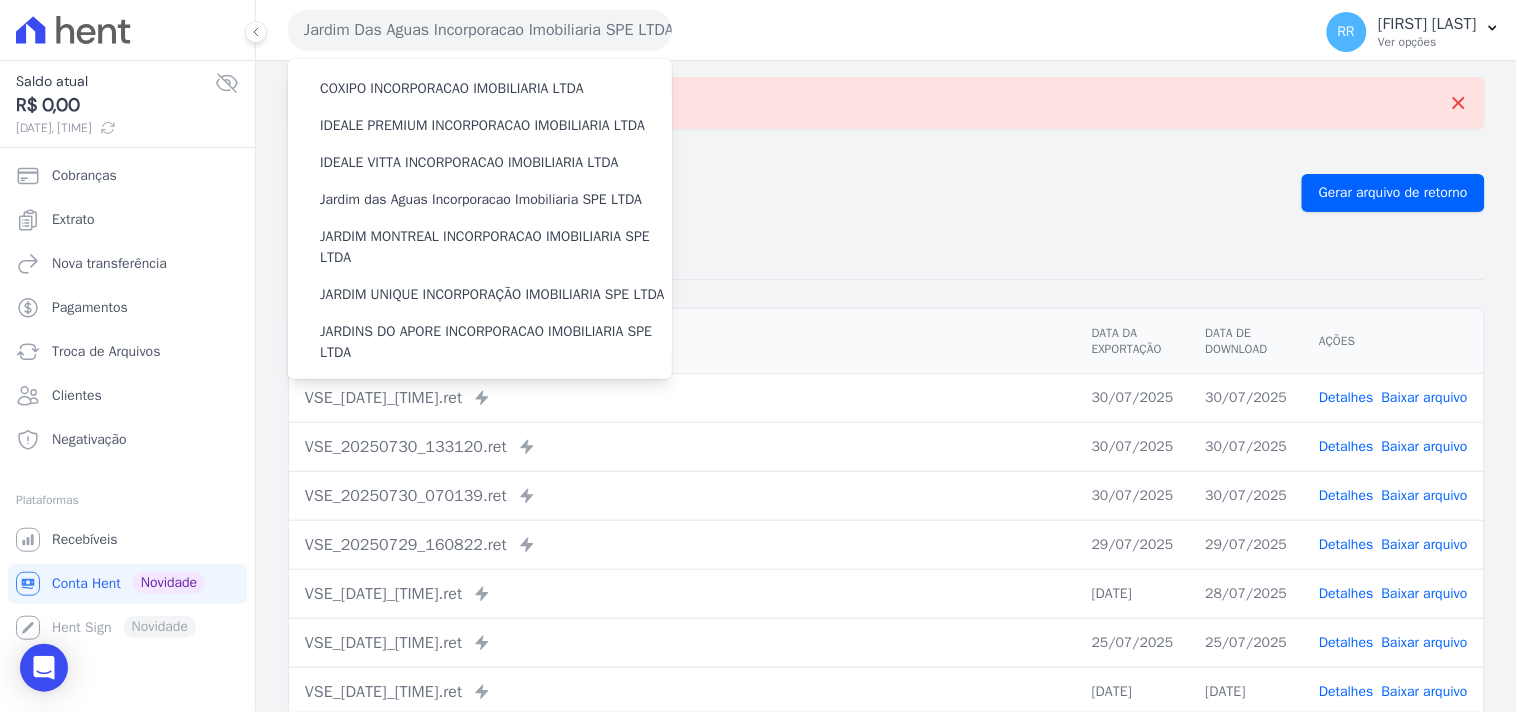 scroll, scrollTop: 222, scrollLeft: 0, axis: vertical 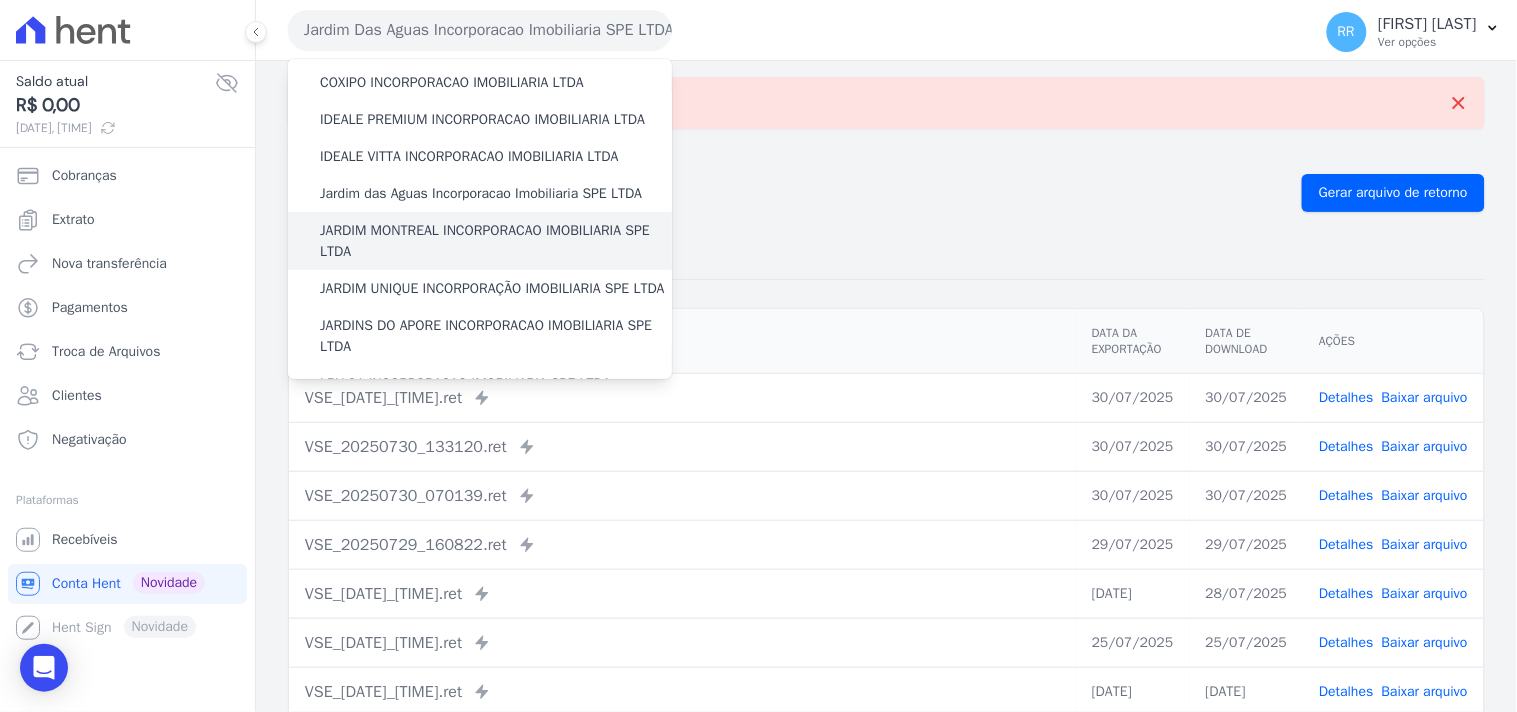 click on "JARDIM MONTREAL INCORPORACAO IMOBILIARIA SPE LTDA" at bounding box center [496, 241] 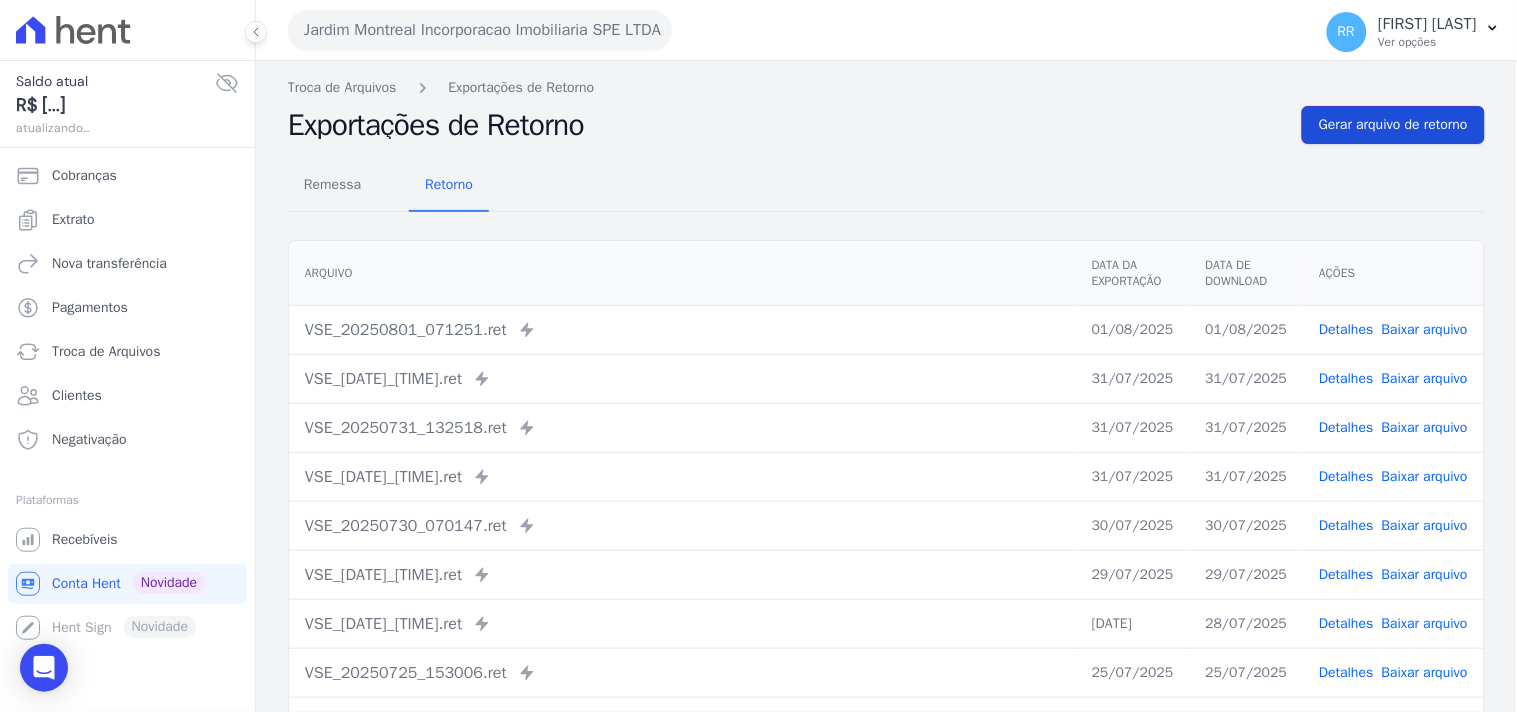 click on "Gerar arquivo de retorno" at bounding box center [1393, 125] 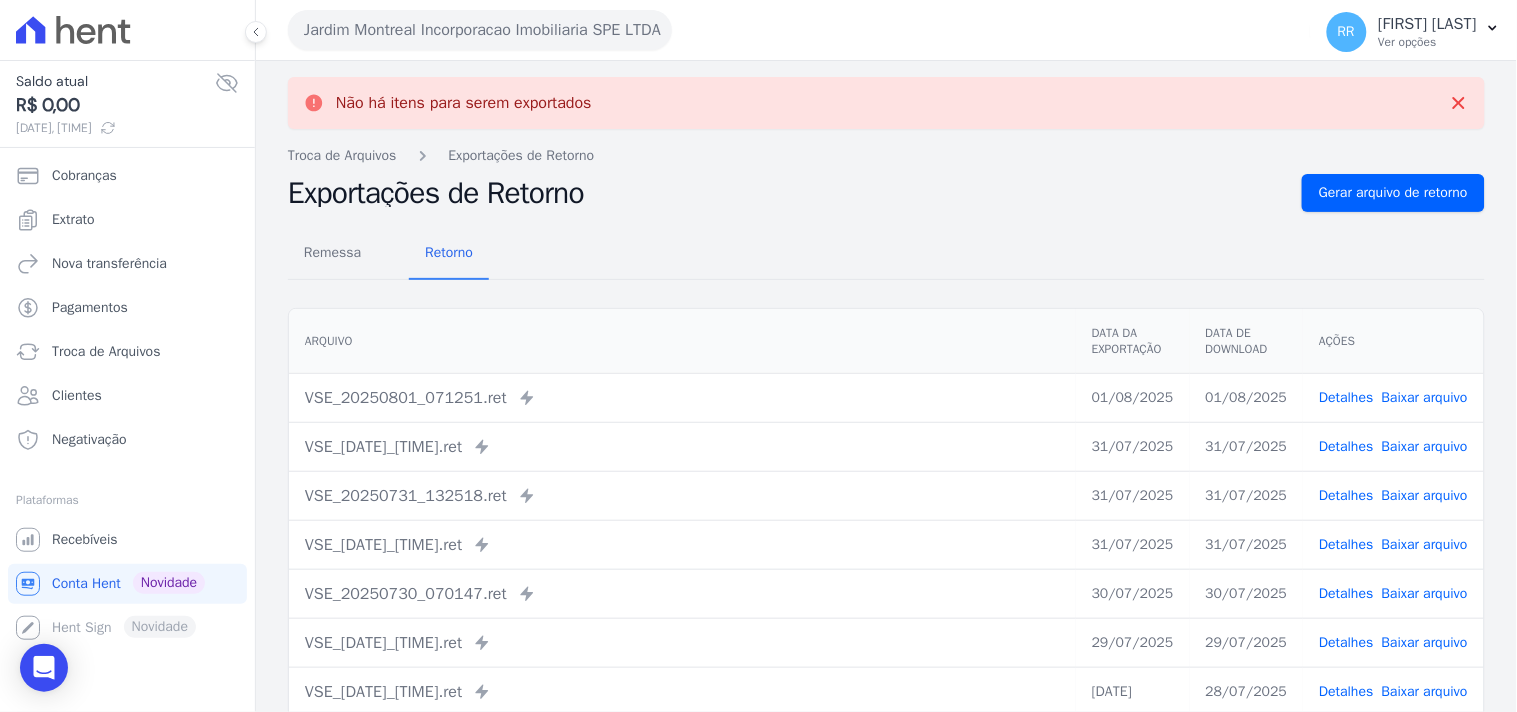 click on "Jardim Montreal Incorporacao Imobiliaria SPE LTDA" at bounding box center [480, 30] 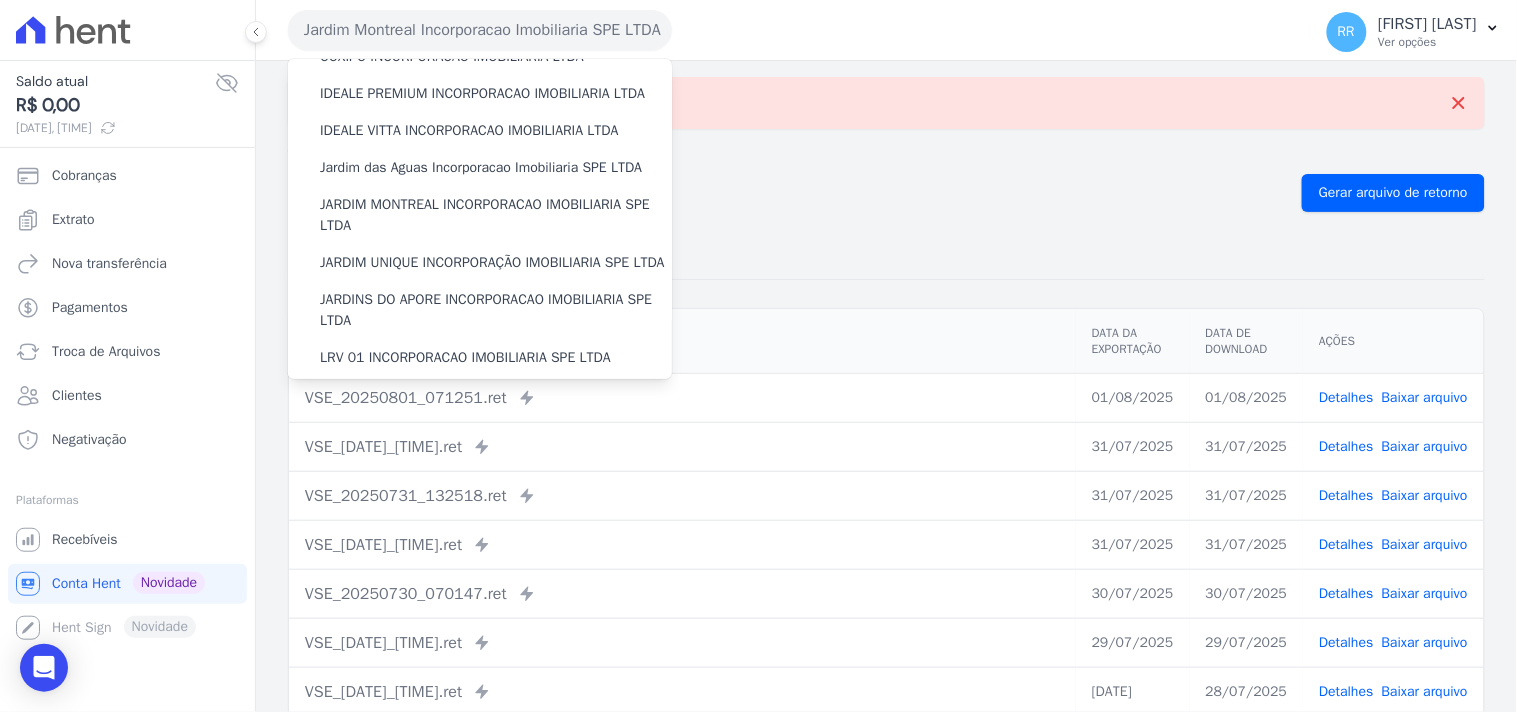 scroll, scrollTop: 258, scrollLeft: 0, axis: vertical 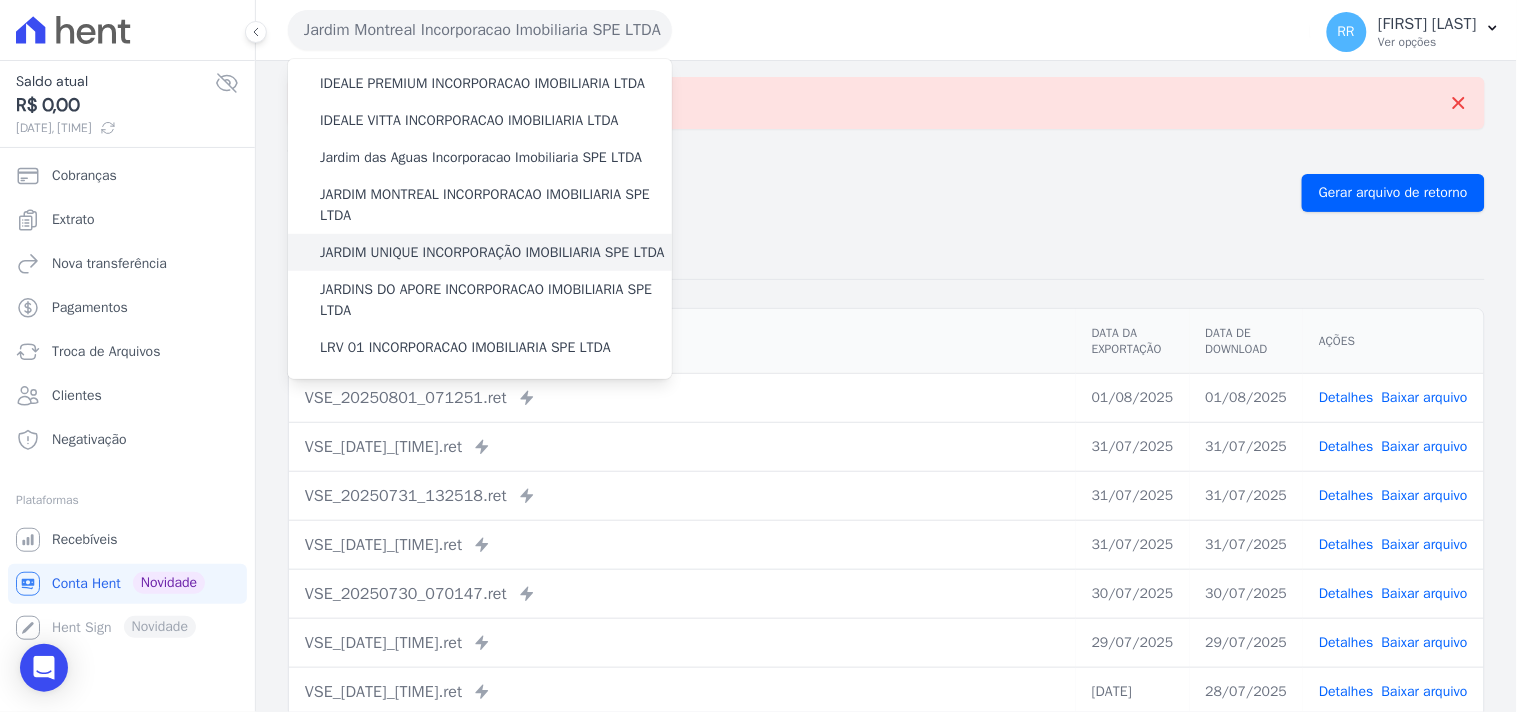 click on "JARDIM UNIQUE INCORPORAÇÃO IMOBILIARIA SPE LTDA" at bounding box center (492, 252) 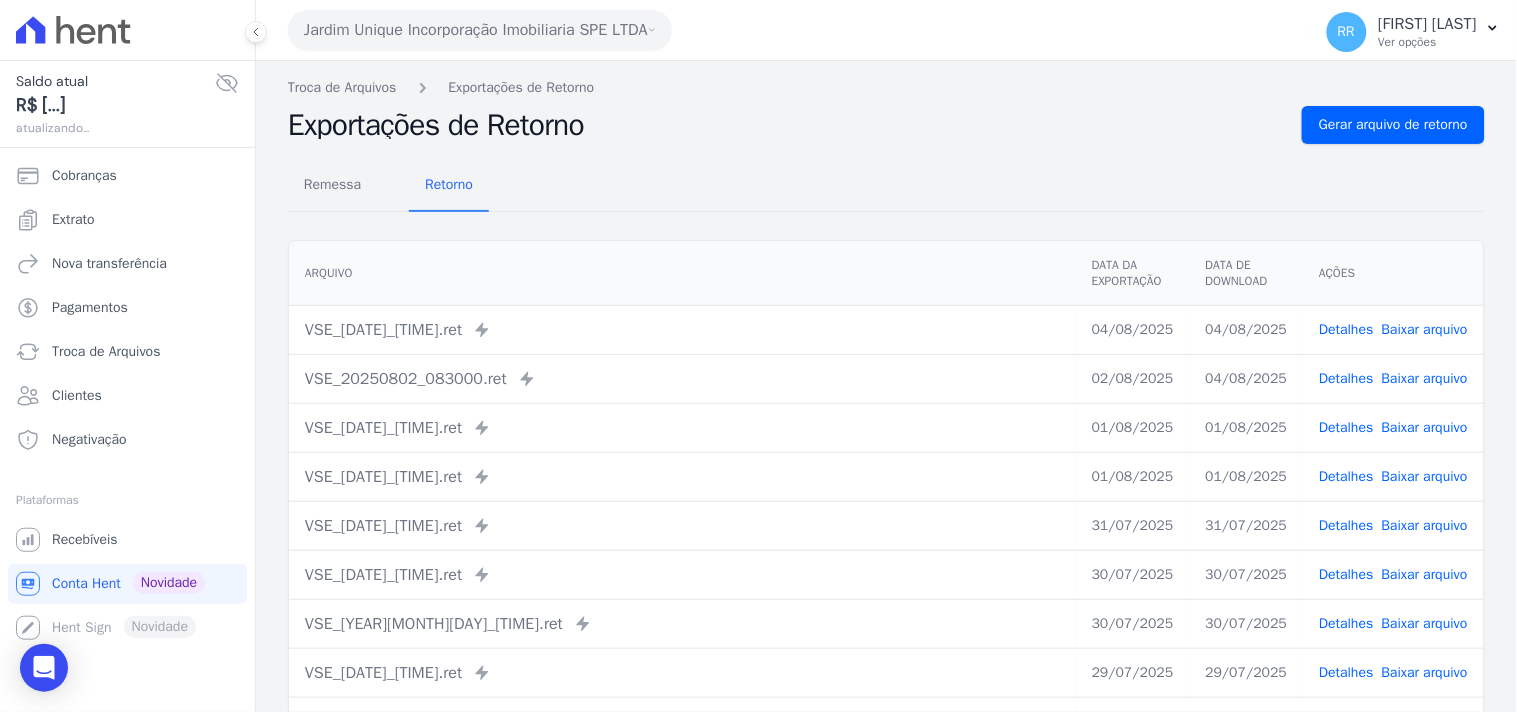 click on "Remessa
Retorno
Arquivo
Data da Exportação
Data de Download
Ações
VSE_[DATE]_[TIME].ret
Enviado para Nexxera em: [DATE], [TIME]
[DATE]
[DATE]
Detalhes" at bounding box center (886, 505) 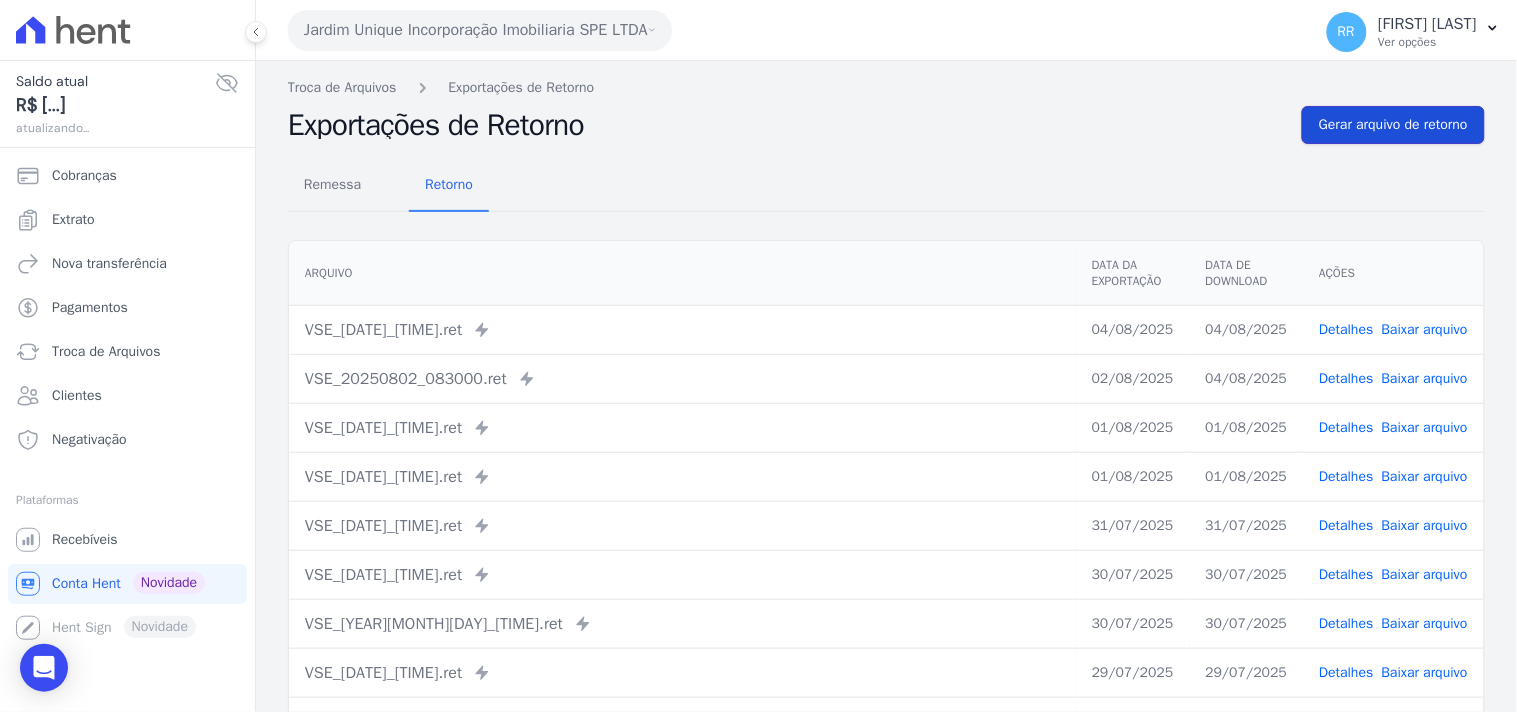 click on "Gerar arquivo de retorno" at bounding box center [1393, 125] 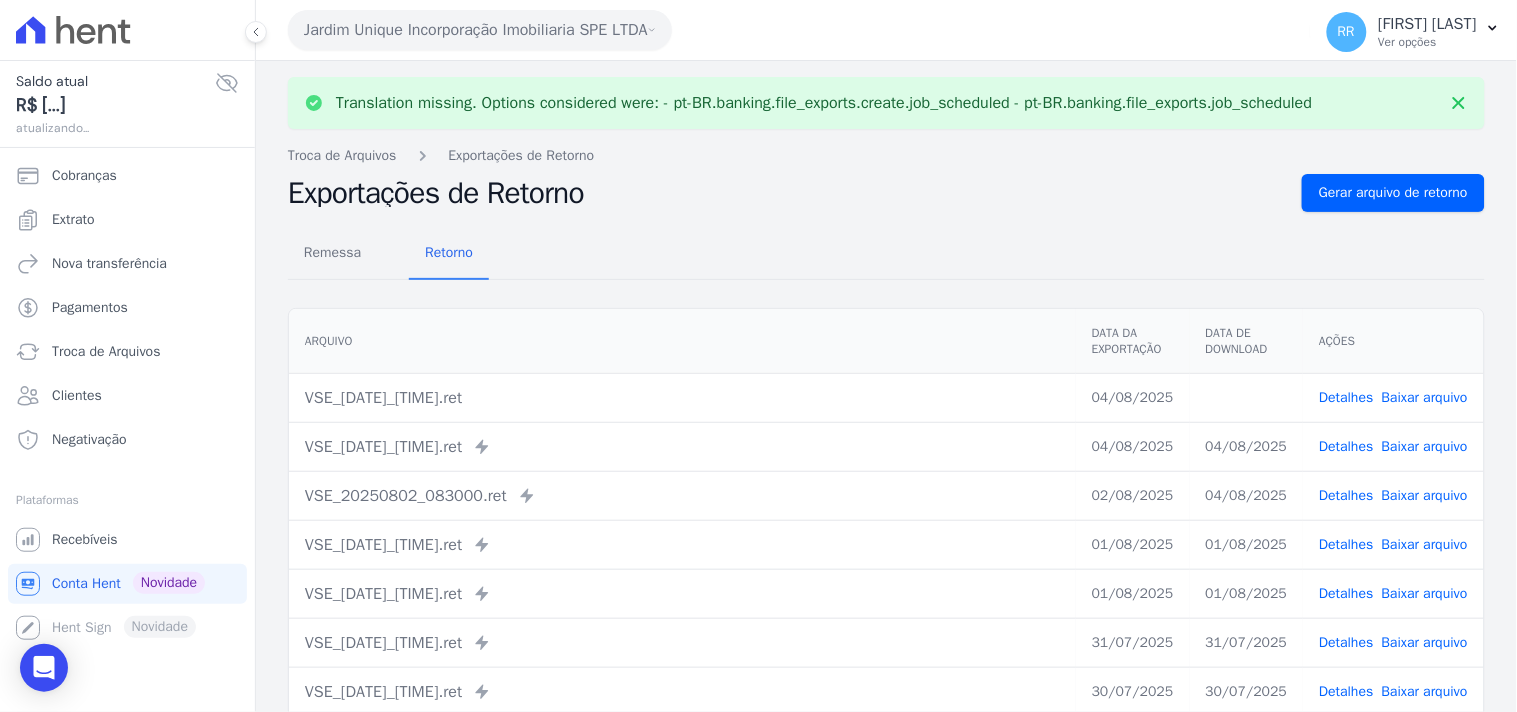 click on "Baixar arquivo" at bounding box center (1425, 397) 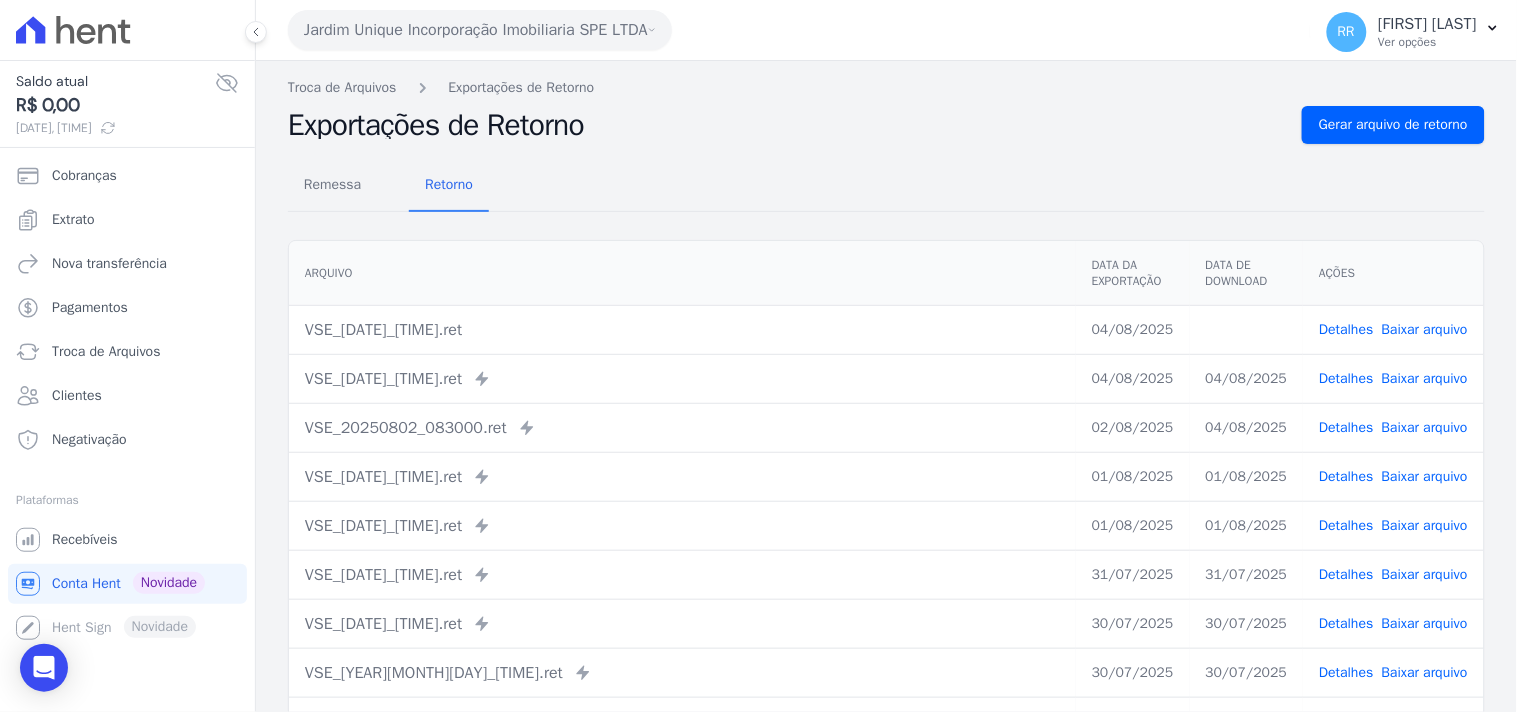 click on "Arquivo" at bounding box center [682, 273] 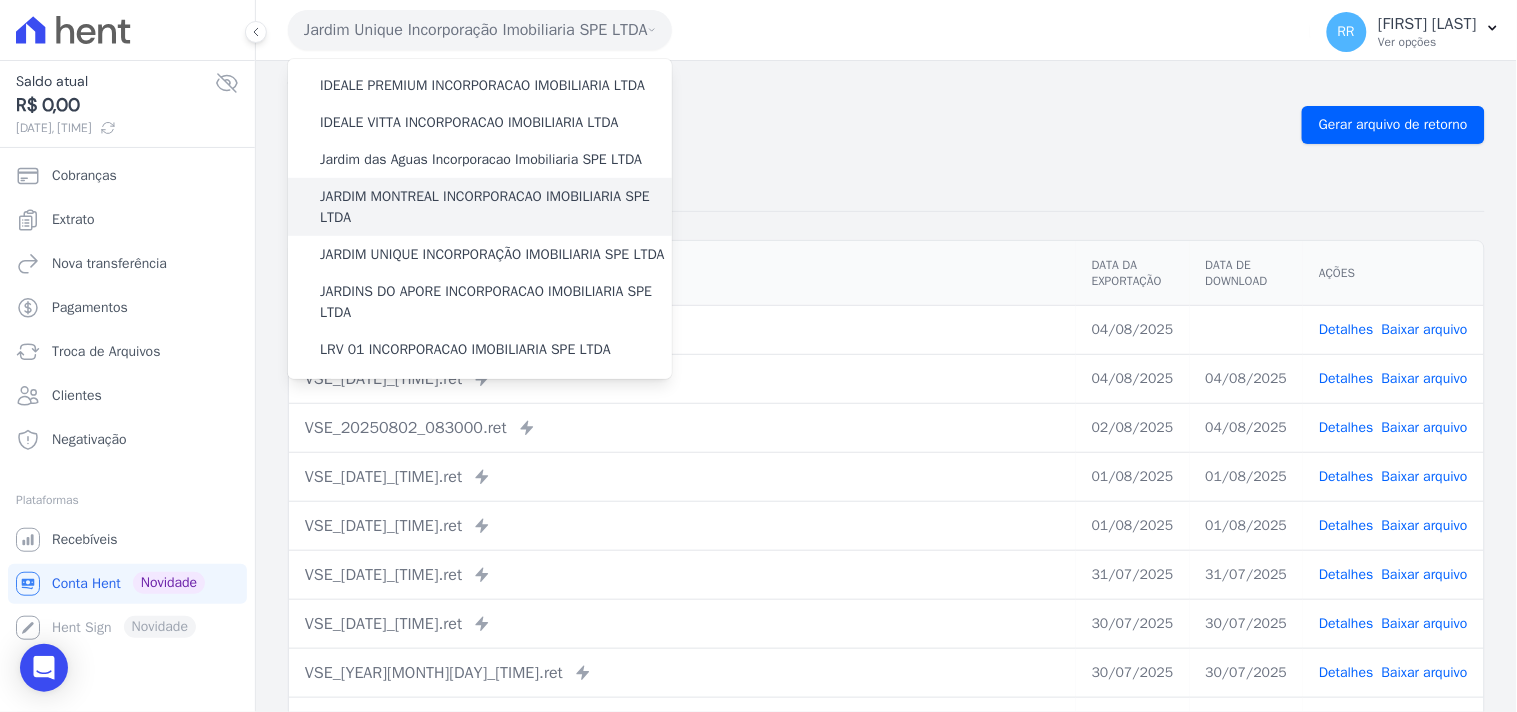 scroll, scrollTop: 296, scrollLeft: 0, axis: vertical 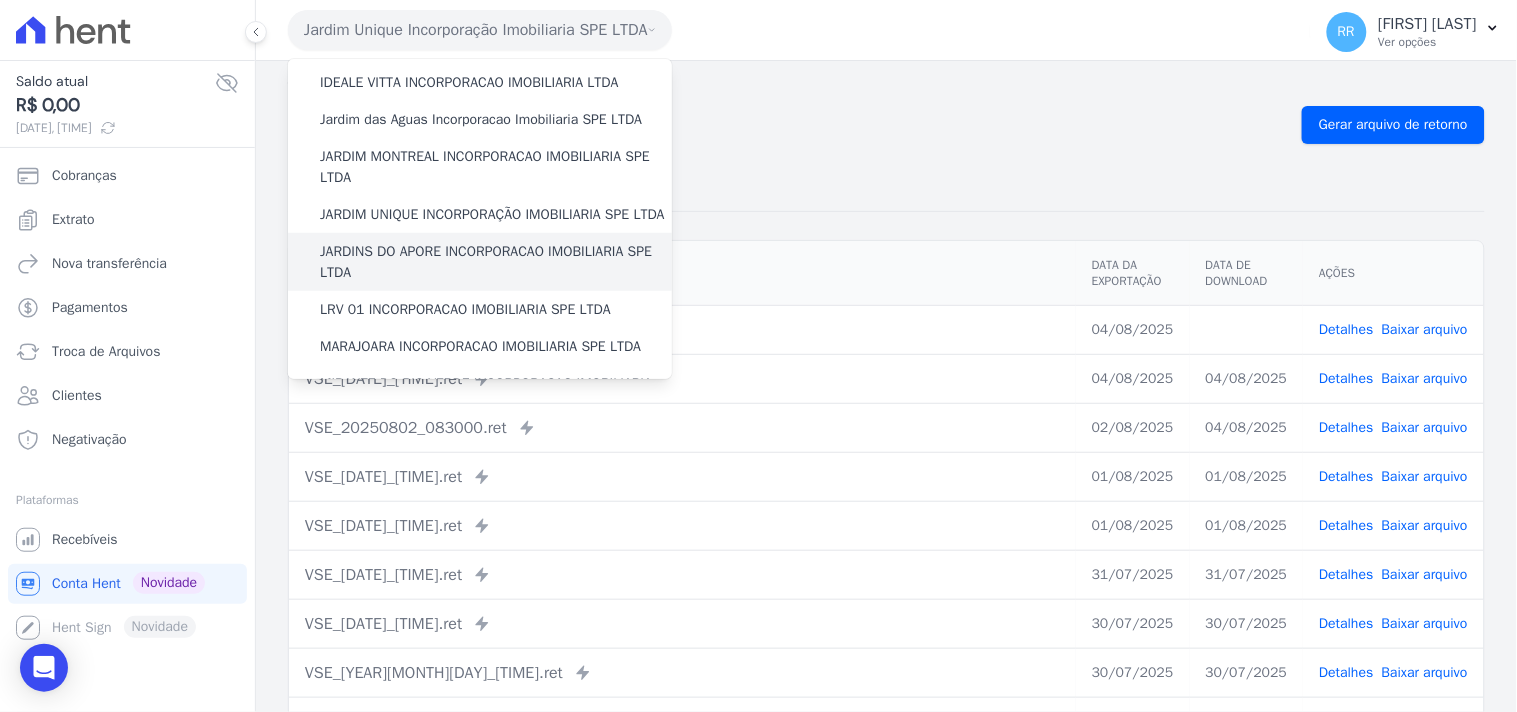 click on "JARDINS DO APORE INCORPORACAO IMOBILIARIA SPE LTDA" at bounding box center [496, 262] 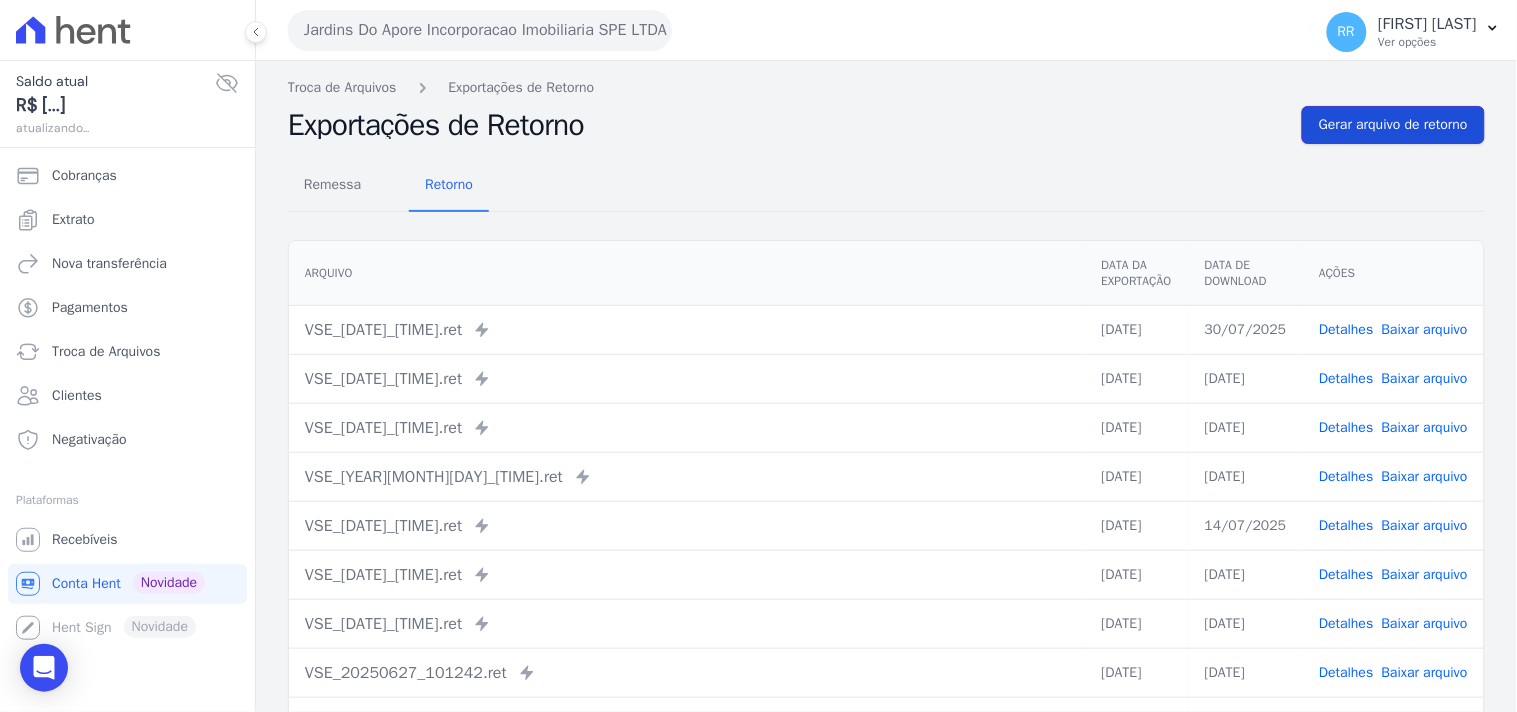 click on "Gerar arquivo de retorno" at bounding box center (1393, 125) 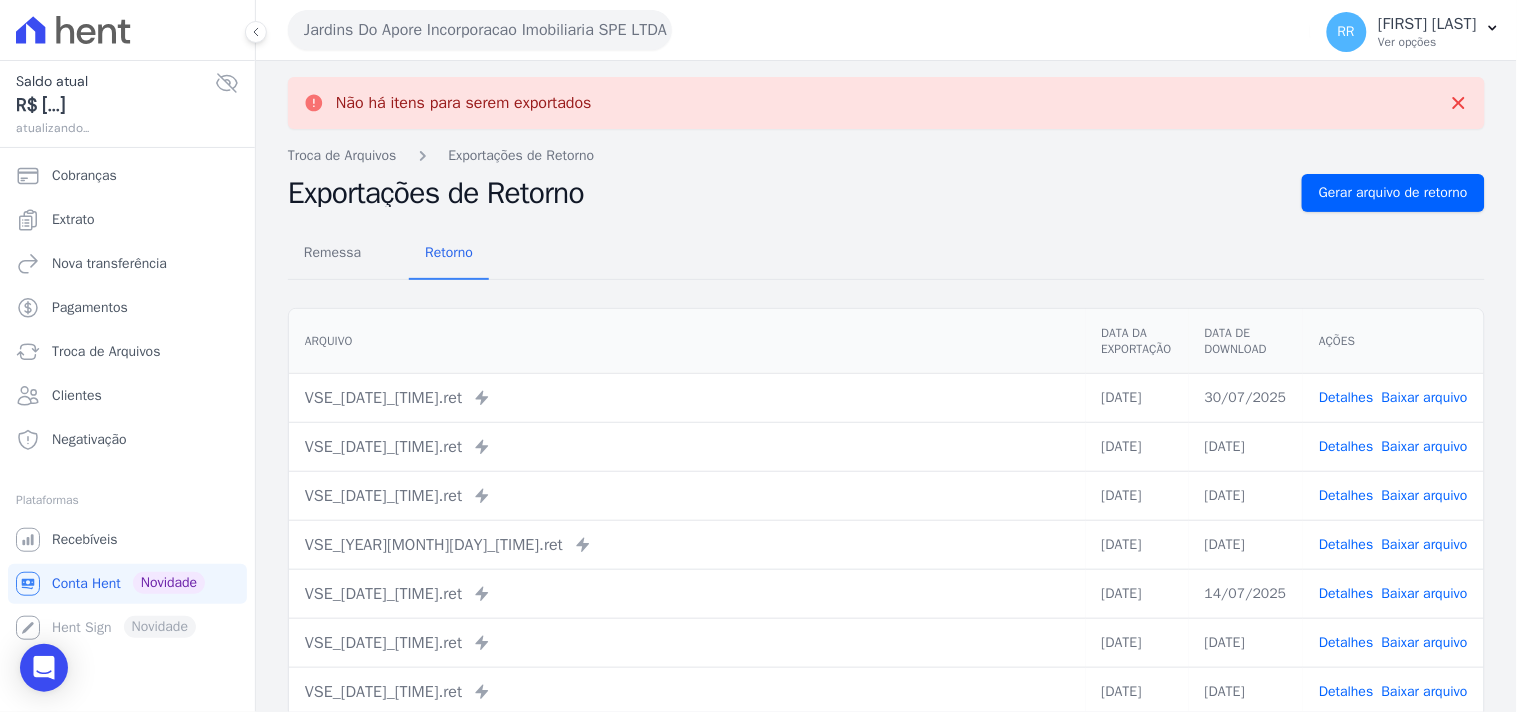 click on "Jardins Do Apore Incorporacao Imobiliaria SPE LTDA" at bounding box center [480, 30] 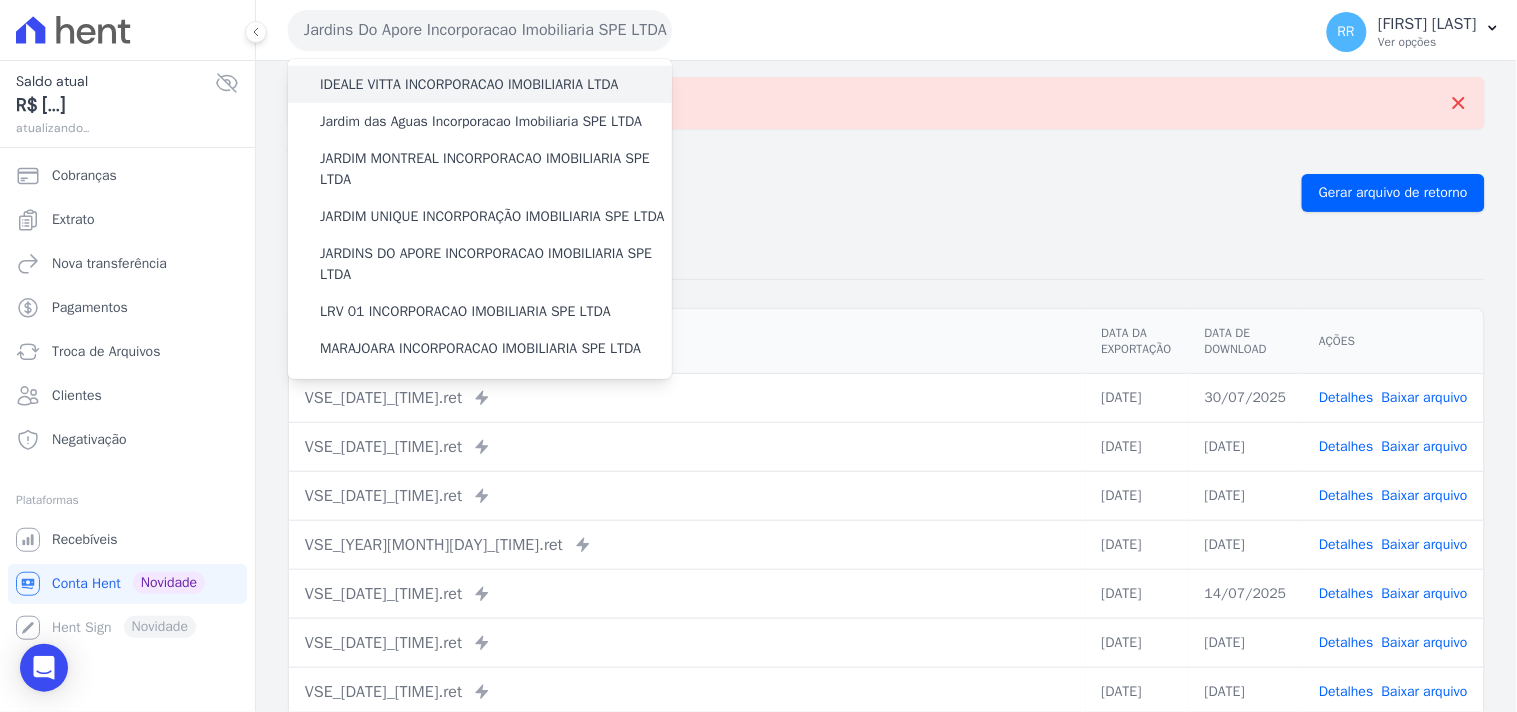 scroll, scrollTop: 407, scrollLeft: 0, axis: vertical 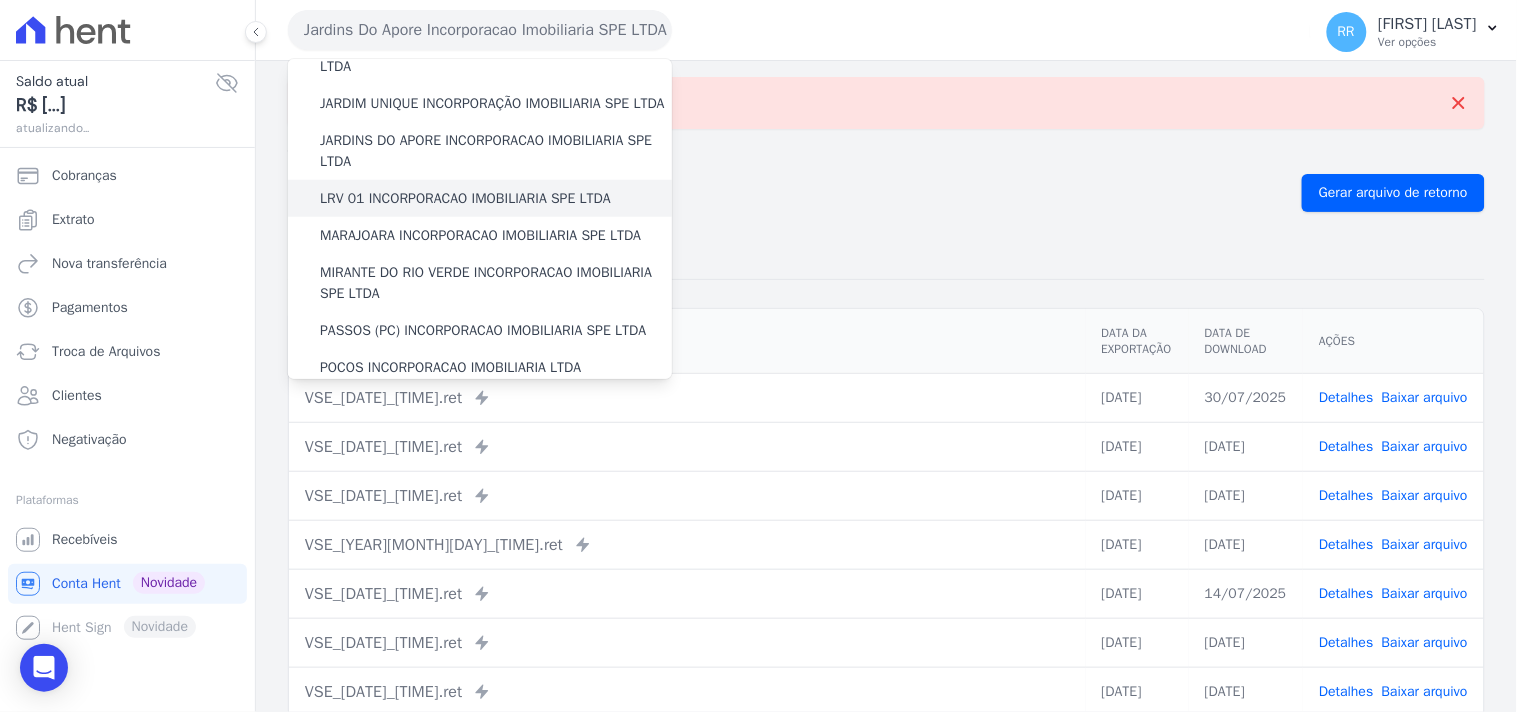click on "LRV 01 INCORPORACAO IMOBILIARIA SPE LTDA" at bounding box center [465, 198] 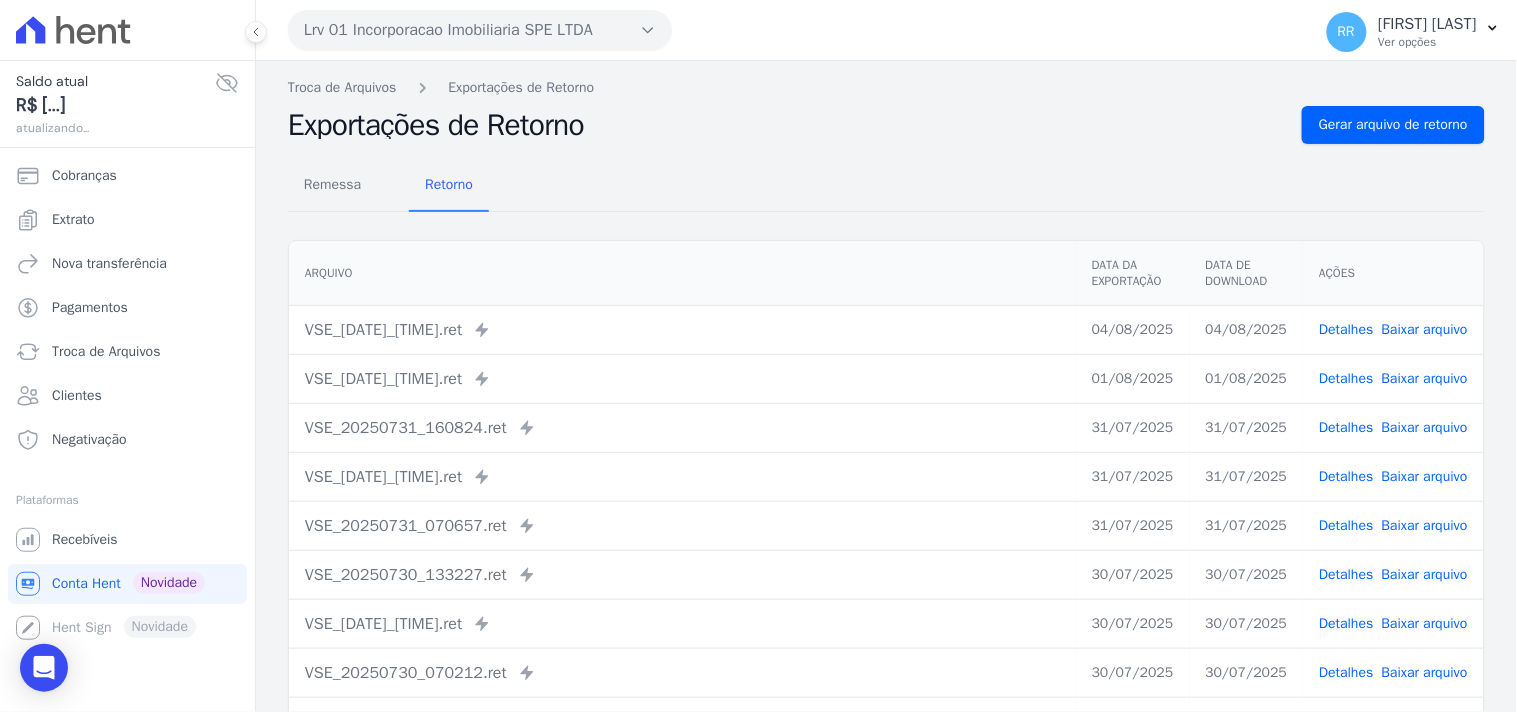 click on "Troca de Arquivos
Exportações de Retorno" at bounding box center (886, 87) 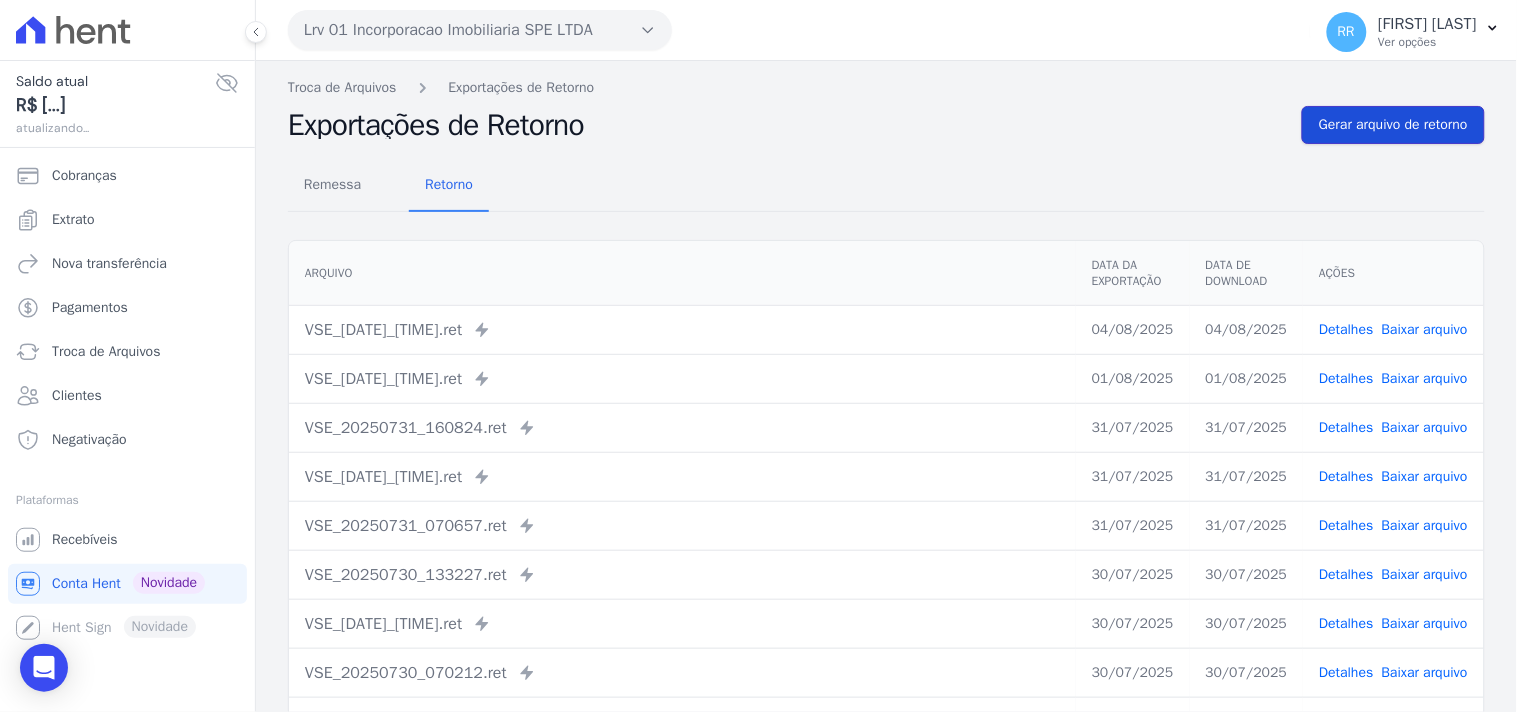 click on "Gerar arquivo de retorno" at bounding box center (1393, 125) 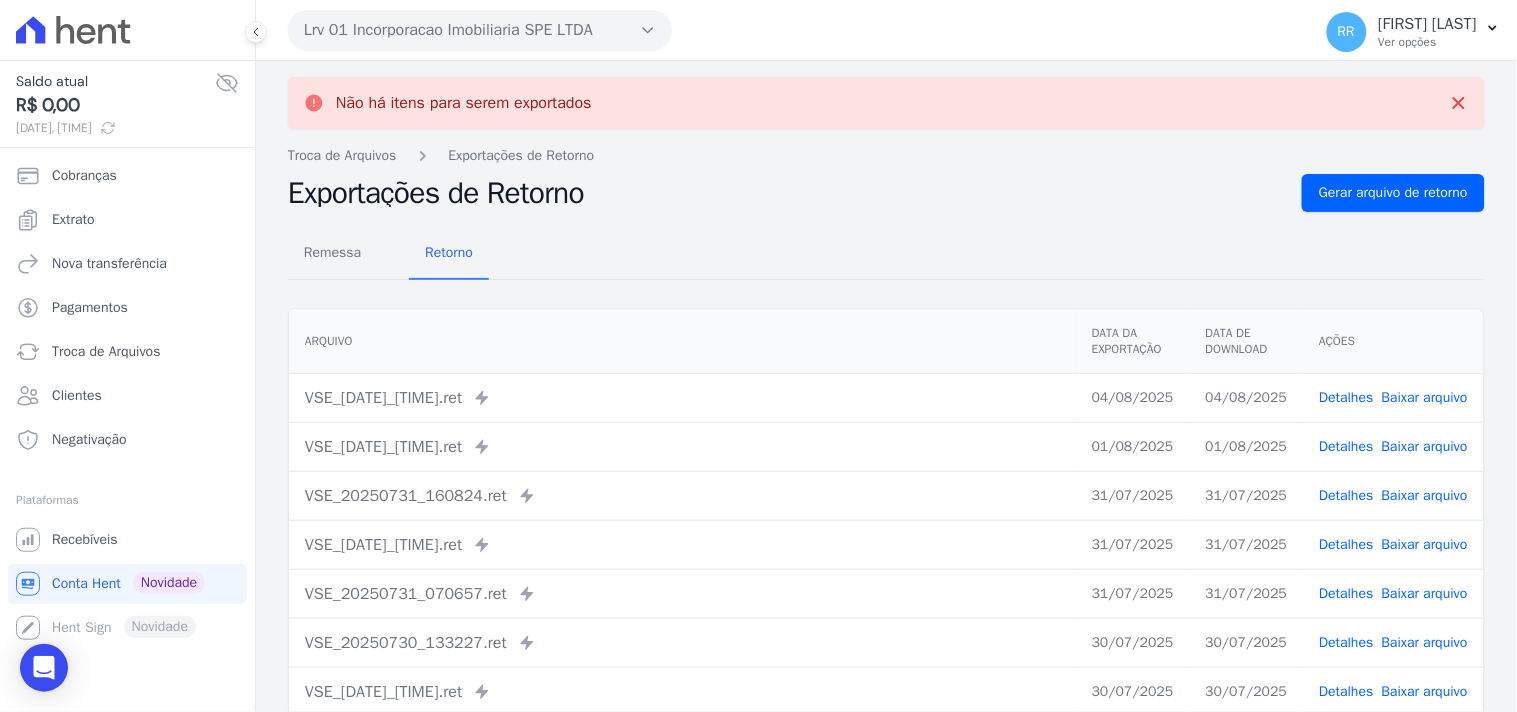click on "Lrv 01 Incorporacao Imobiliaria SPE LTDA" at bounding box center (480, 30) 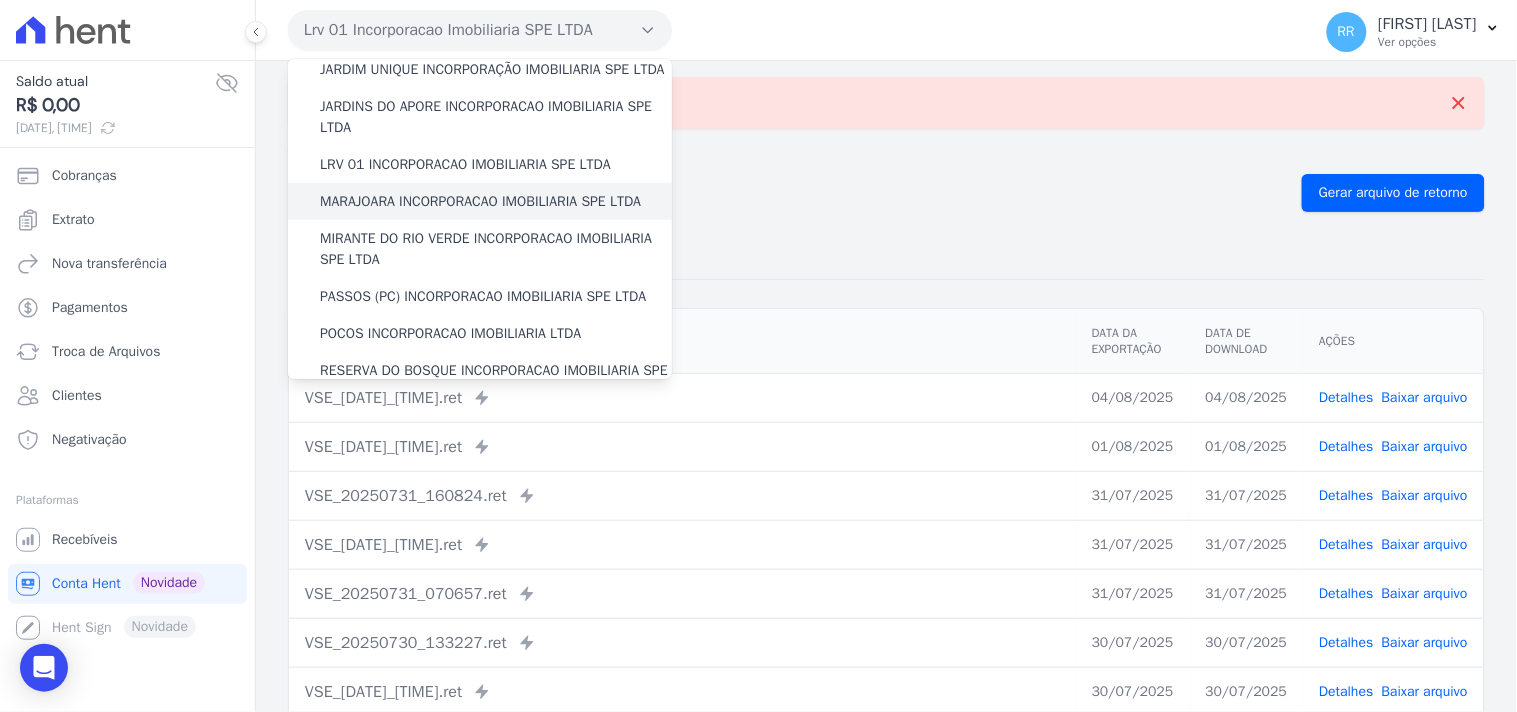scroll, scrollTop: 444, scrollLeft: 0, axis: vertical 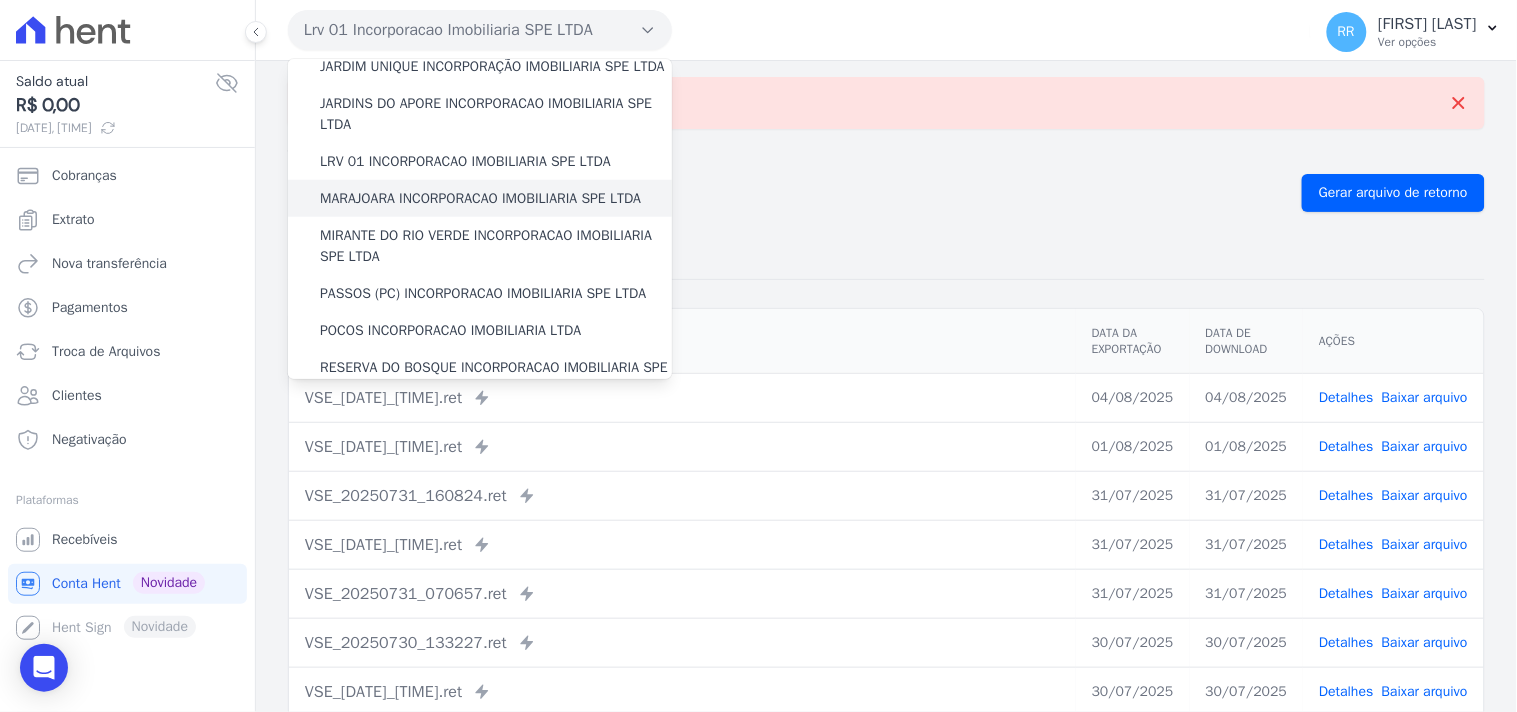 click on "MARAJOARA INCORPORACAO IMOBILIARIA SPE LTDA" at bounding box center [480, 198] 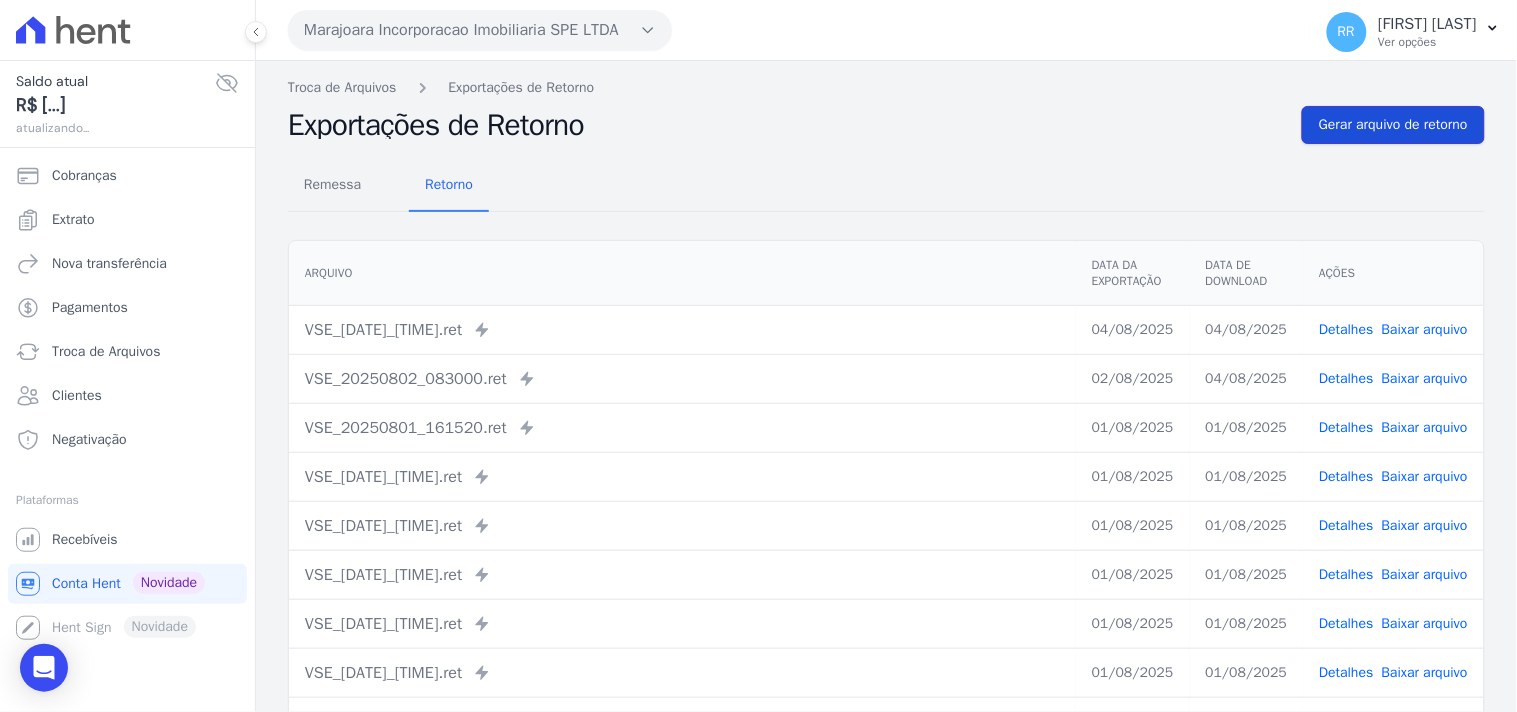 click on "Gerar arquivo de retorno" at bounding box center [1393, 125] 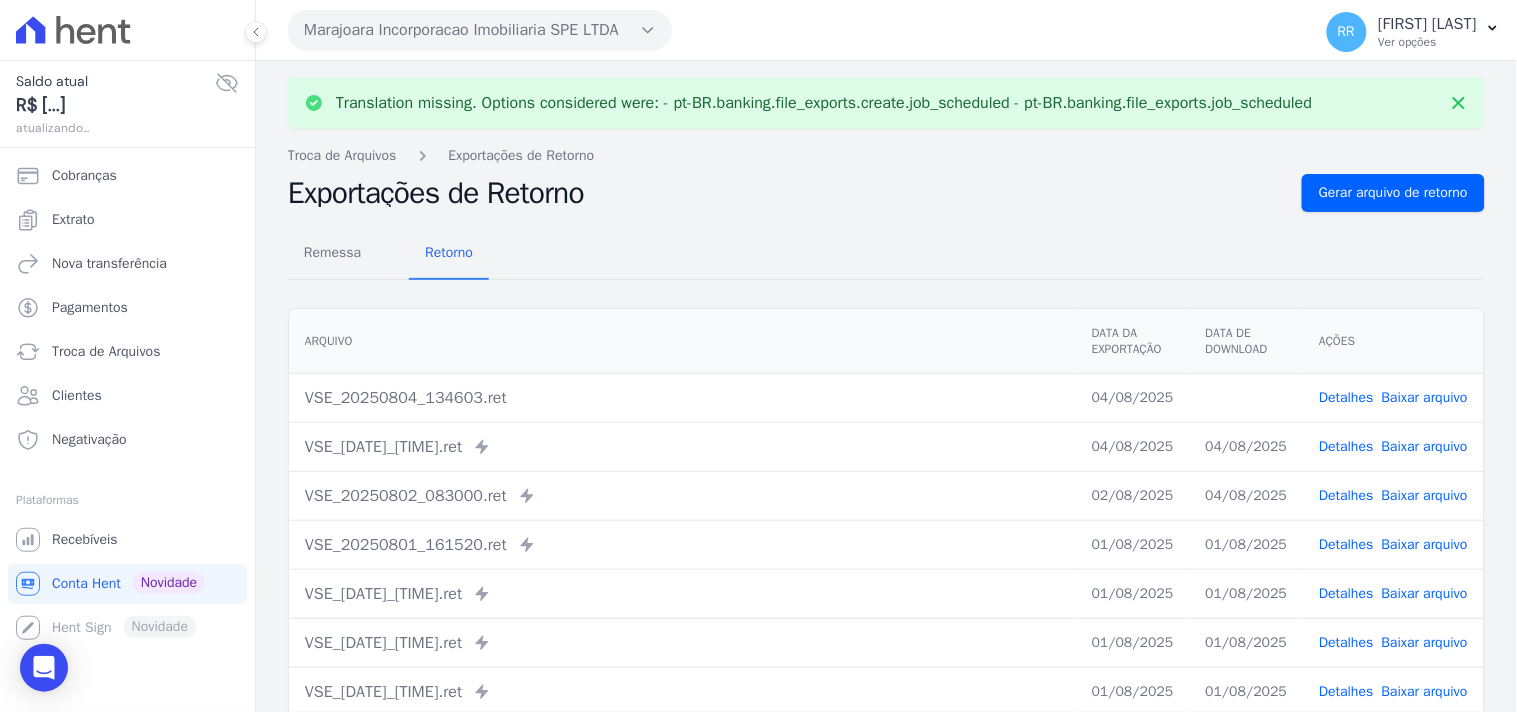 click on "Baixar arquivo" at bounding box center (1425, 397) 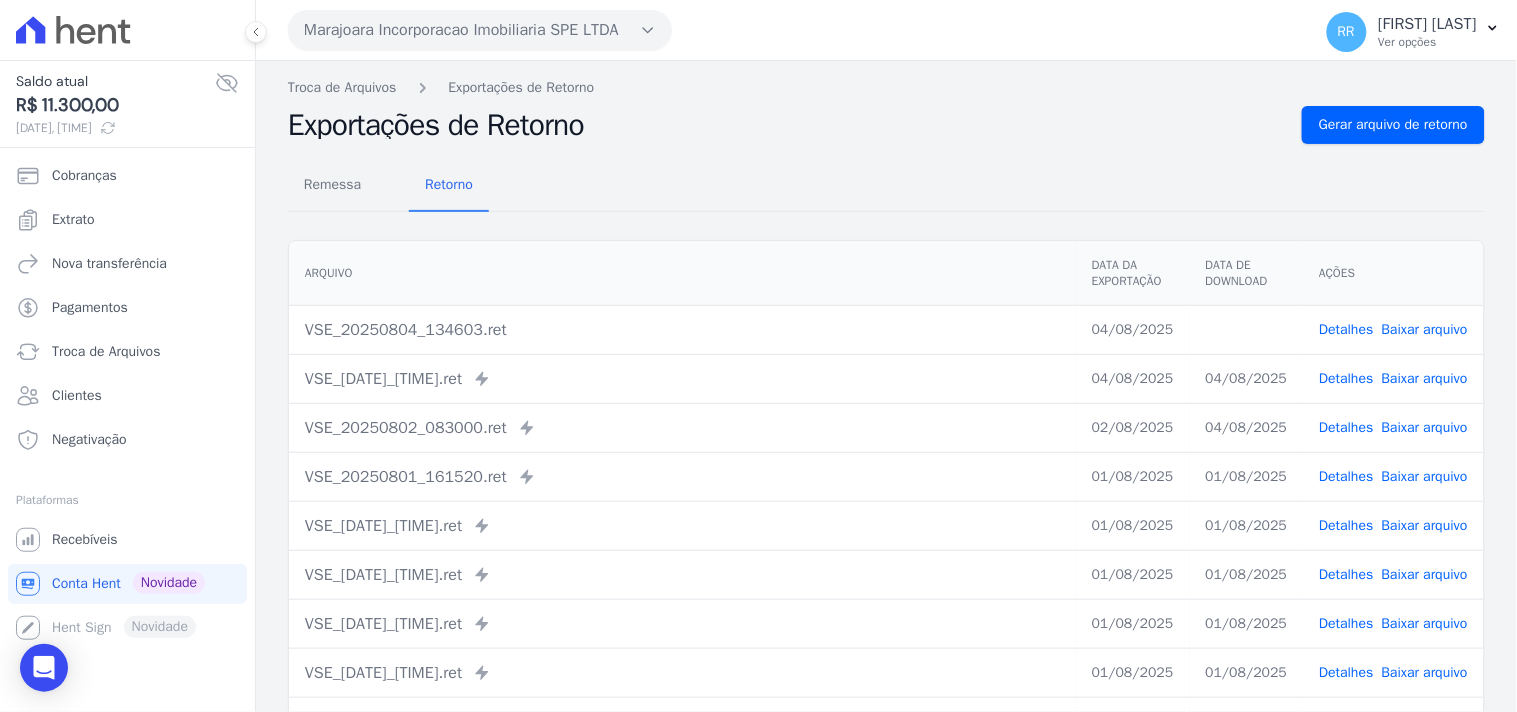 drag, startPoint x: 885, startPoint y: 173, endPoint x: 818, endPoint y: 160, distance: 68.24954 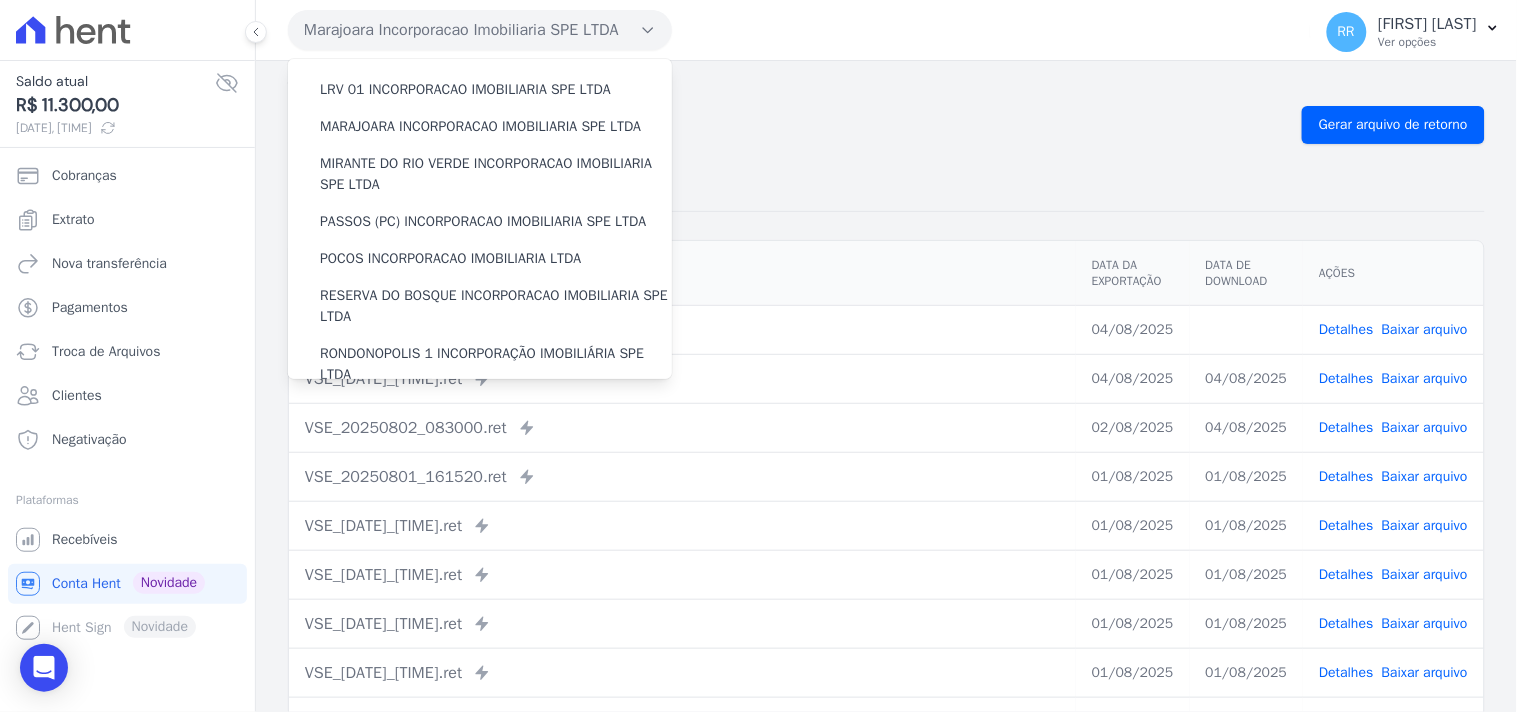 scroll, scrollTop: 518, scrollLeft: 0, axis: vertical 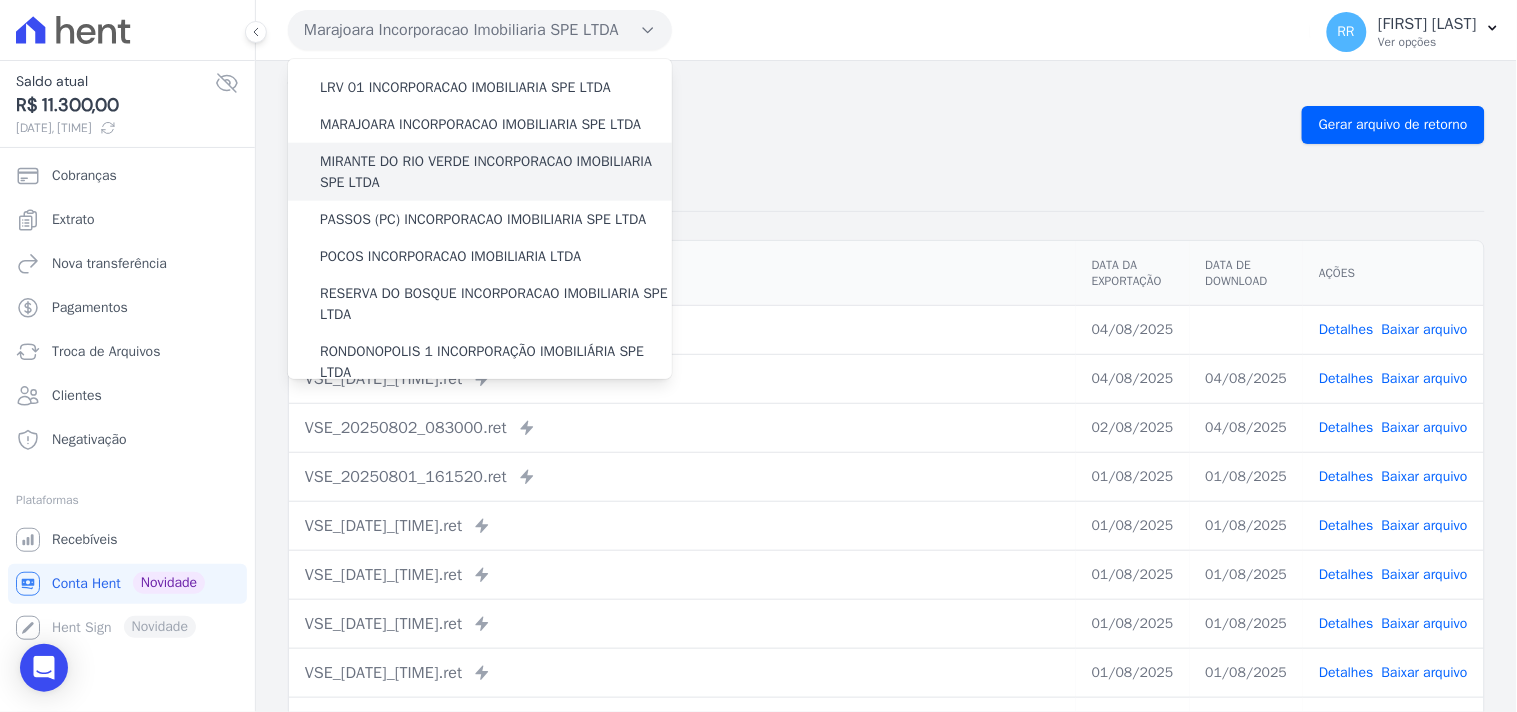 click on "MIRANTE DO RIO VERDE INCORPORACAO IMOBILIARIA SPE LTDA" at bounding box center (496, 172) 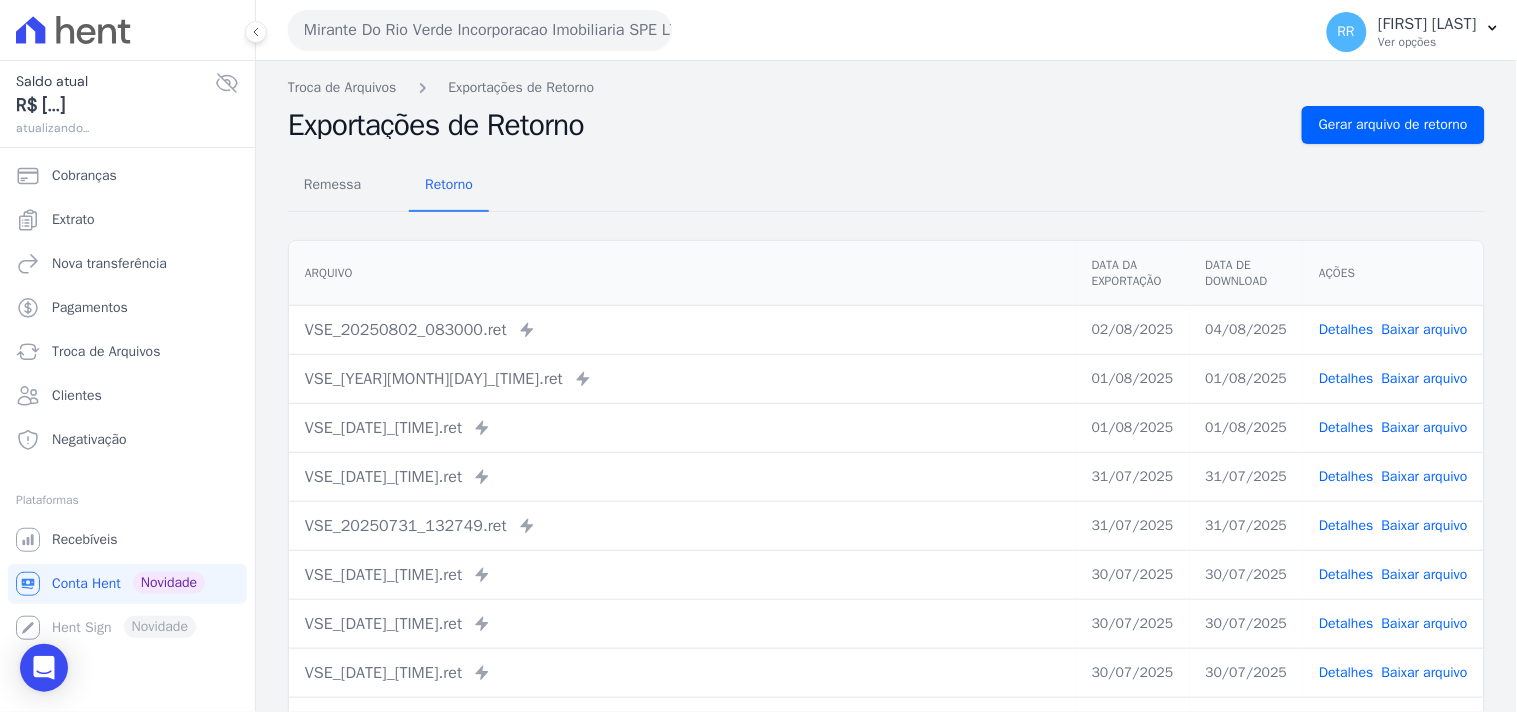 click on "Troca de Arquivos
Exportações de Retorno" at bounding box center (886, 87) 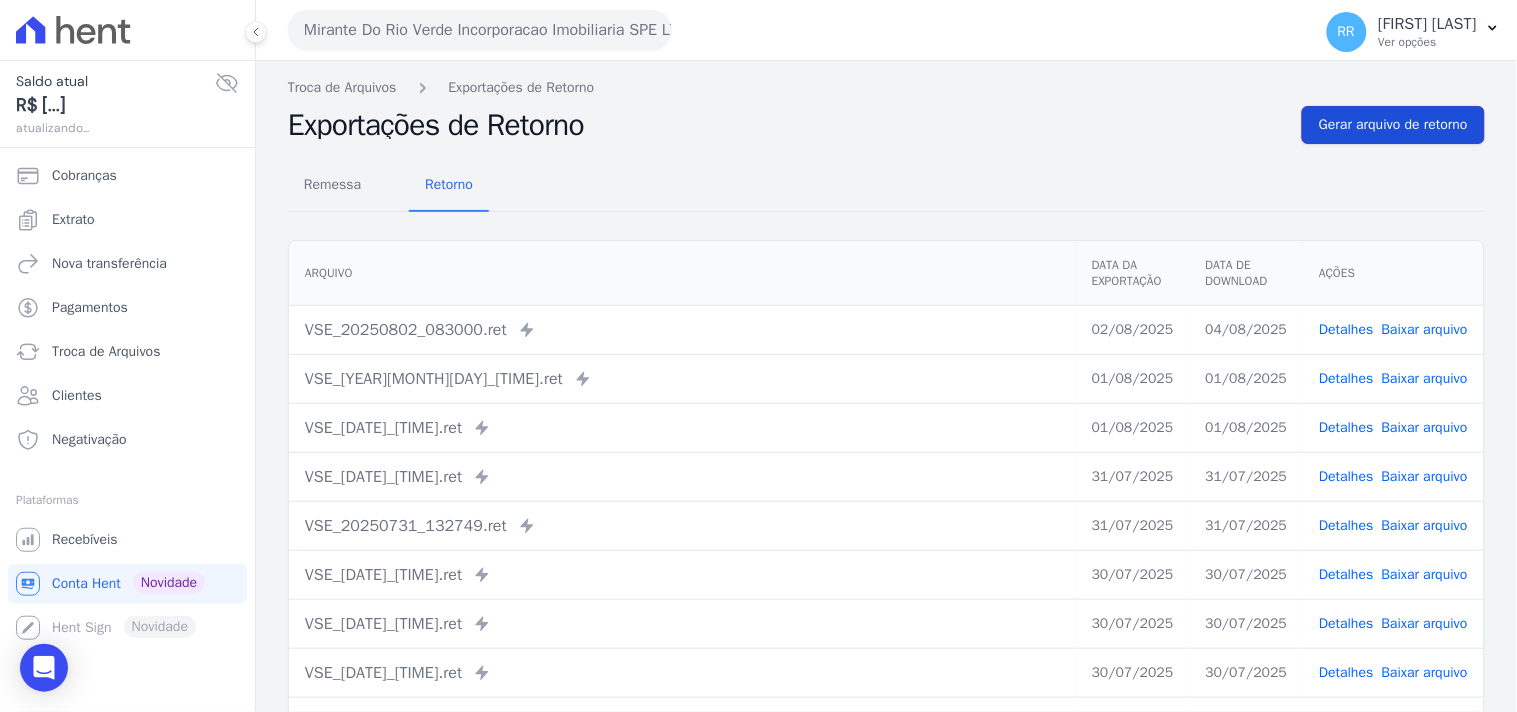 click on "Gerar arquivo de retorno" at bounding box center [1393, 125] 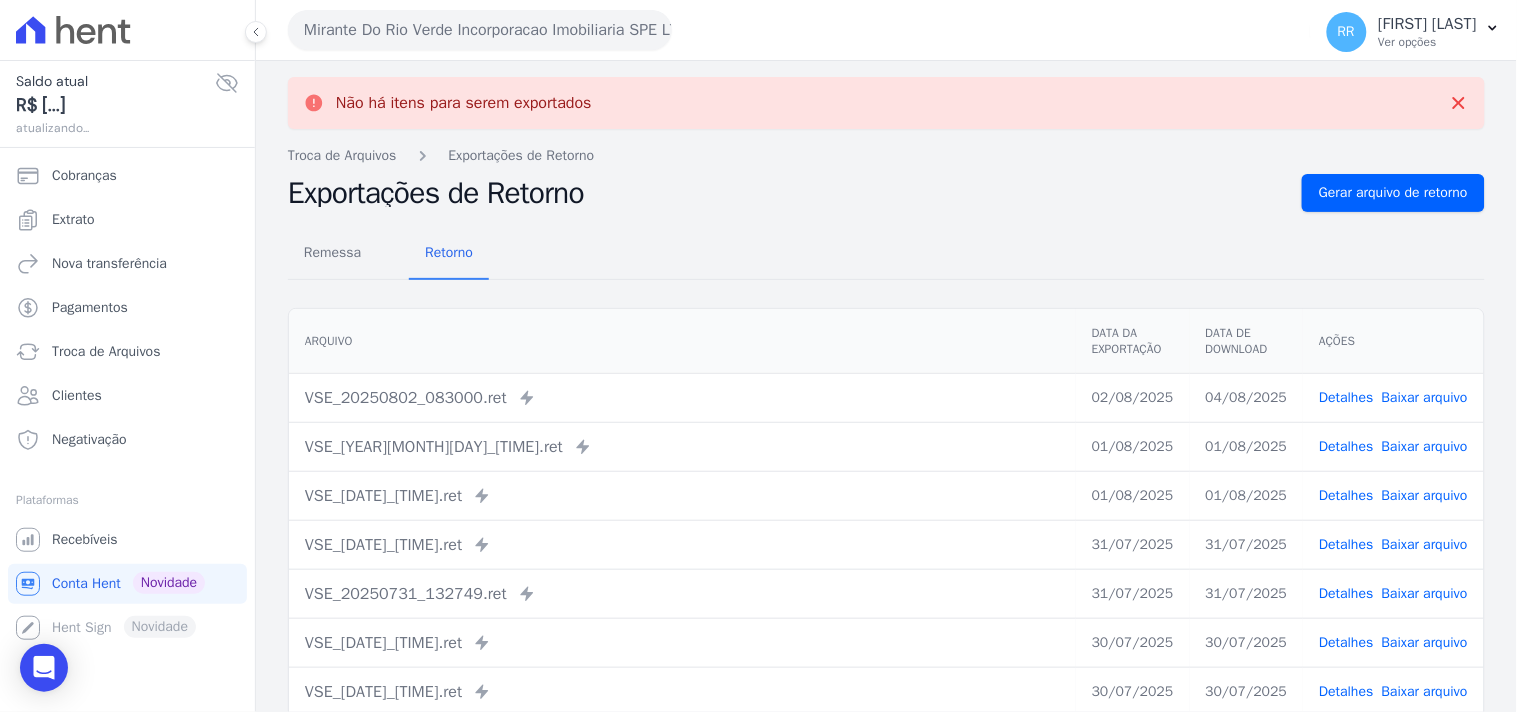click on "Mirante Do Rio Verde Incorporacao Imobiliaria SPE LTDA" at bounding box center [480, 30] 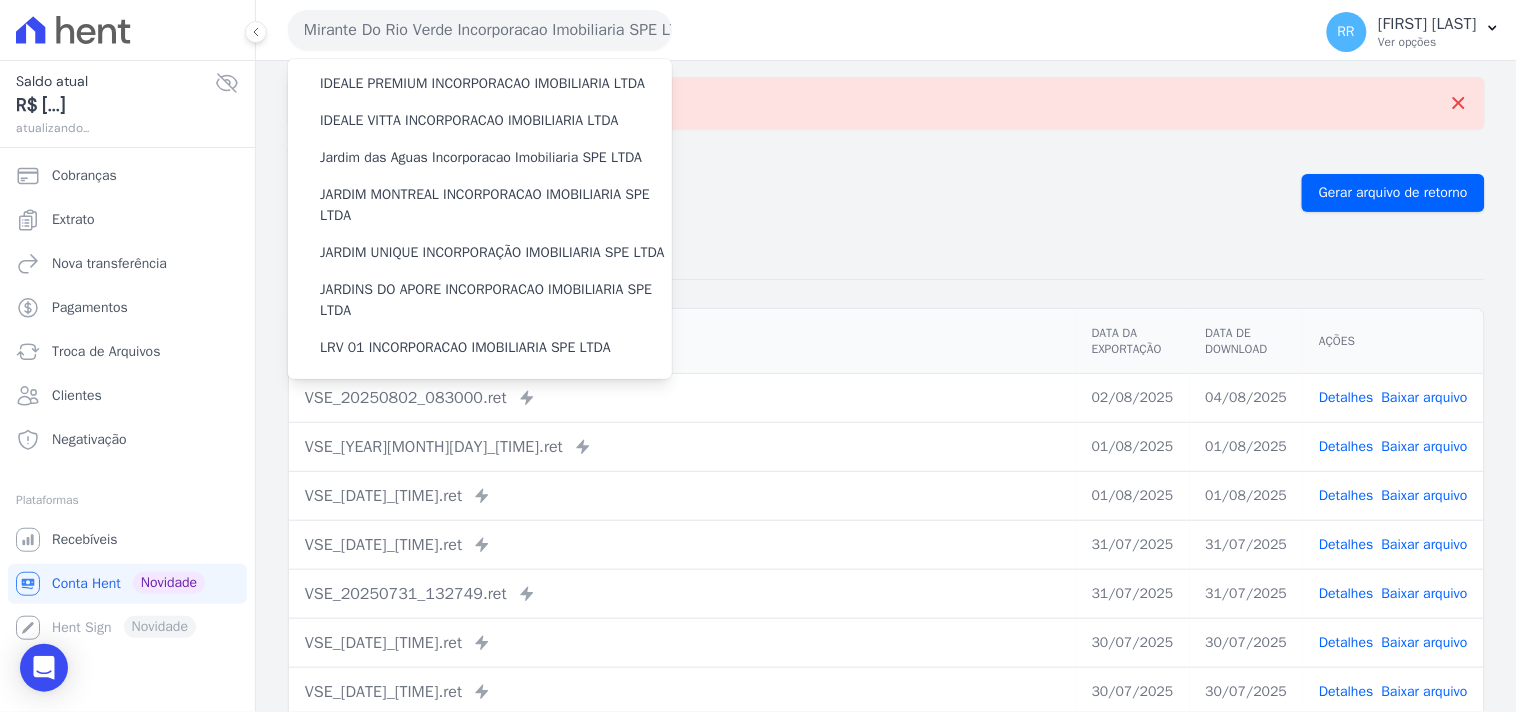scroll, scrollTop: 481, scrollLeft: 0, axis: vertical 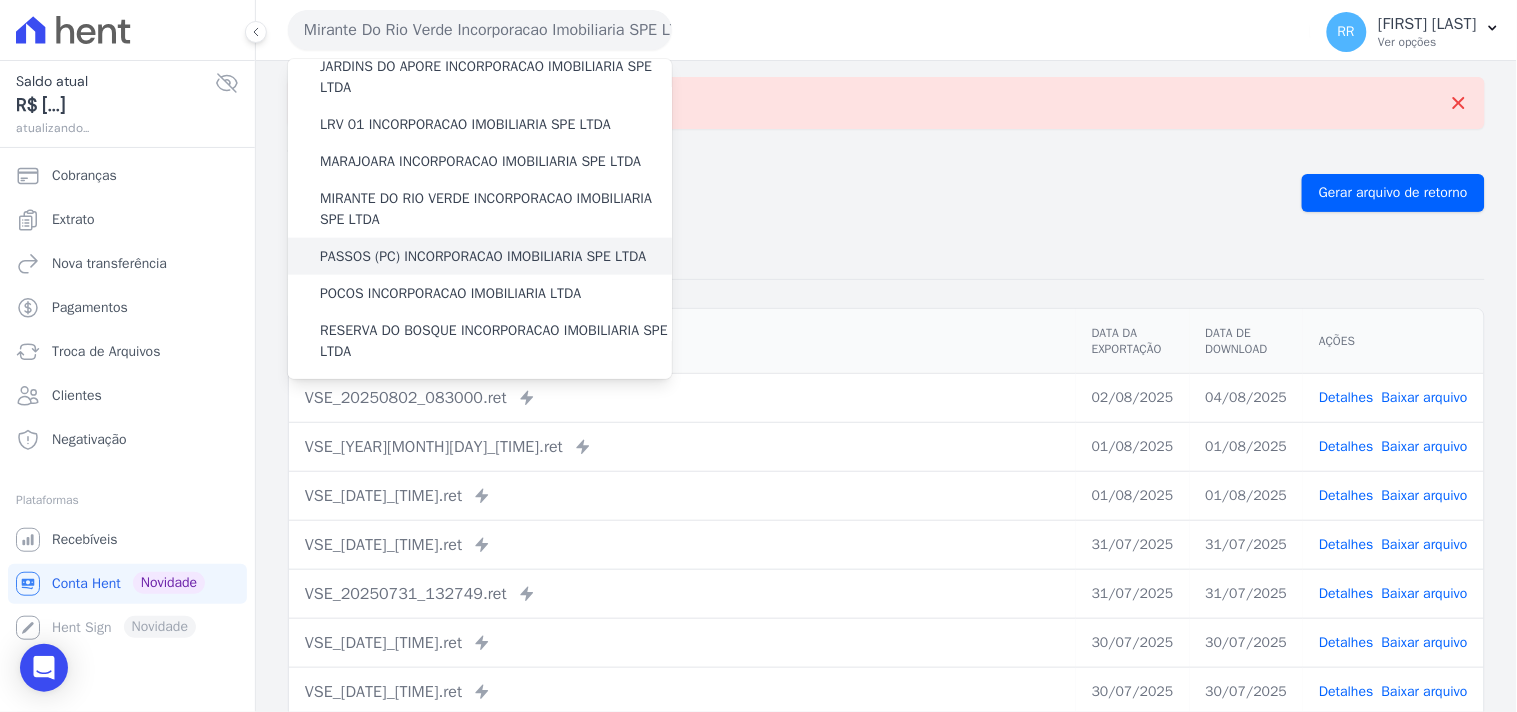 click on "PASSOS (PC) INCORPORACAO IMOBILIARIA SPE LTDA" at bounding box center [483, 256] 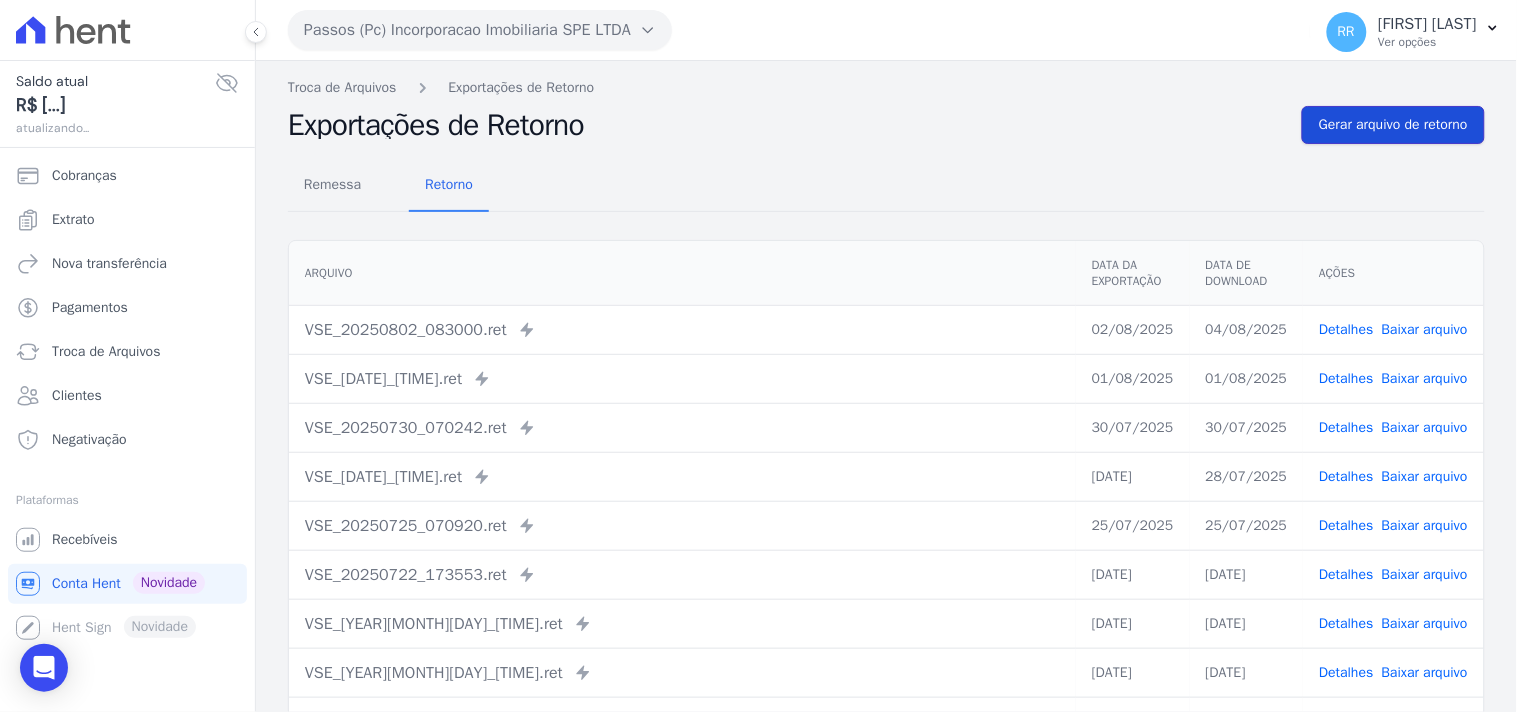click on "Gerar arquivo de retorno" at bounding box center [1393, 125] 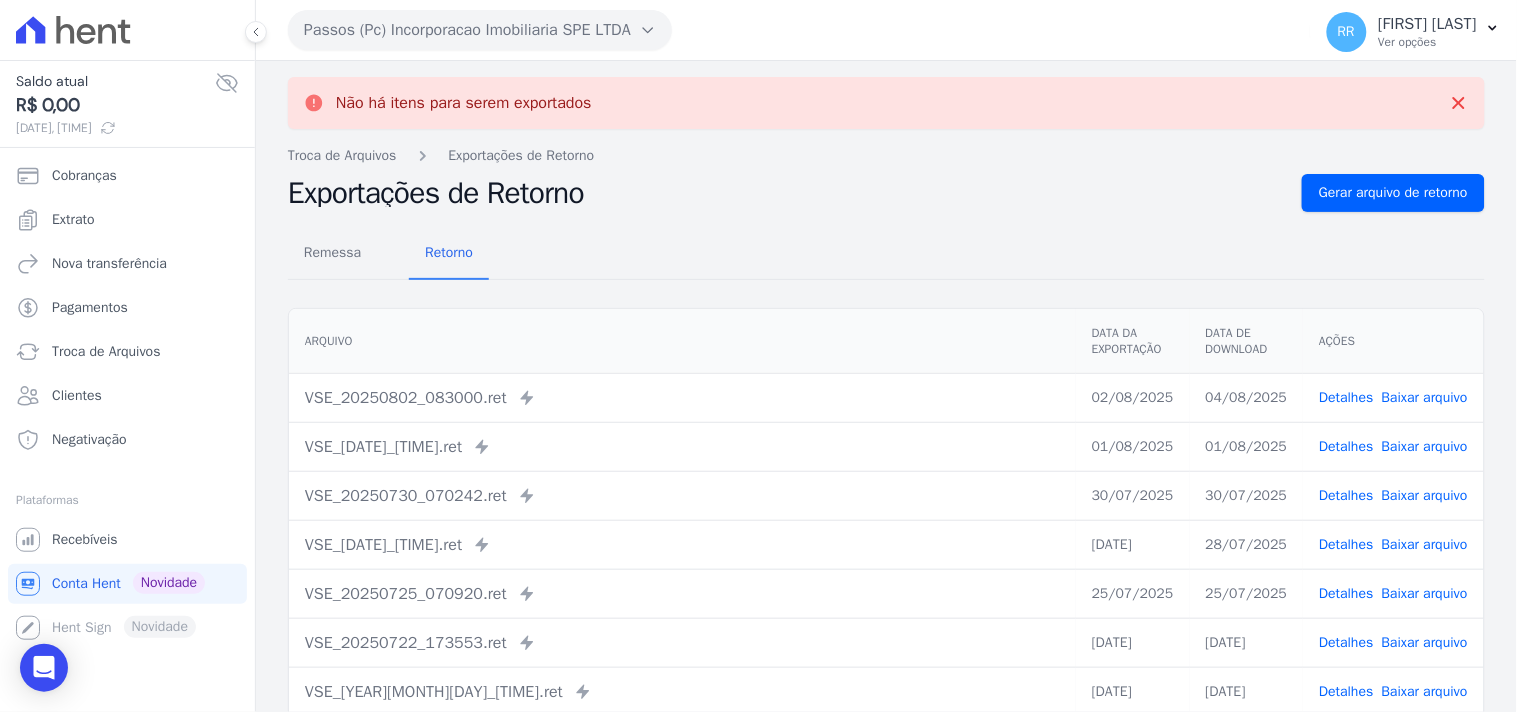 click on "Passos (Pc) Incorporacao Imobiliaria SPE LTDA" at bounding box center [480, 30] 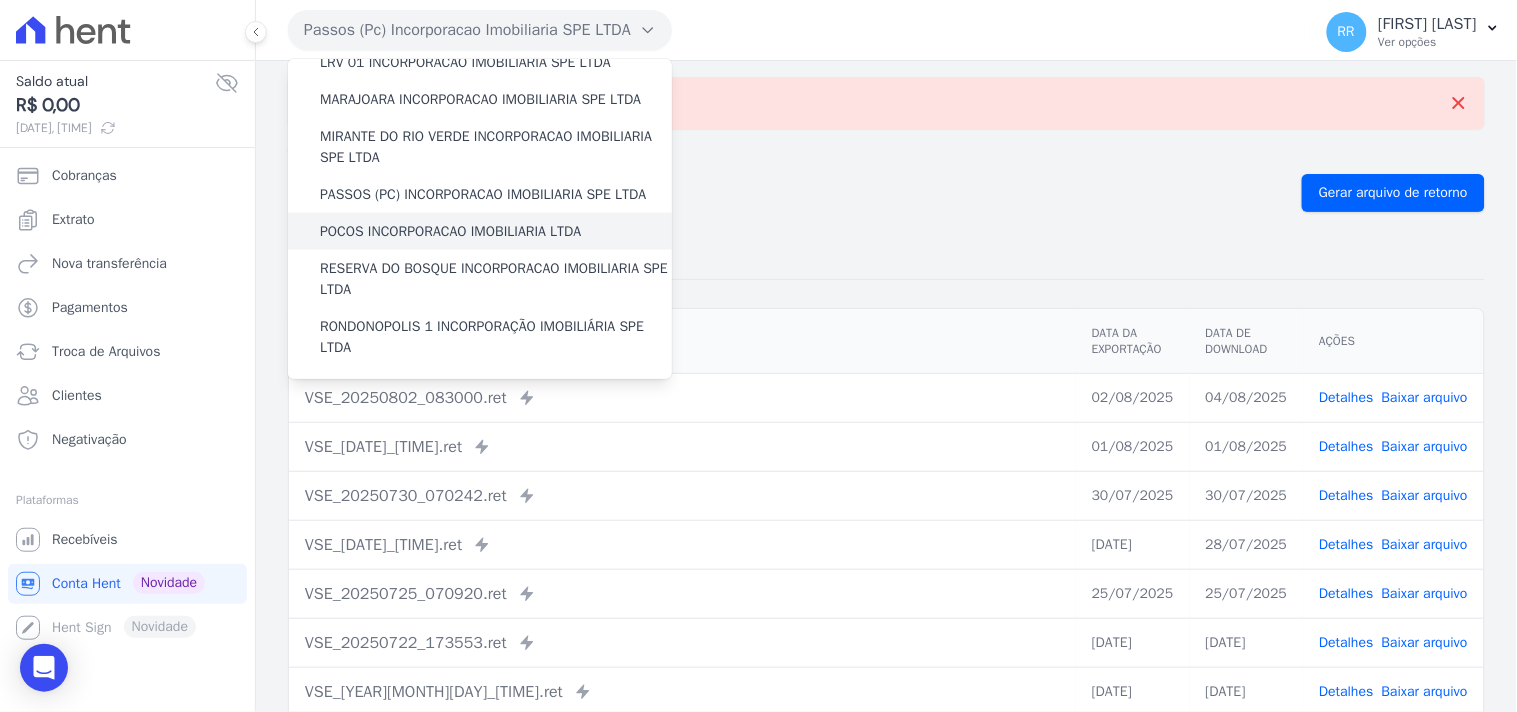scroll, scrollTop: 592, scrollLeft: 0, axis: vertical 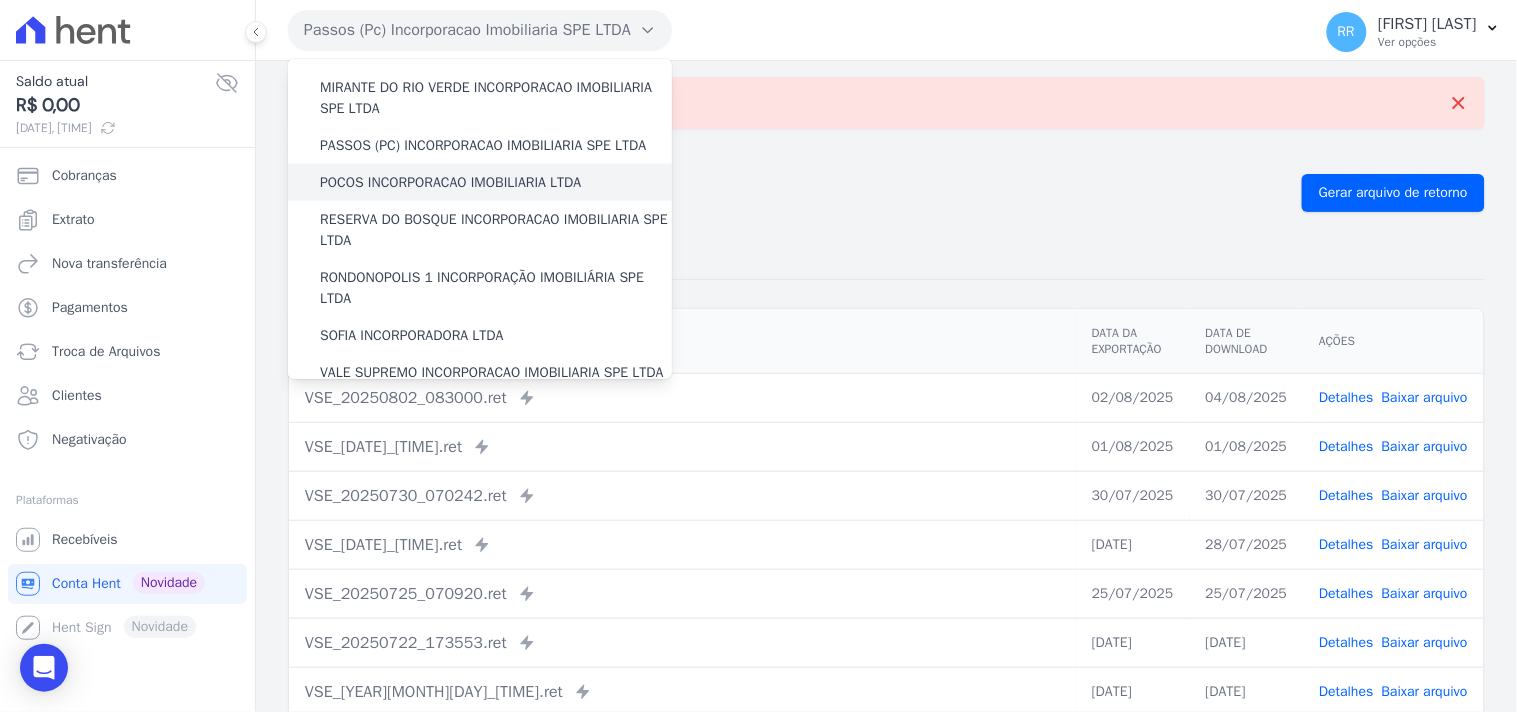 click on "POCOS INCORPORACAO IMOBILIARIA LTDA" at bounding box center (450, 182) 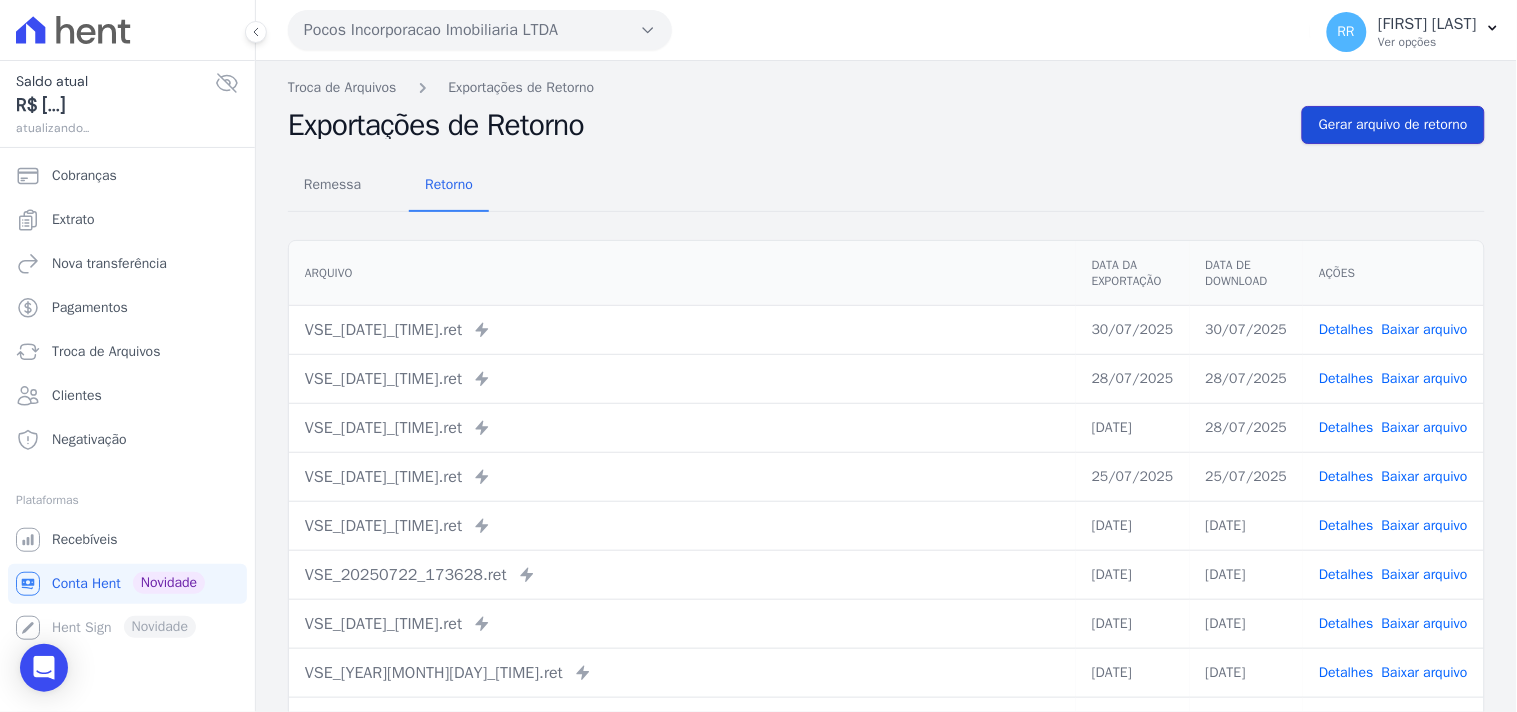 click on "Gerar arquivo de retorno" at bounding box center (1393, 125) 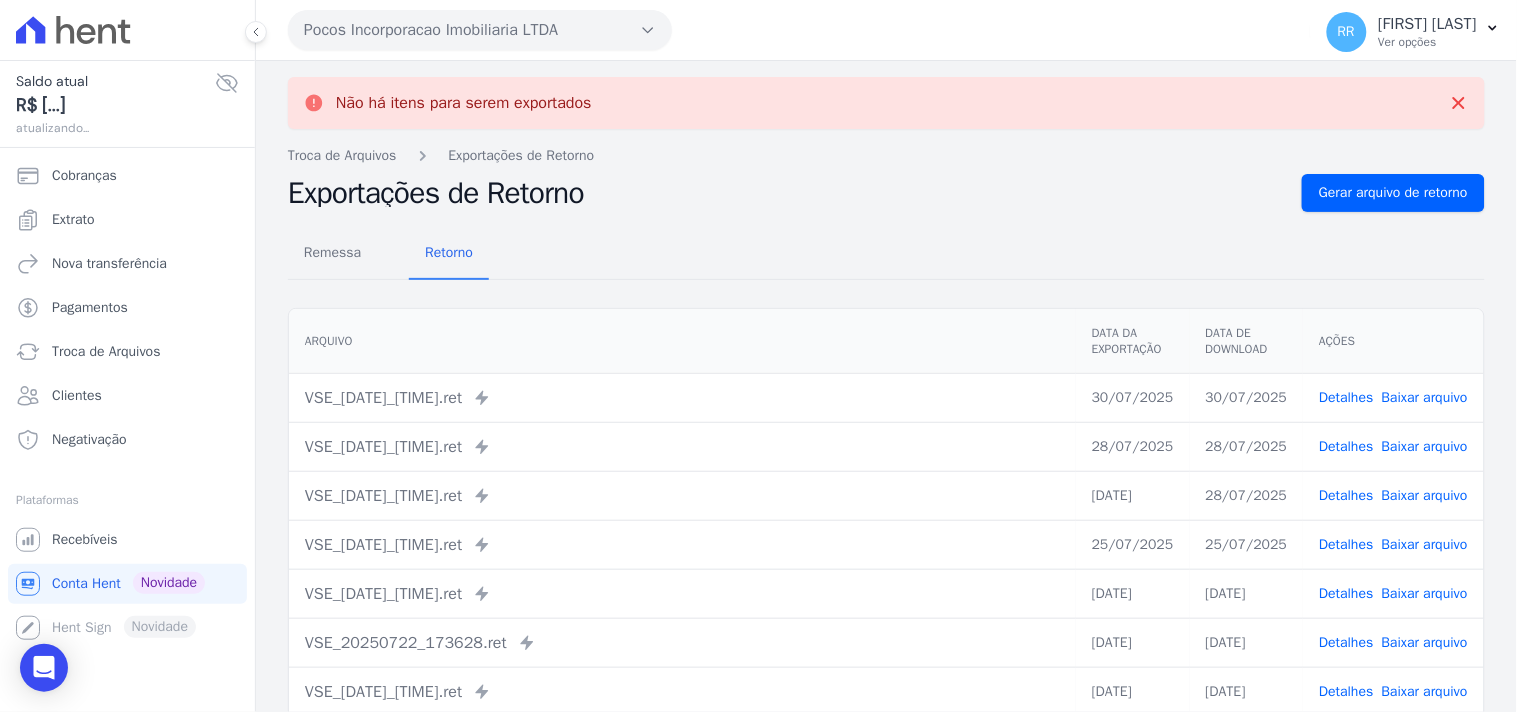 click on "Pocos Incorporacao Imobiliaria LTDA" at bounding box center [480, 30] 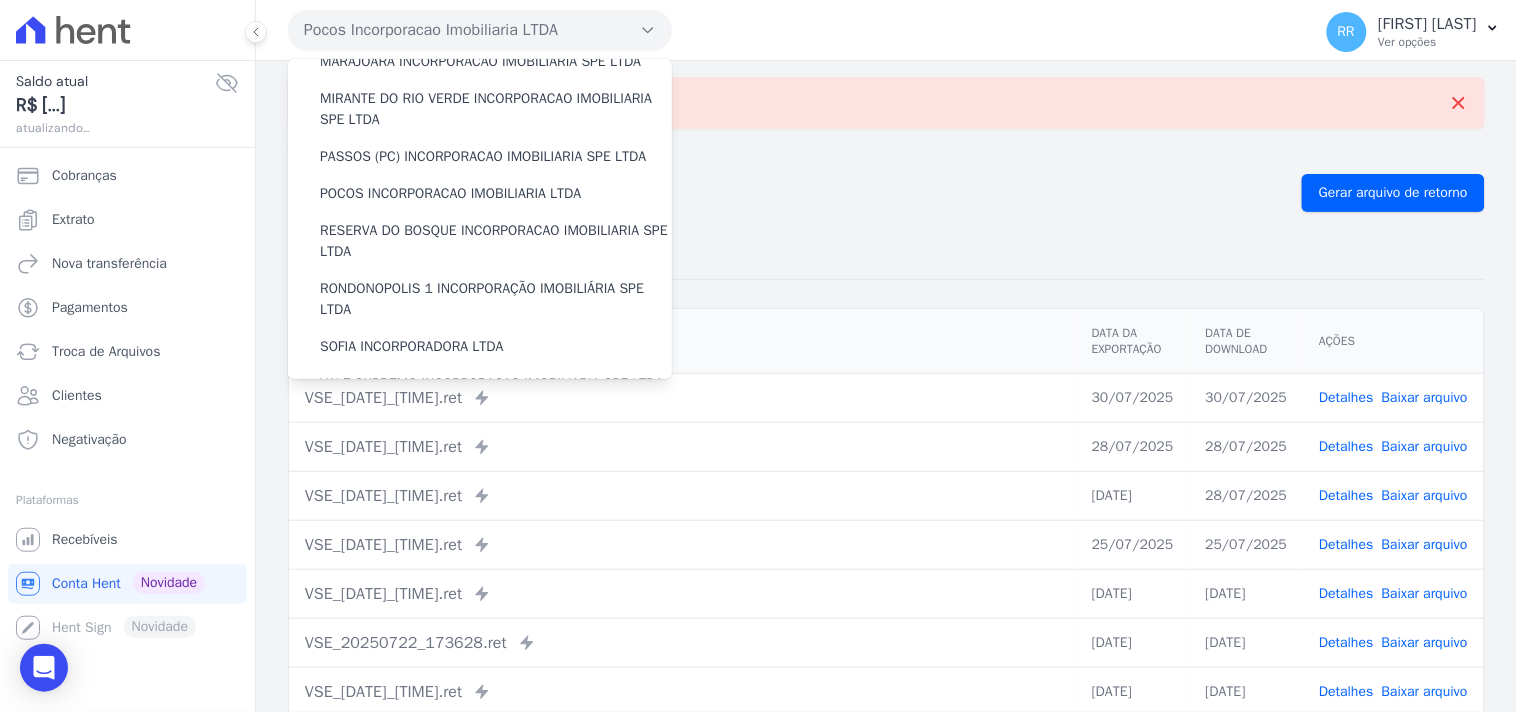 scroll, scrollTop: 630, scrollLeft: 0, axis: vertical 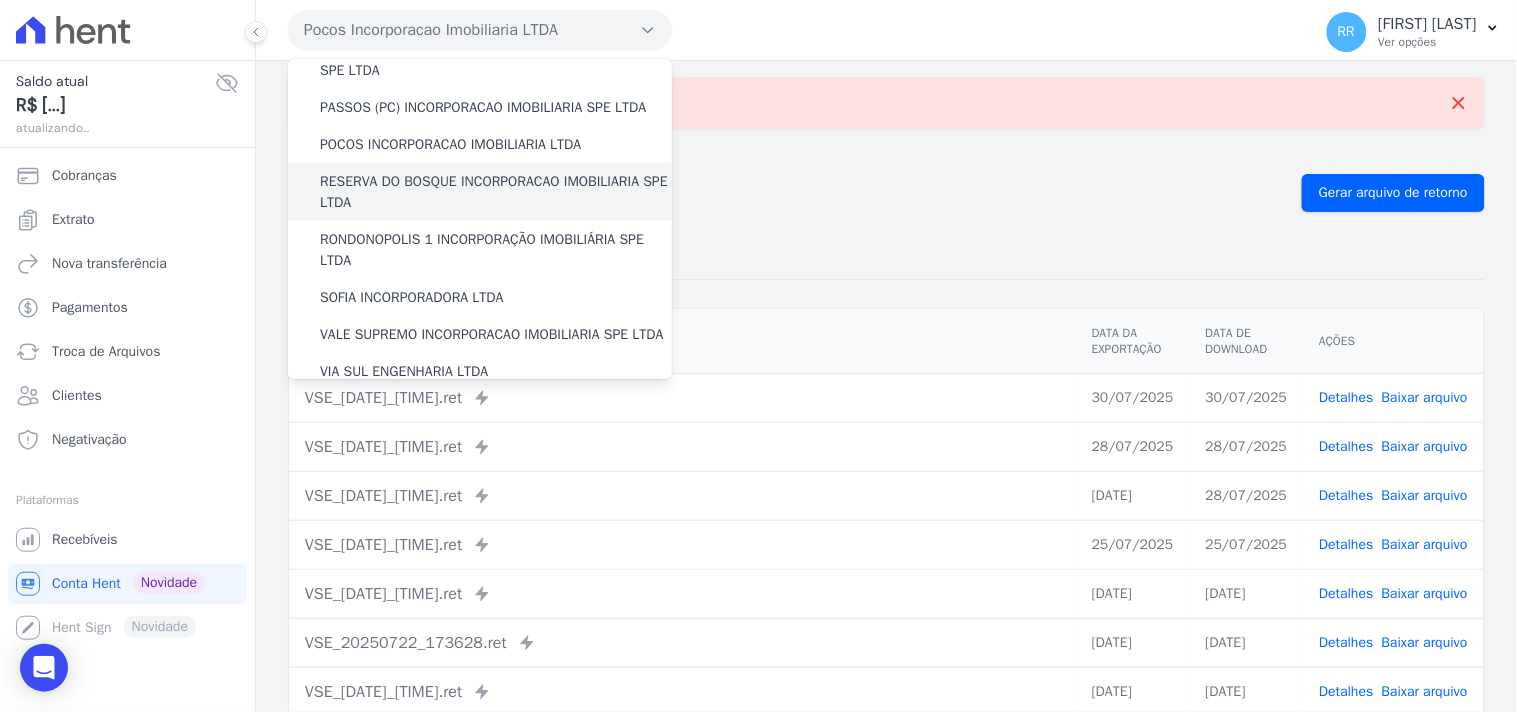 click on "RESERVA DO BOSQUE INCORPORACAO IMOBILIARIA SPE LTDA" at bounding box center (480, 192) 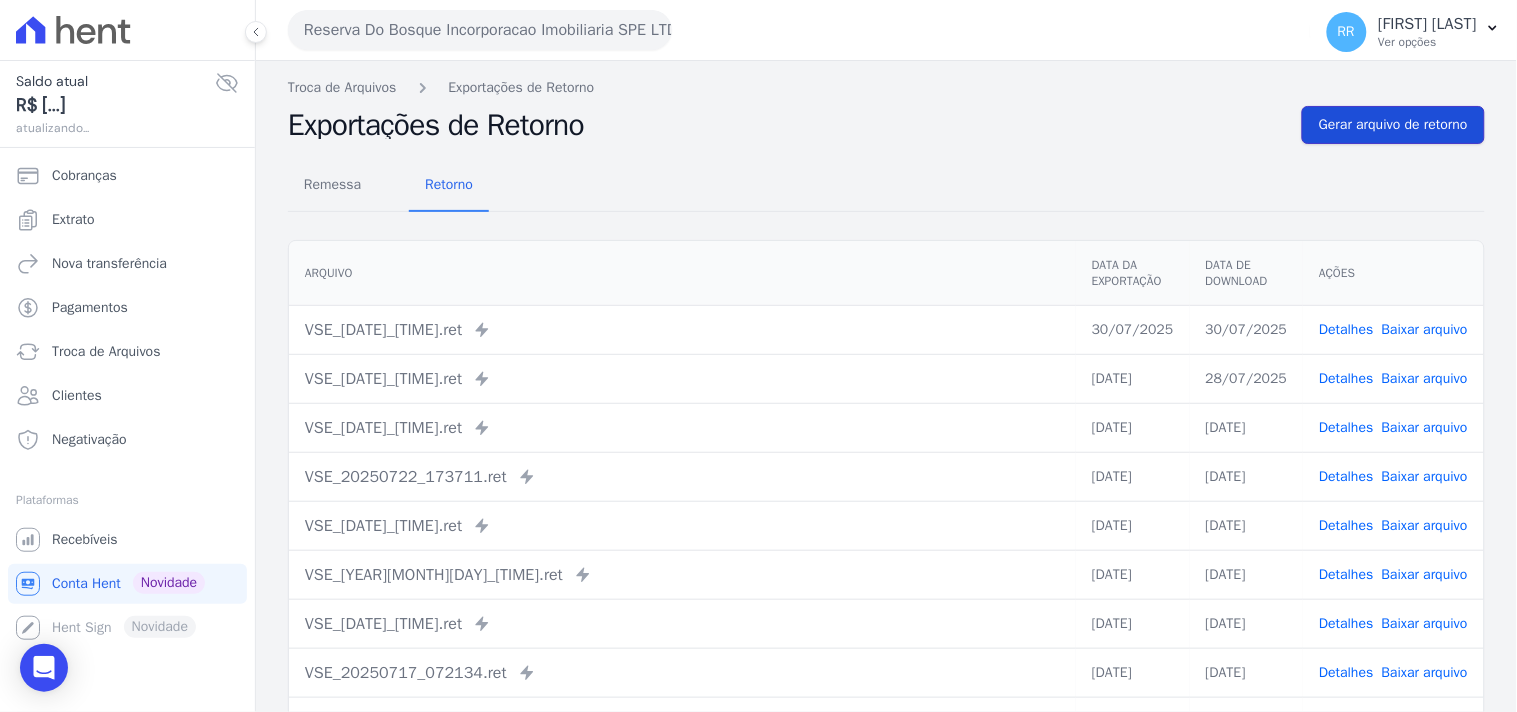 click on "Gerar arquivo de retorno" at bounding box center (1393, 125) 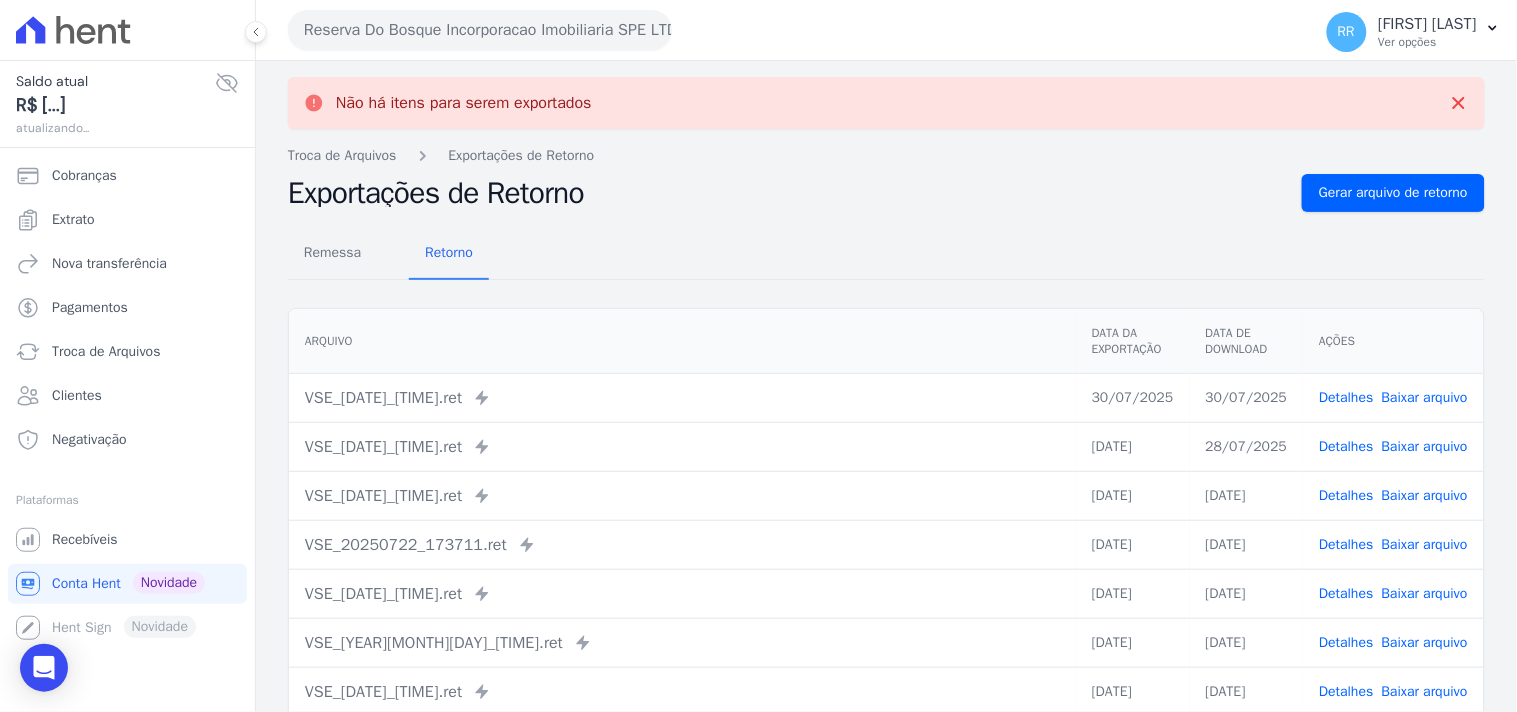 click on "Reserva Do Bosque Incorporacao Imobiliaria SPE LTDA" at bounding box center (480, 30) 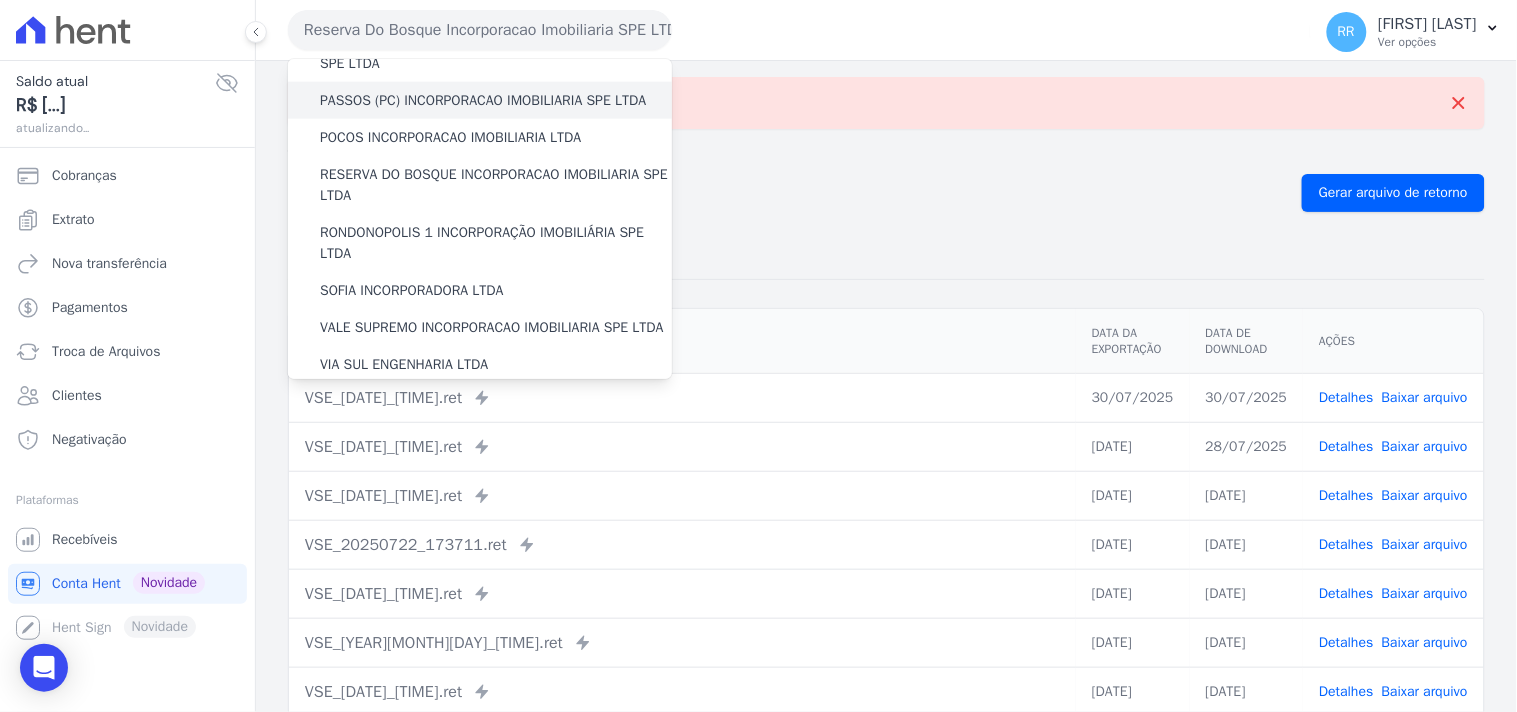 scroll, scrollTop: 666, scrollLeft: 0, axis: vertical 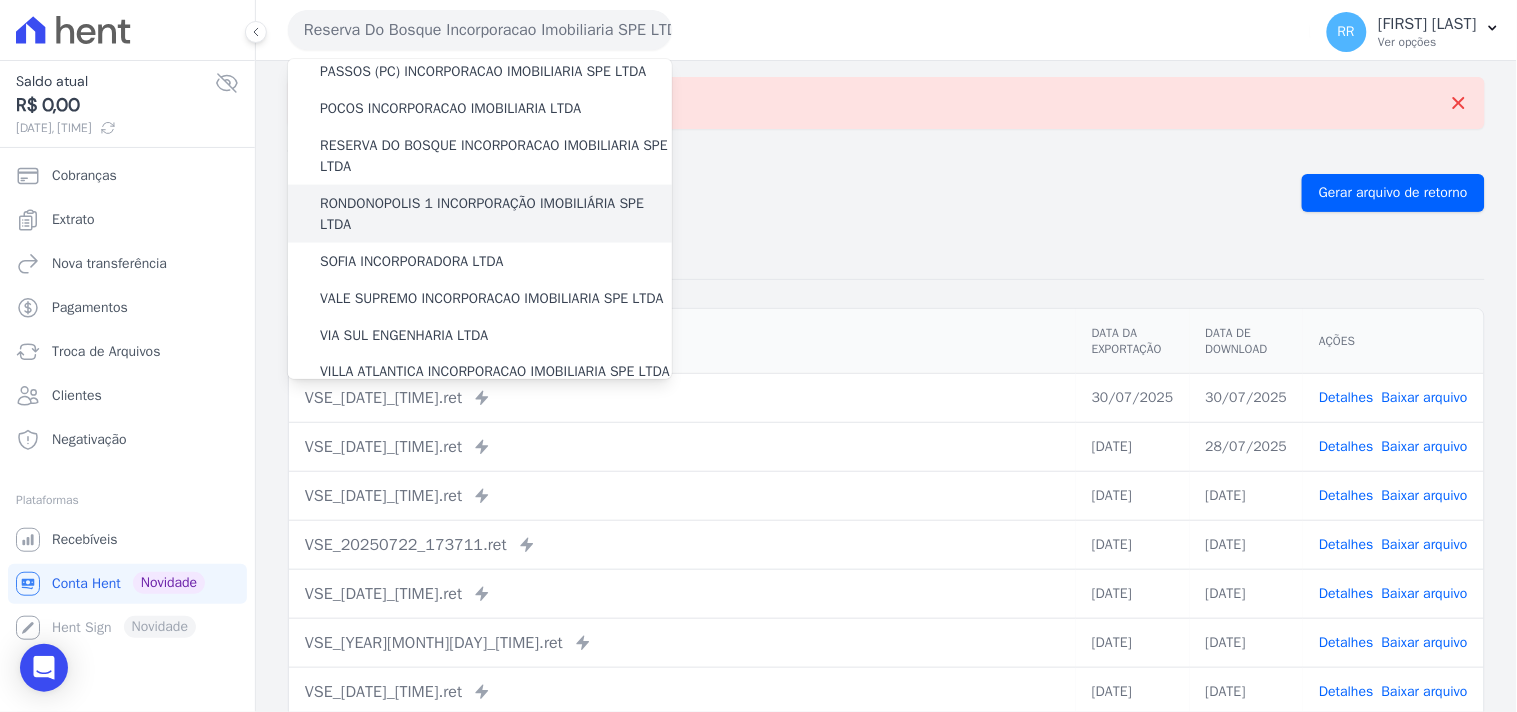 click on "RONDONOPOLIS 1 INCORPORAÇÃO IMOBILIÁRIA SPE LTDA" at bounding box center (496, 214) 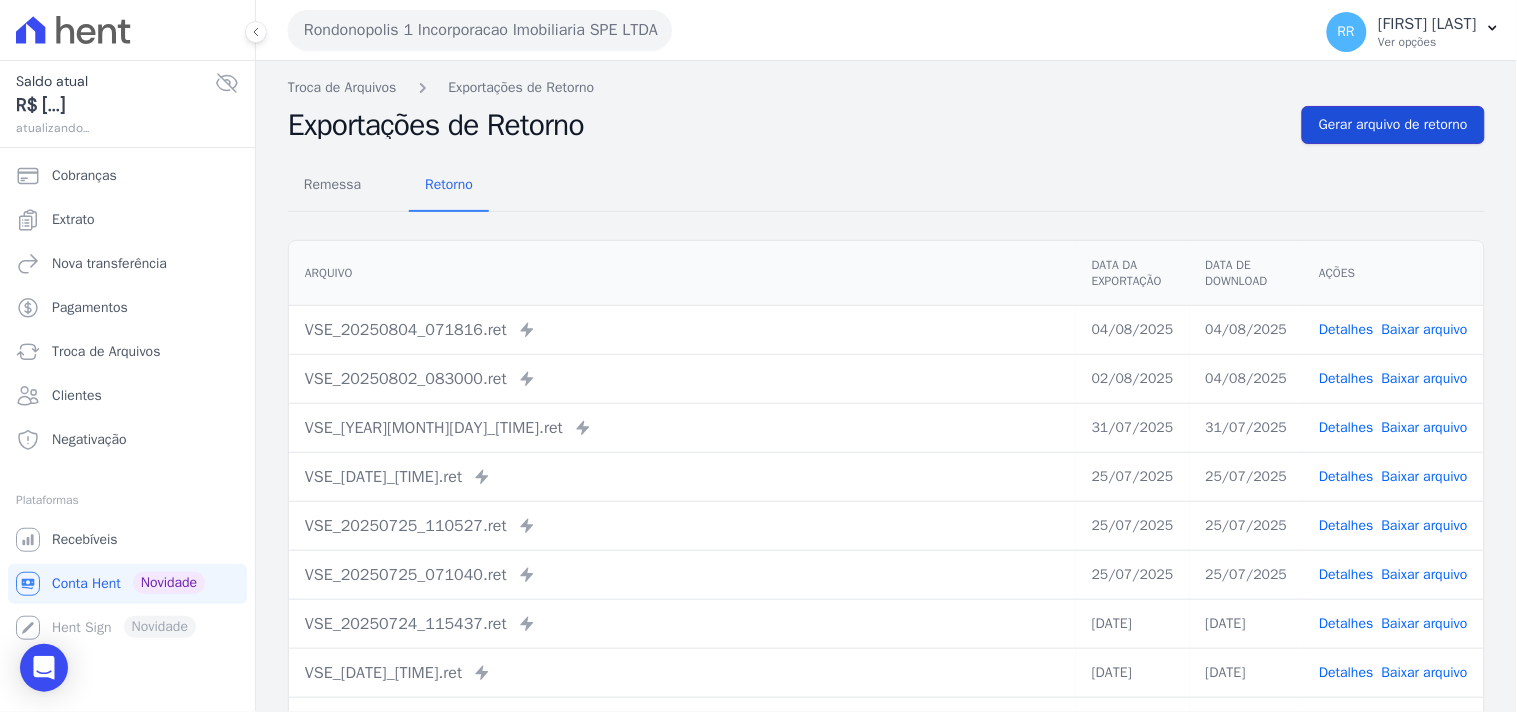 click on "Gerar arquivo de retorno" at bounding box center (1393, 125) 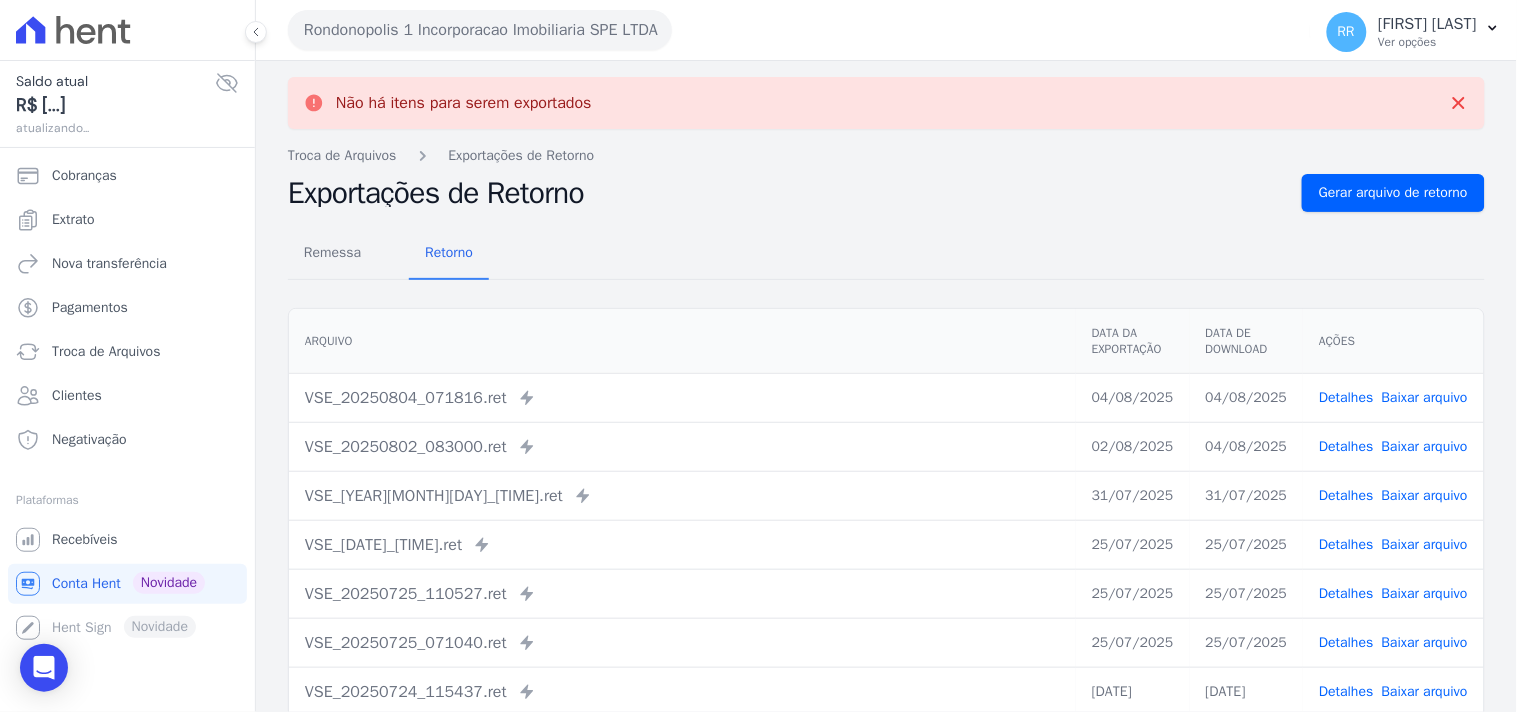 click on "Rondonopolis 1 Incorporacao Imobiliaria SPE LTDA" at bounding box center (480, 30) 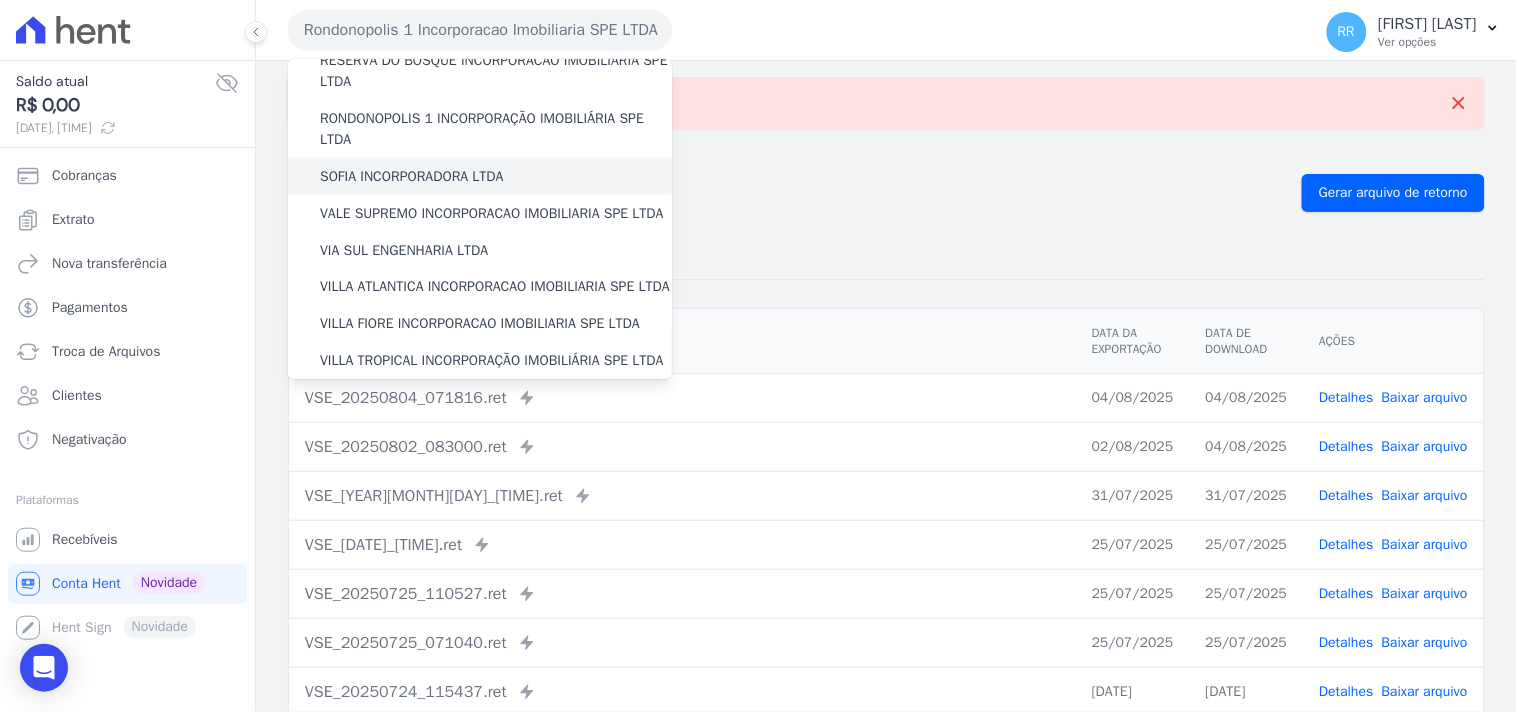 scroll, scrollTop: 814, scrollLeft: 0, axis: vertical 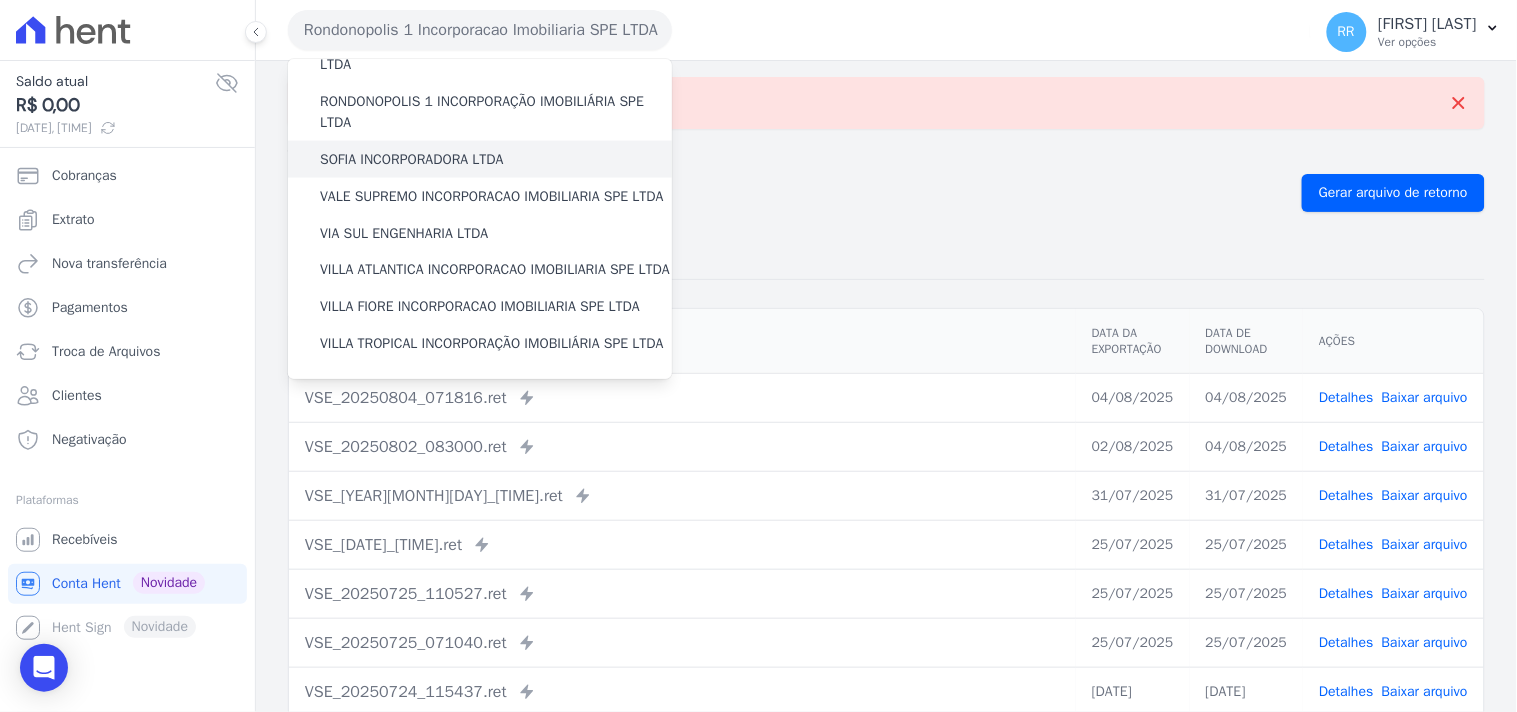 click on "SOFIA INCORPORADORA LTDA" at bounding box center [412, 159] 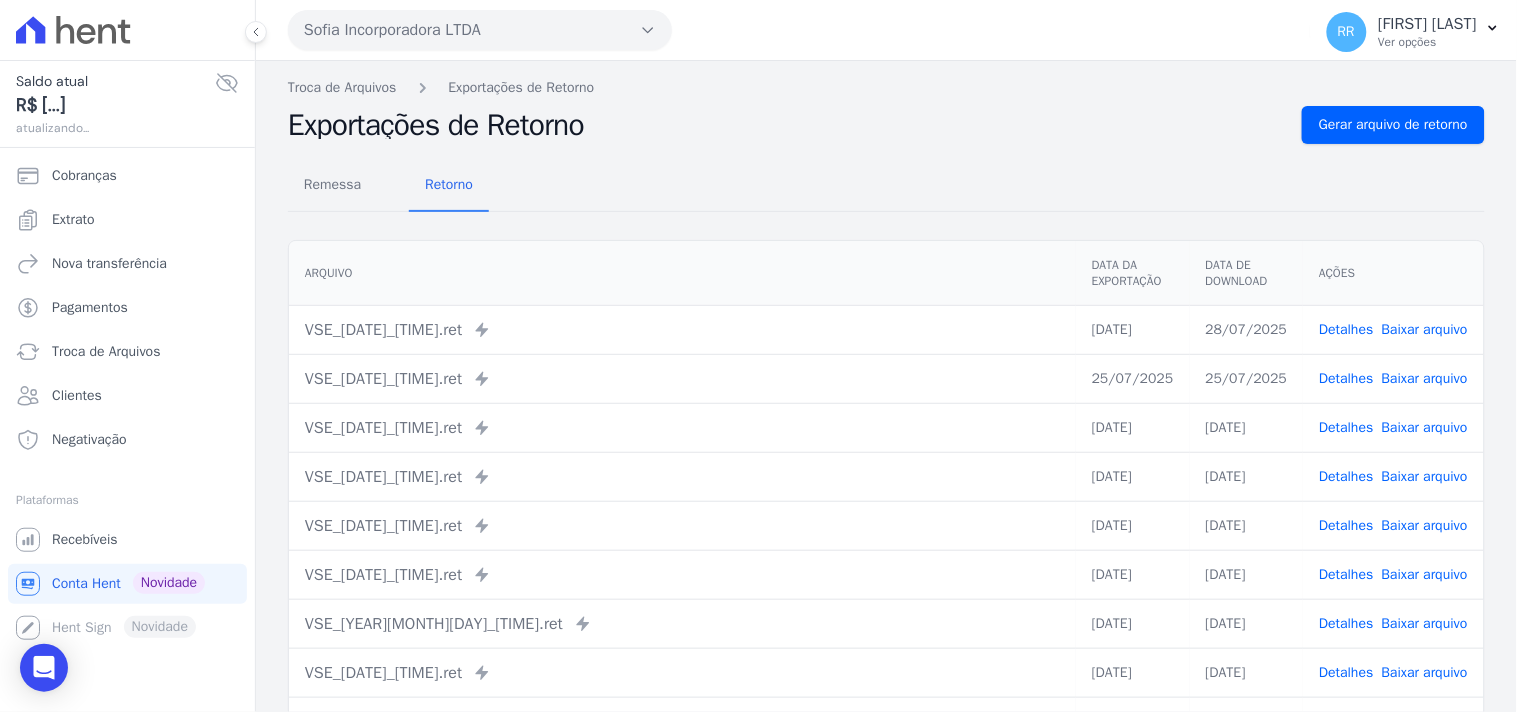 click on "Troca de Arquivos
Exportações de Retorno
Exportações de Retorno
Gerar arquivo de retorno
Remessa
Retorno
Arquivo
Data da Exportação
Data de Download
Ações
VSE_[DATE]_[TIME].ret" at bounding box center [886, 472] 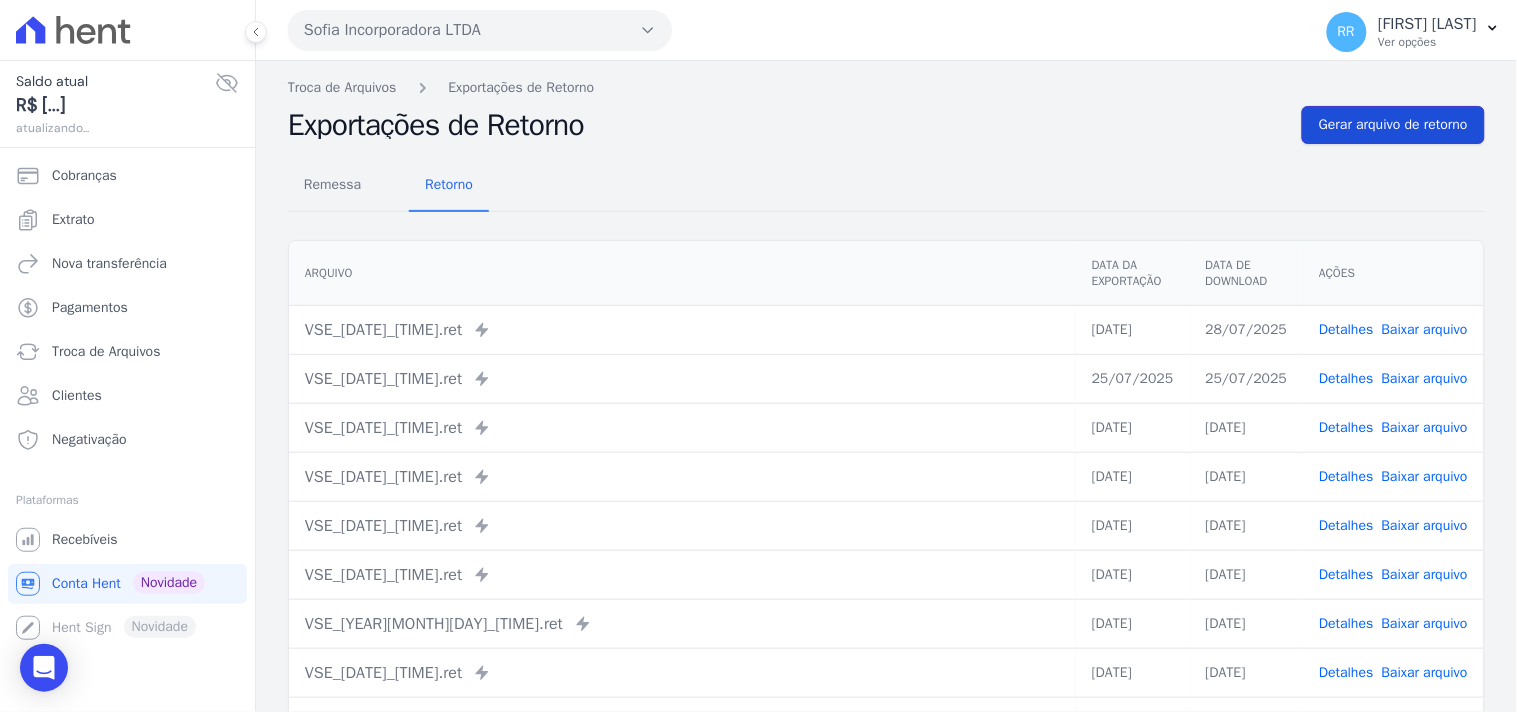click on "Gerar arquivo de retorno" at bounding box center [1393, 125] 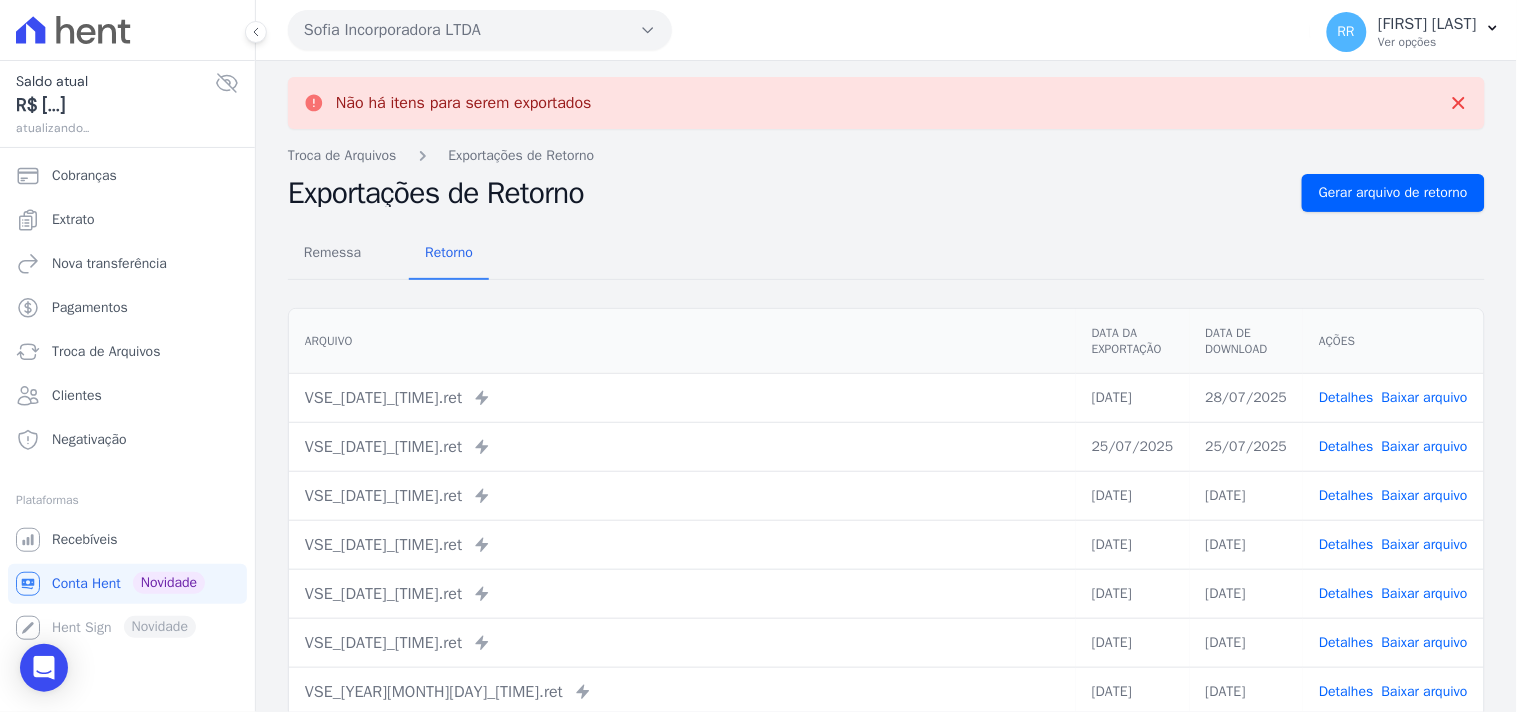 click on "Sofia Incorporadora LTDA" at bounding box center (480, 30) 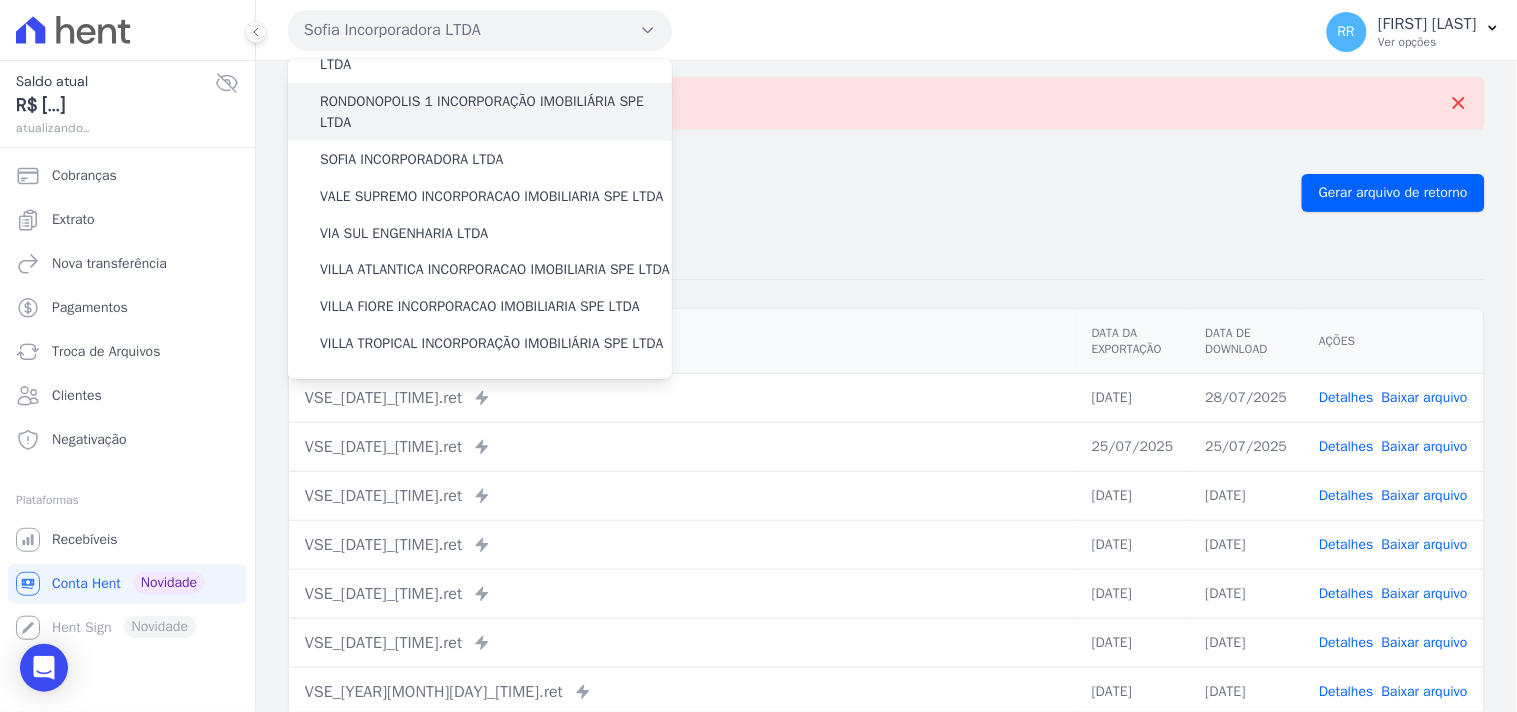scroll, scrollTop: 777, scrollLeft: 0, axis: vertical 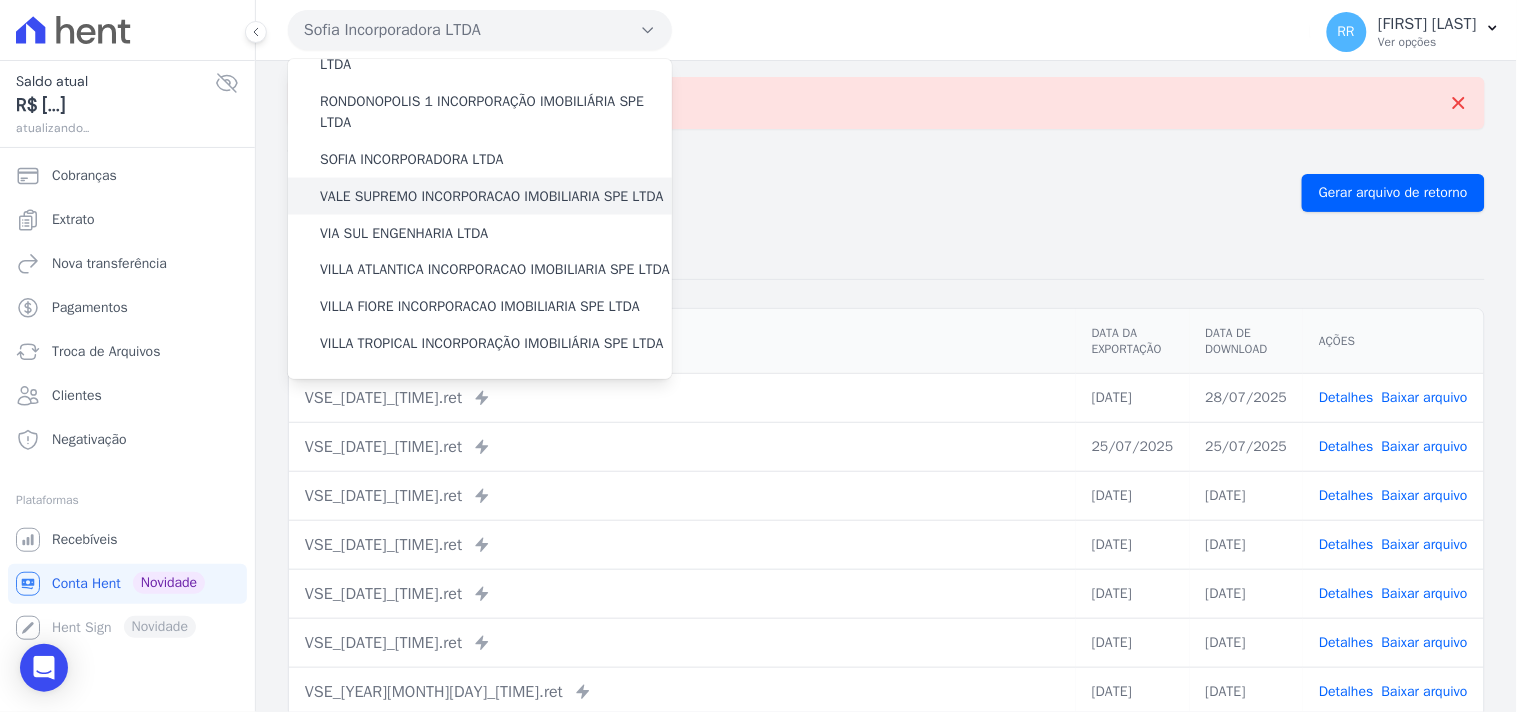 click on "VALE SUPREMO INCORPORACAO IMOBILIARIA SPE LTDA" at bounding box center (492, 196) 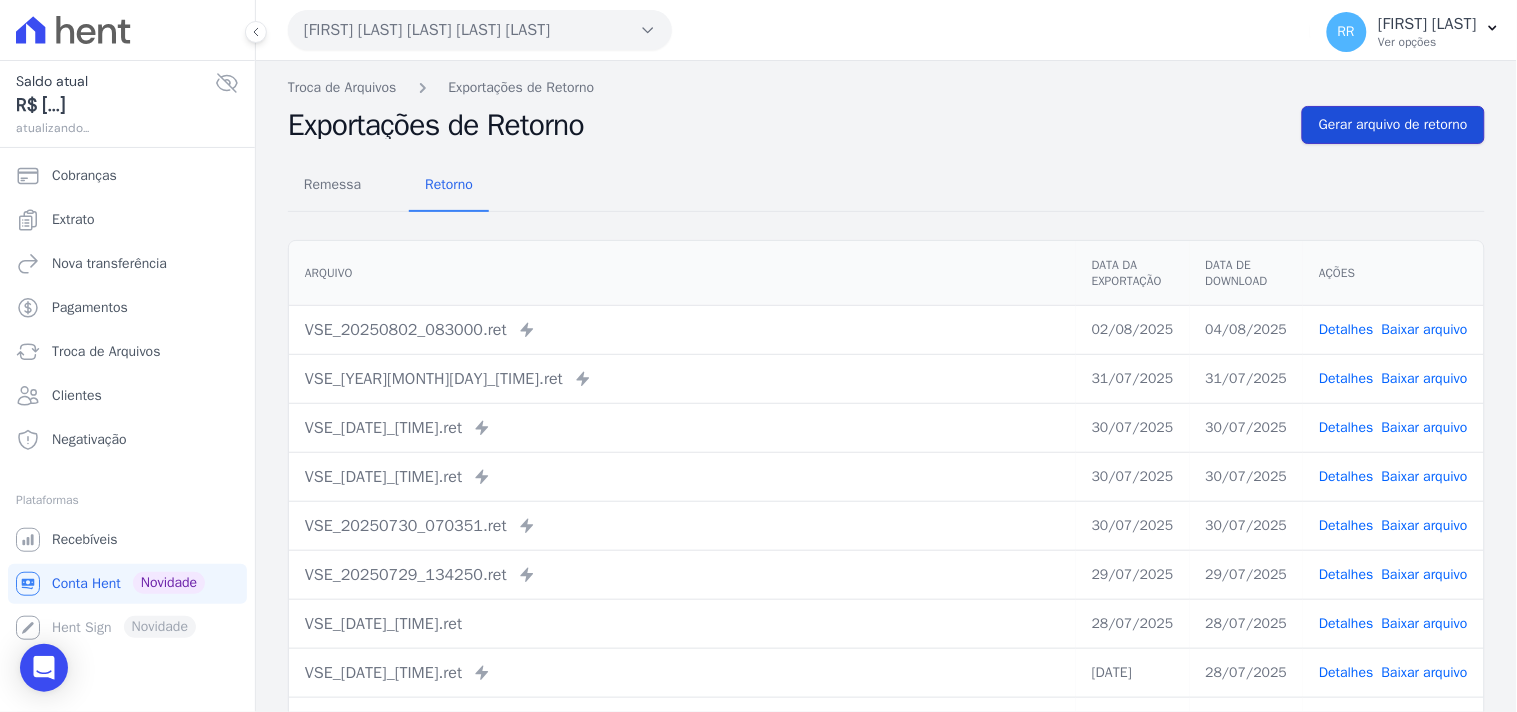 click on "Gerar arquivo de retorno" at bounding box center (1393, 125) 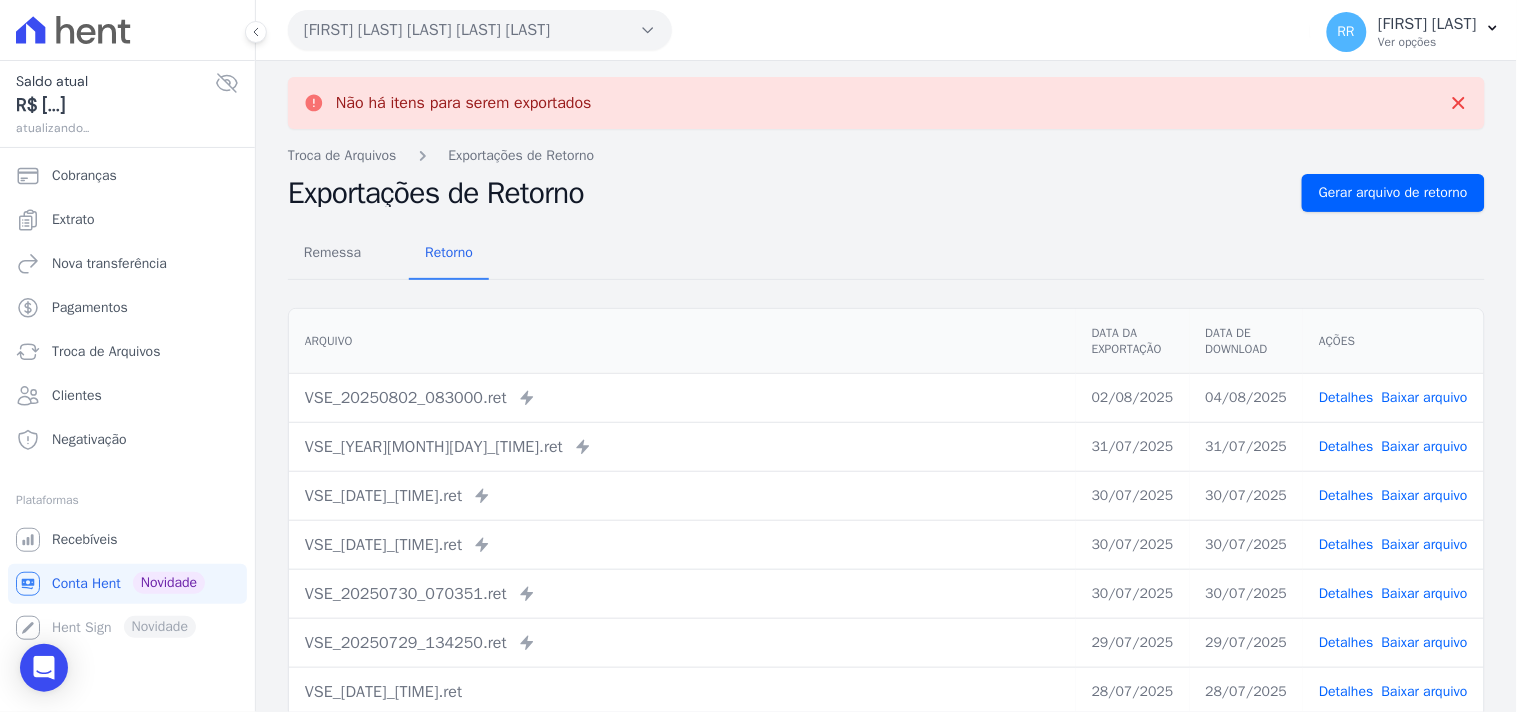 click on "[FIRST] [LAST] [LAST] [LAST] [LAST]" at bounding box center (480, 30) 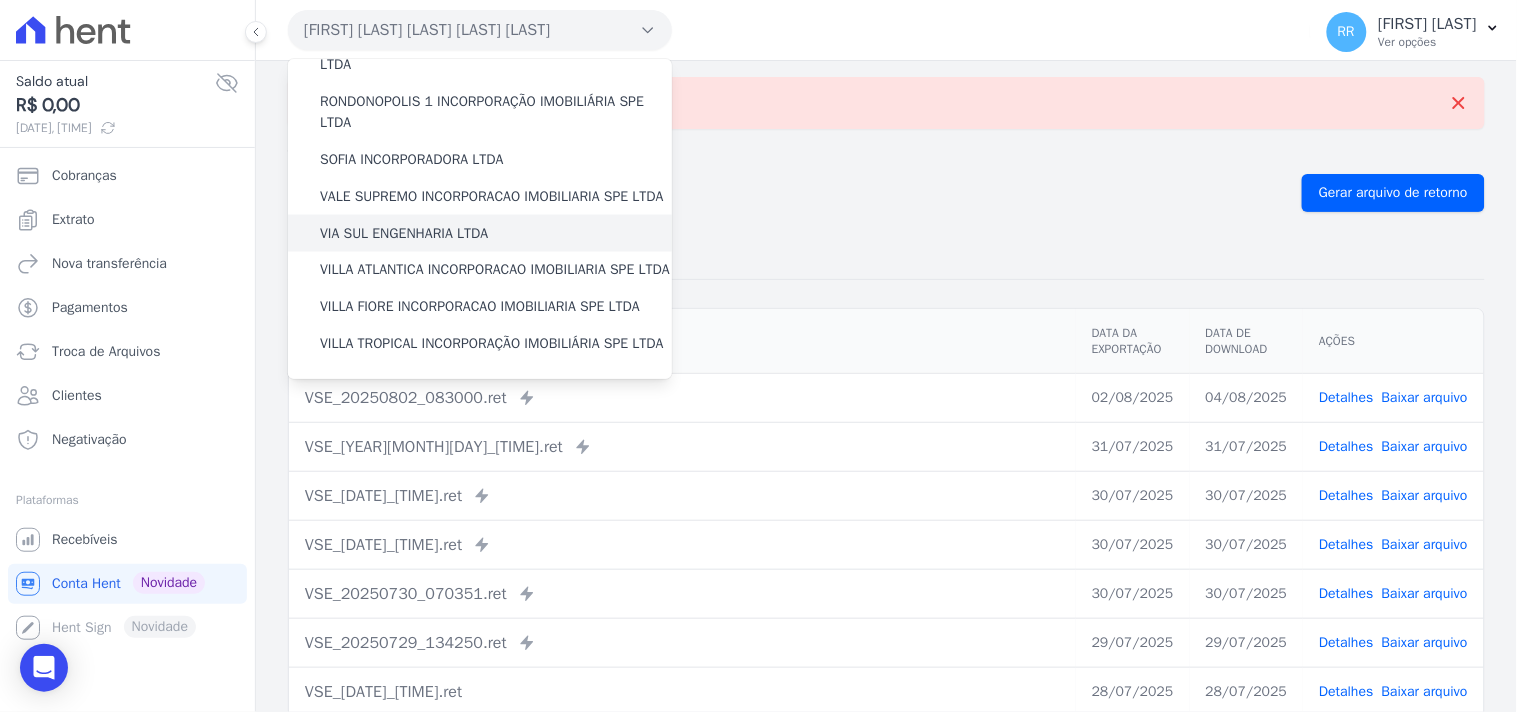 scroll, scrollTop: 814, scrollLeft: 0, axis: vertical 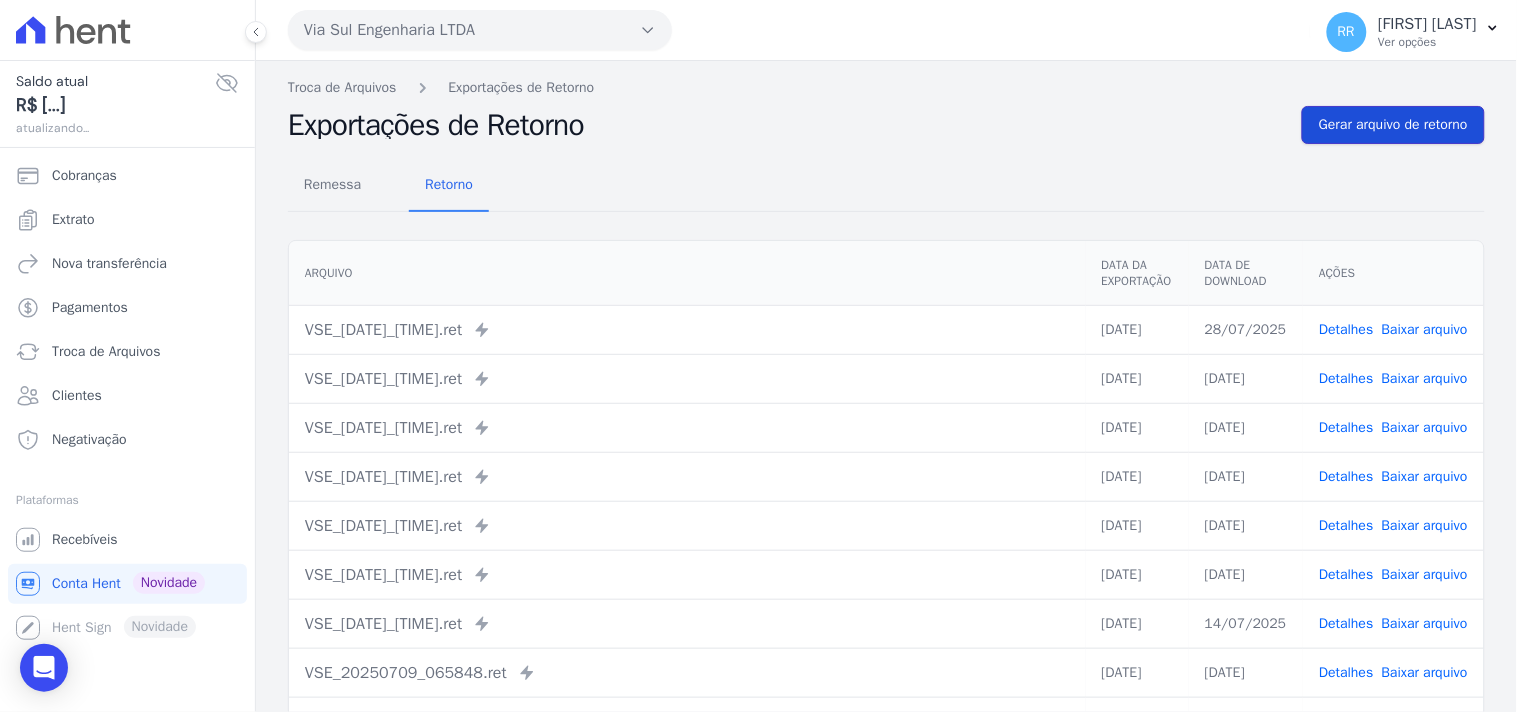 click on "Gerar arquivo de retorno" at bounding box center [1393, 125] 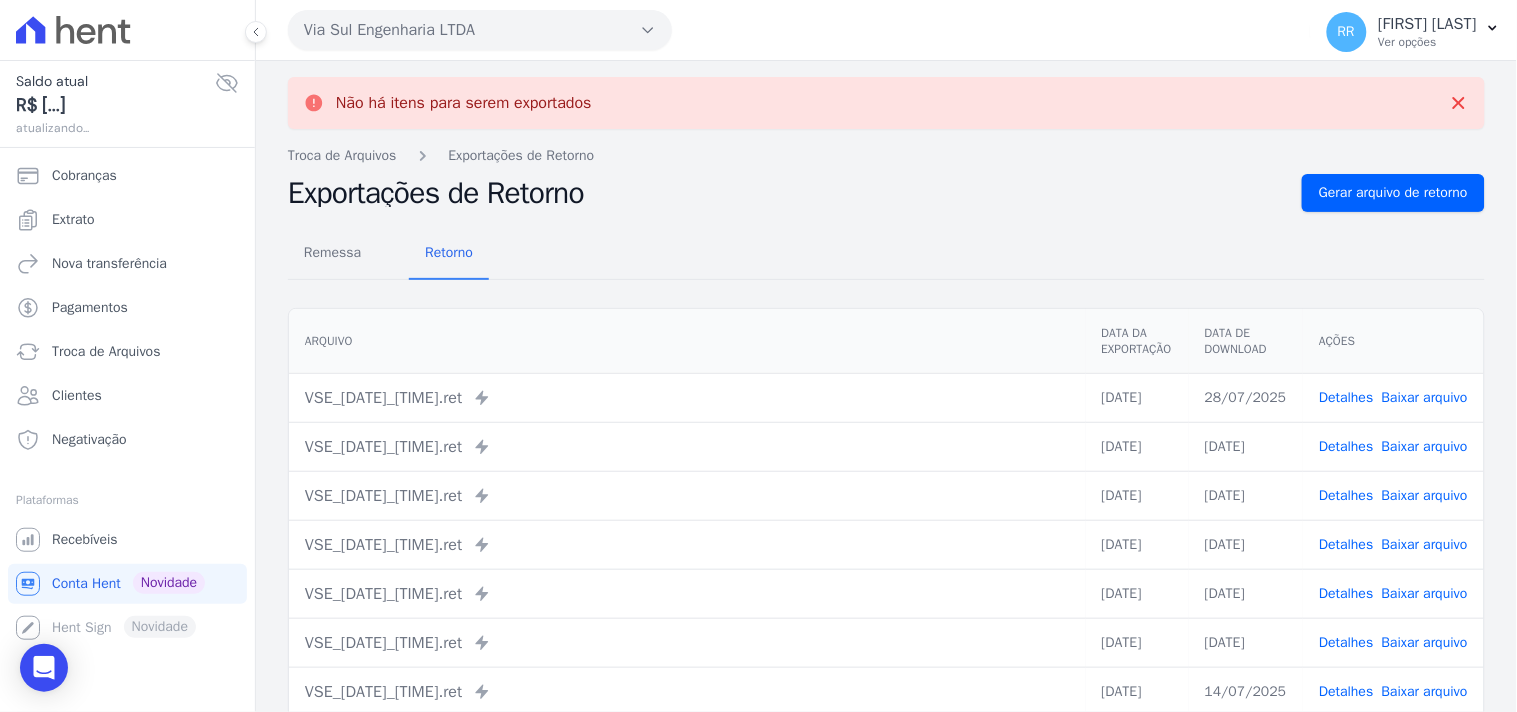click on "Via Sul Engenharia LTDA" at bounding box center [480, 30] 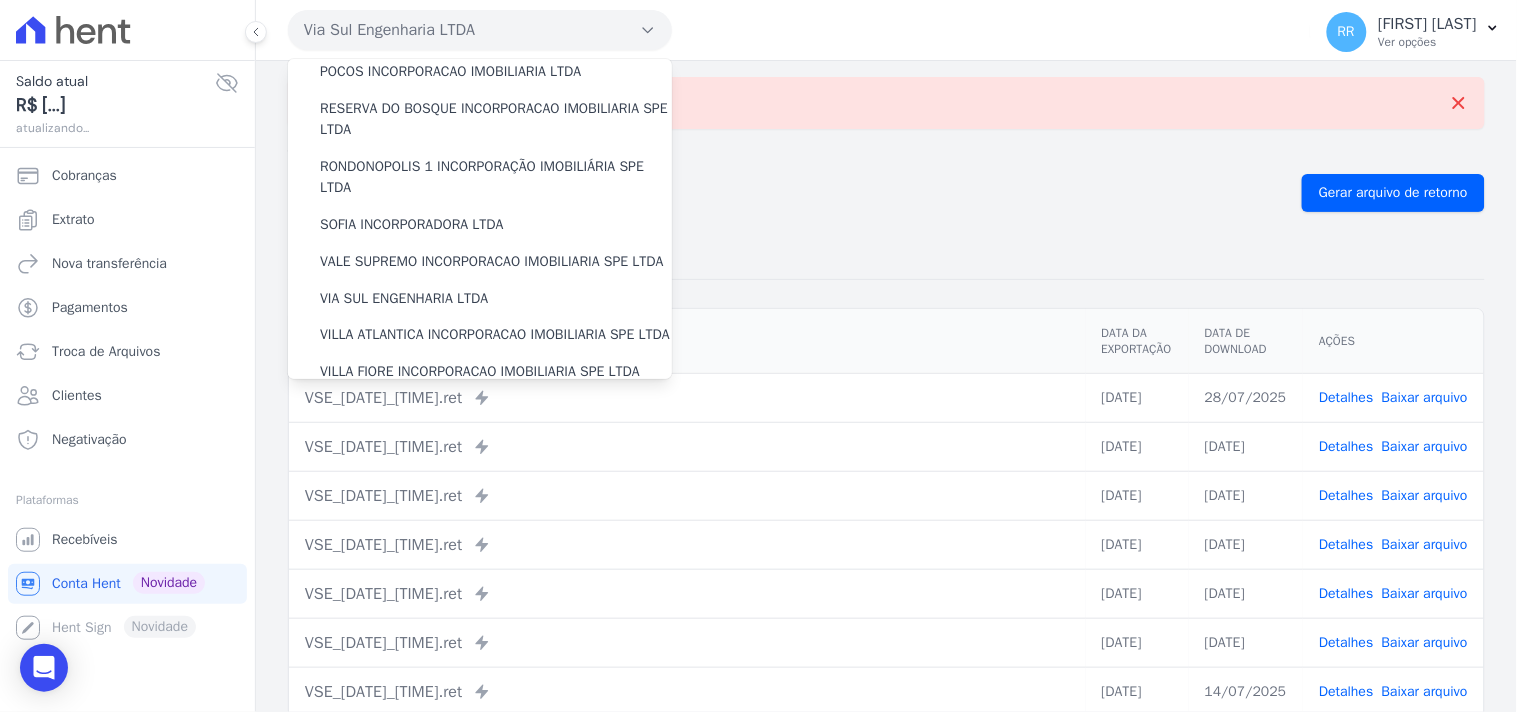 scroll, scrollTop: 814, scrollLeft: 0, axis: vertical 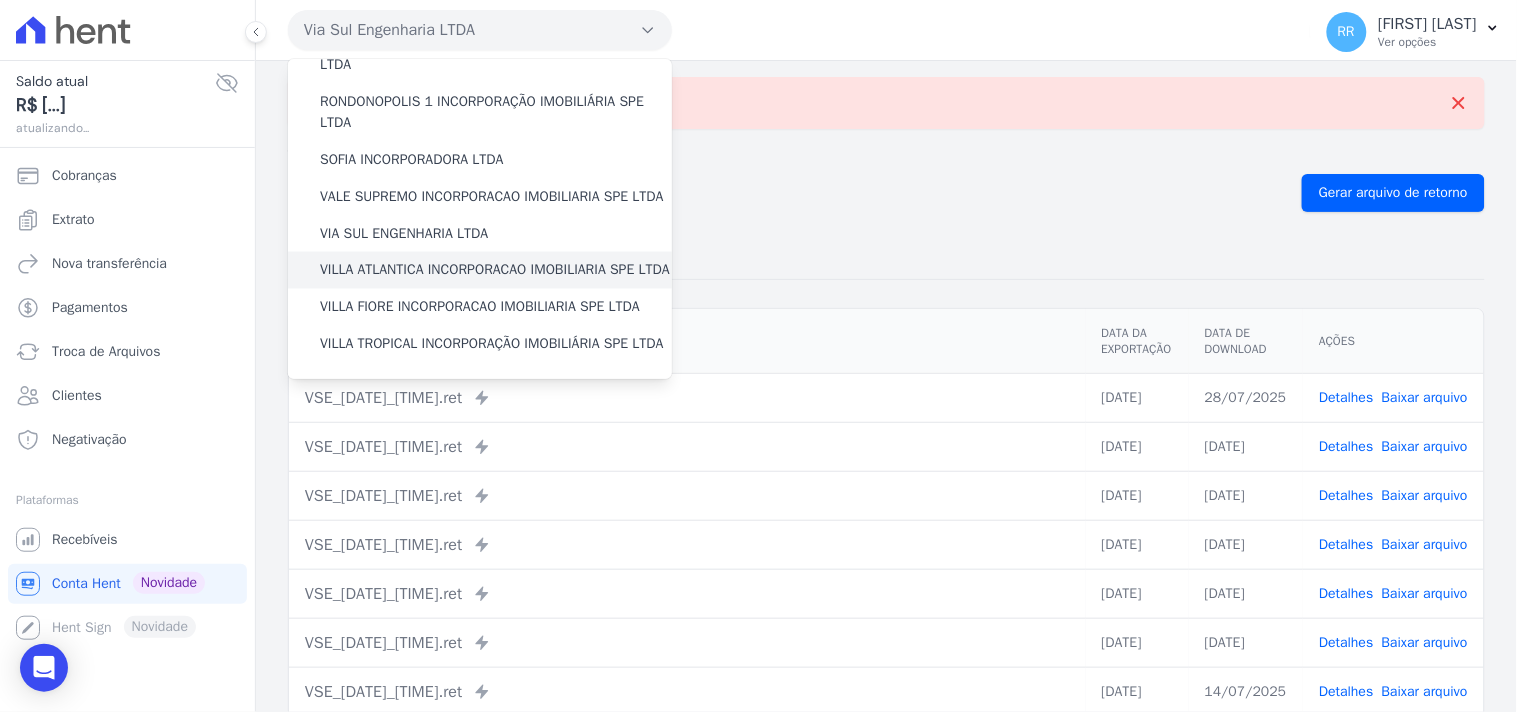 click on "VILLA ATLANTICA INCORPORACAO IMOBILIARIA SPE LTDA" at bounding box center (495, 270) 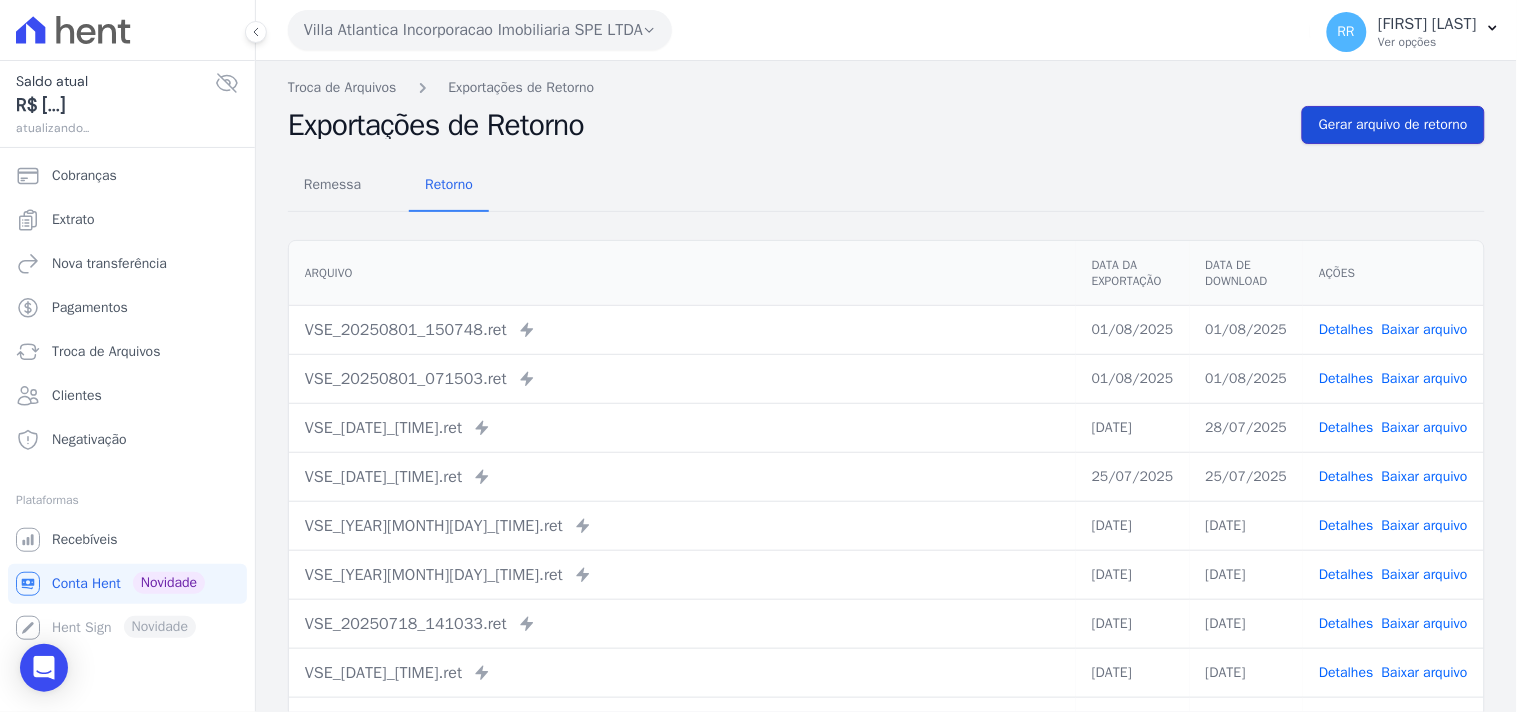 click on "Gerar arquivo de retorno" at bounding box center [1393, 125] 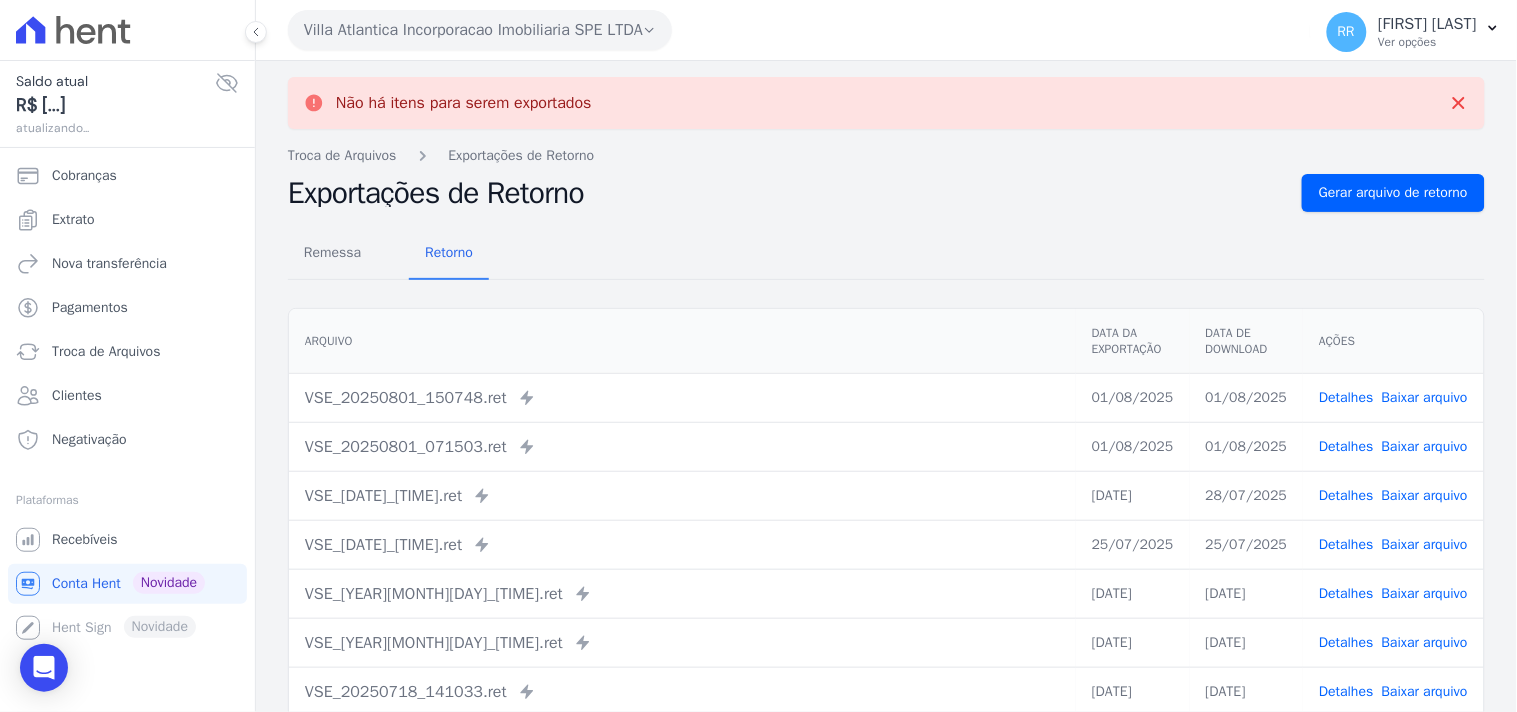 click on "Villa Atlantica Incorporacao Imobiliaria SPE LTDA" at bounding box center (480, 30) 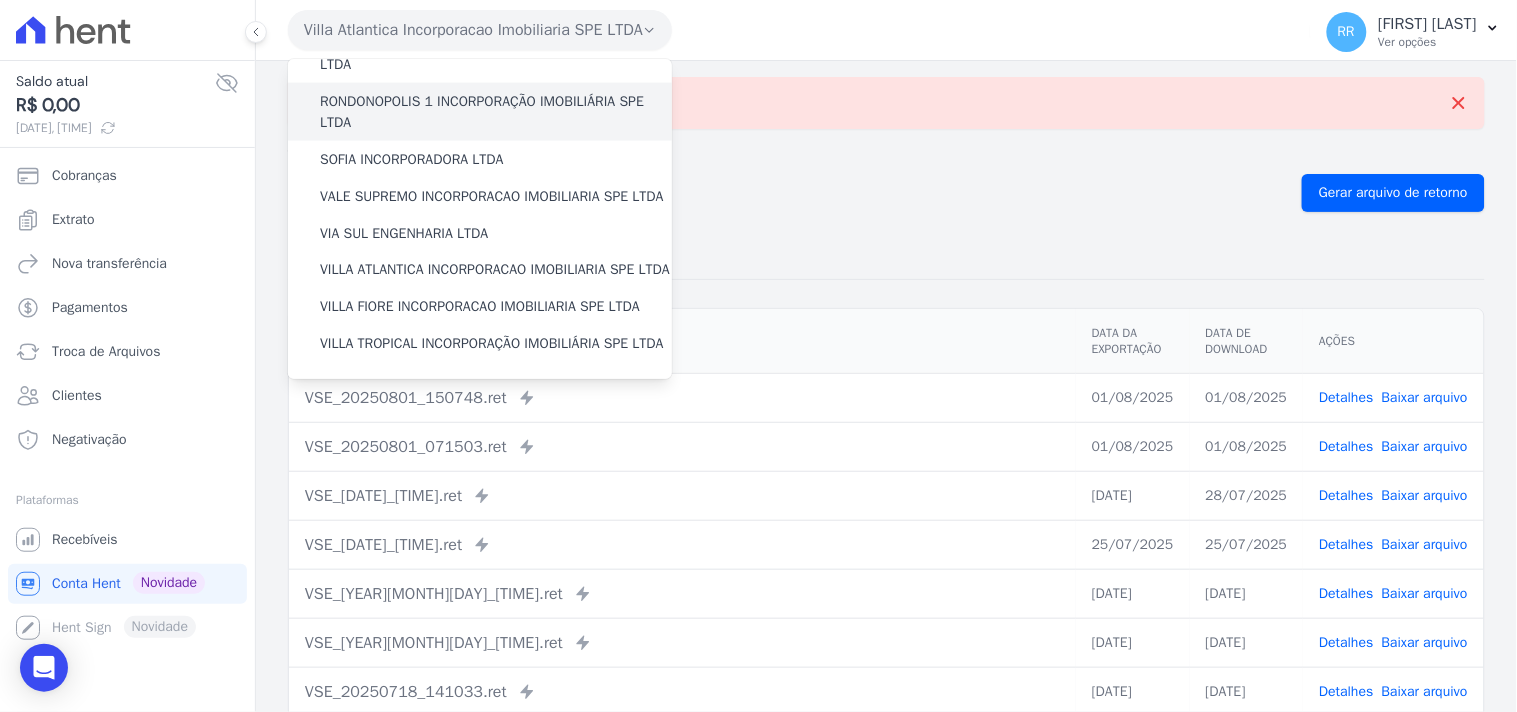 scroll, scrollTop: 888, scrollLeft: 0, axis: vertical 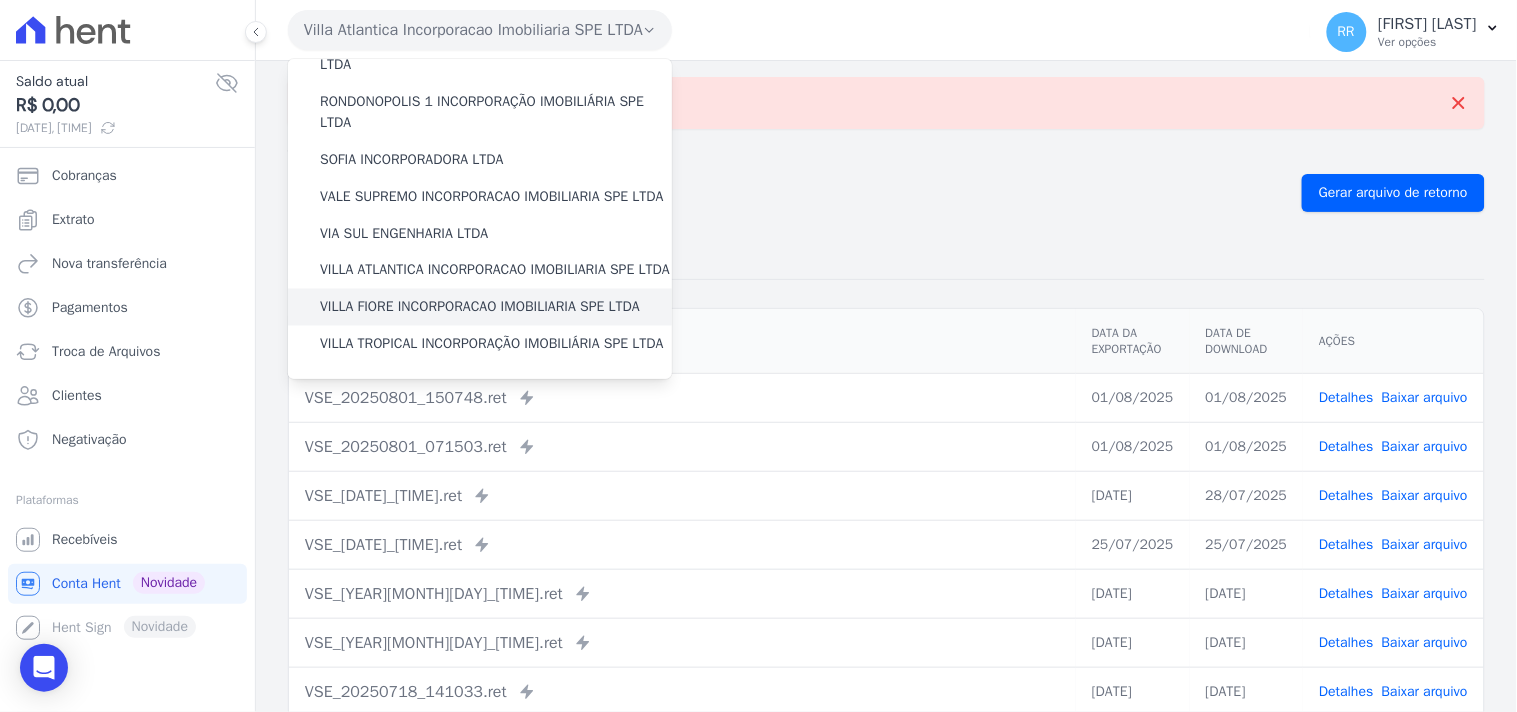 click on "VILLA FIORE INCORPORACAO IMOBILIARIA SPE LTDA" at bounding box center [480, 307] 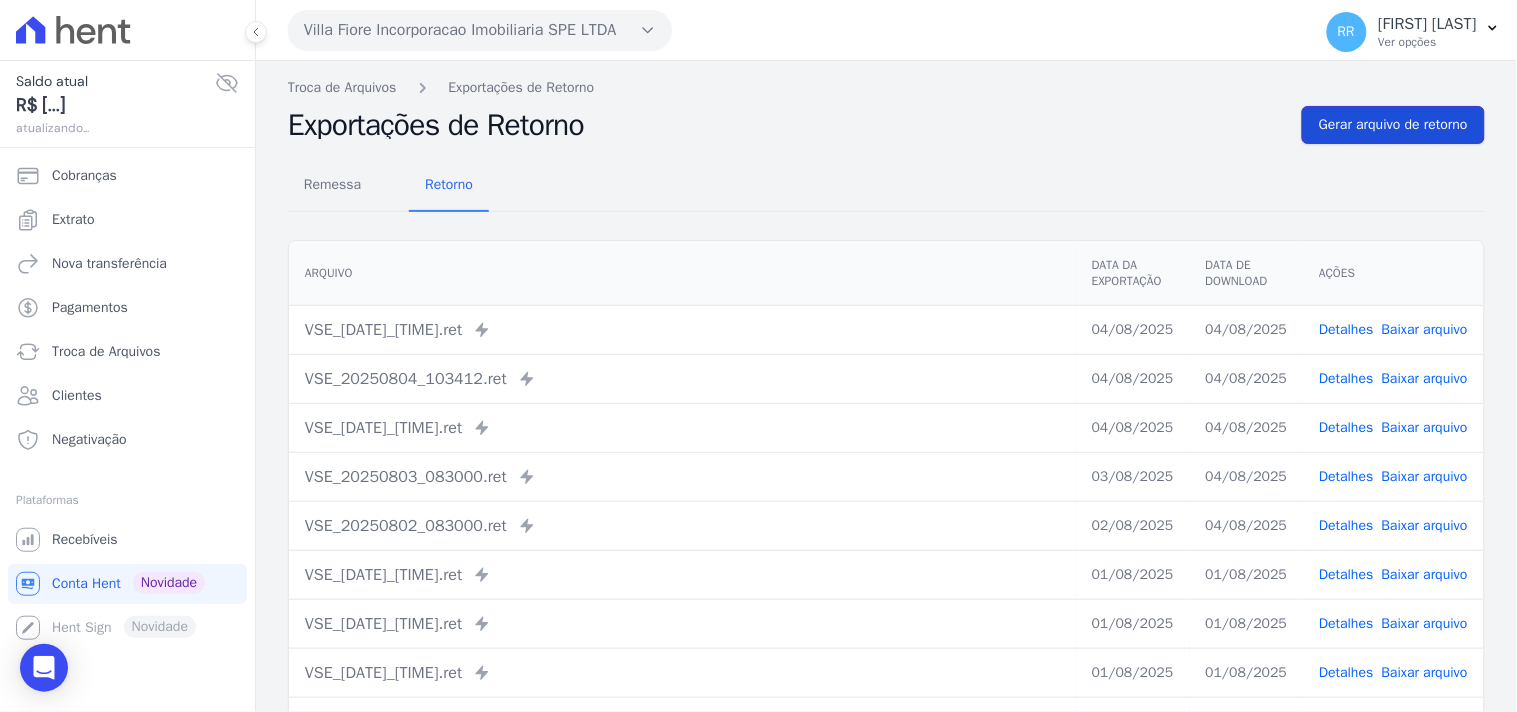 click on "Gerar arquivo de retorno" at bounding box center [1393, 125] 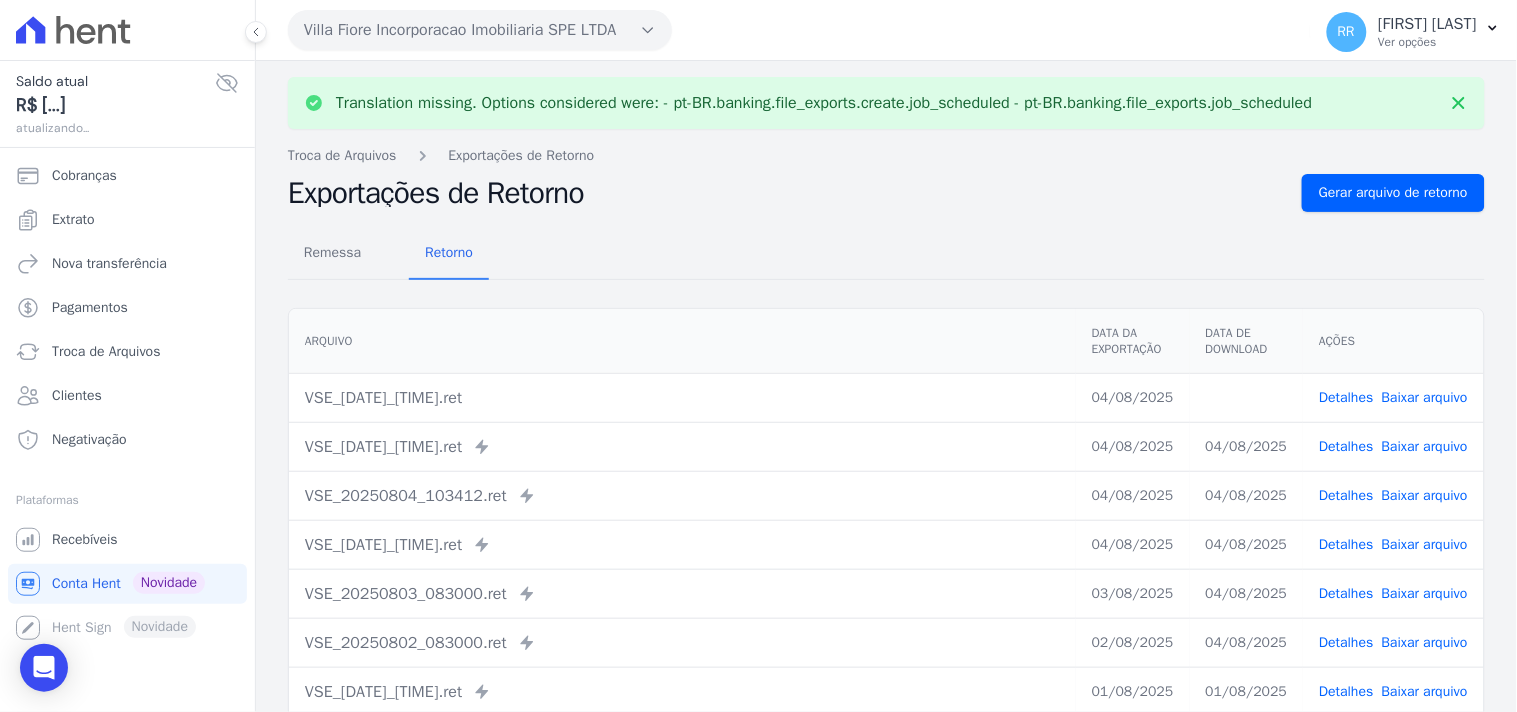 click on "Baixar arquivo" at bounding box center [1425, 397] 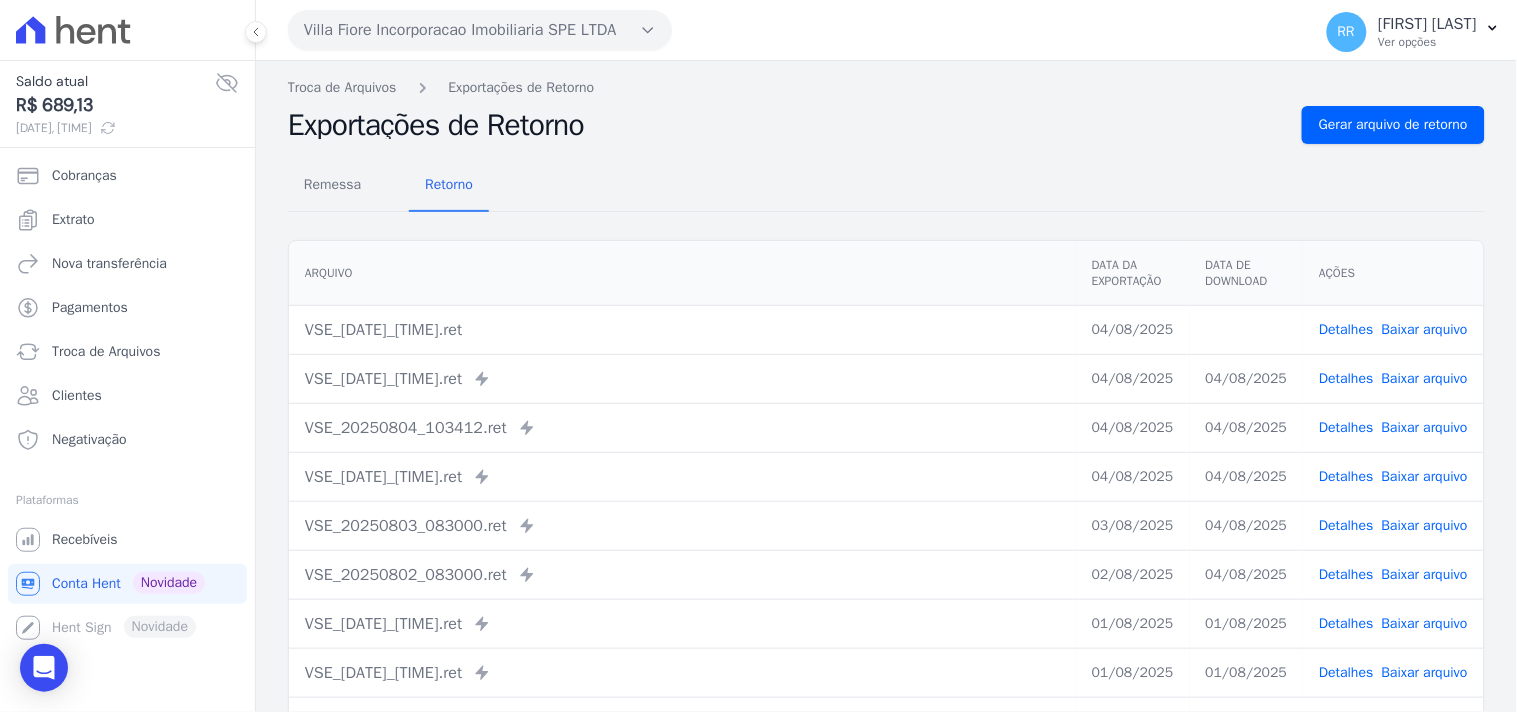 click on "VSE_[YEAR][MONTH][DAY]_[TIME].ret" at bounding box center (886, 472) 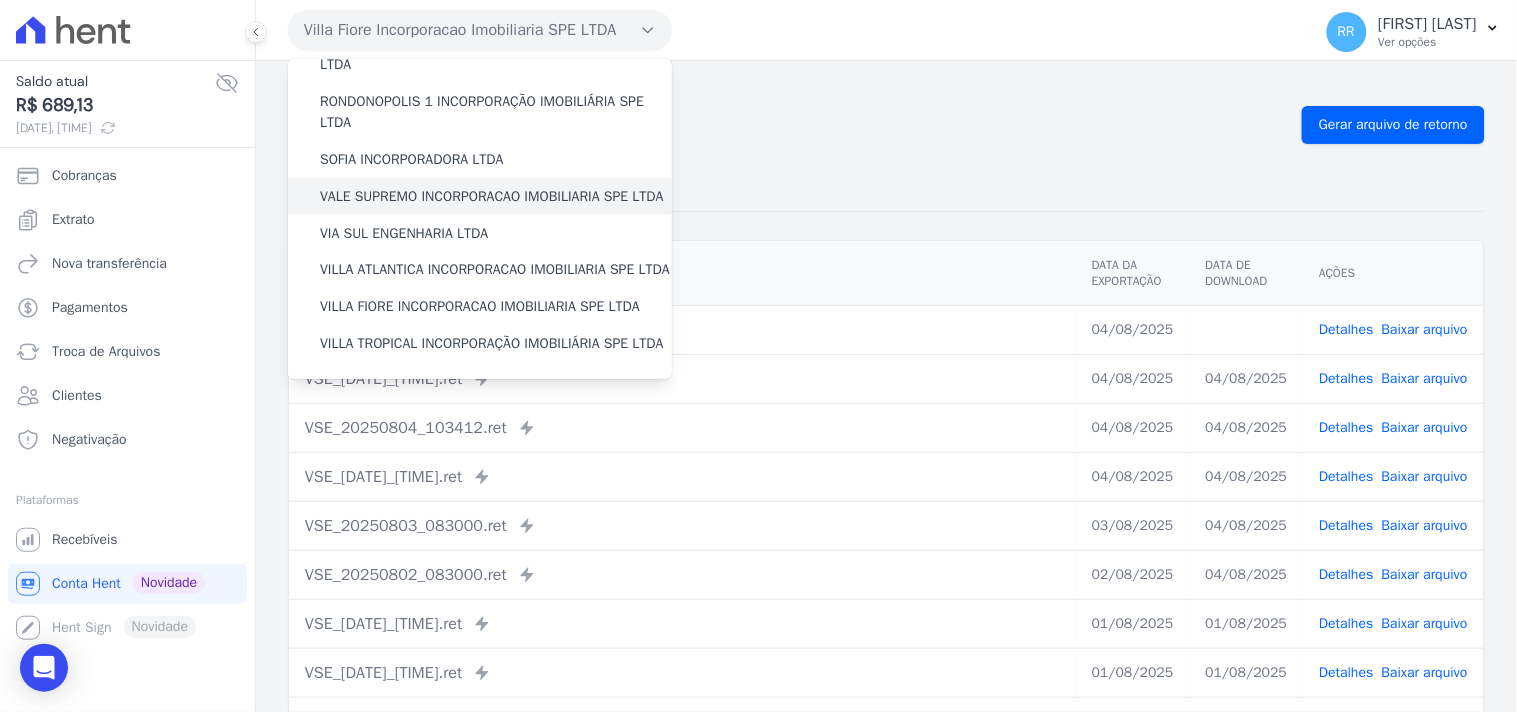 scroll, scrollTop: 893, scrollLeft: 0, axis: vertical 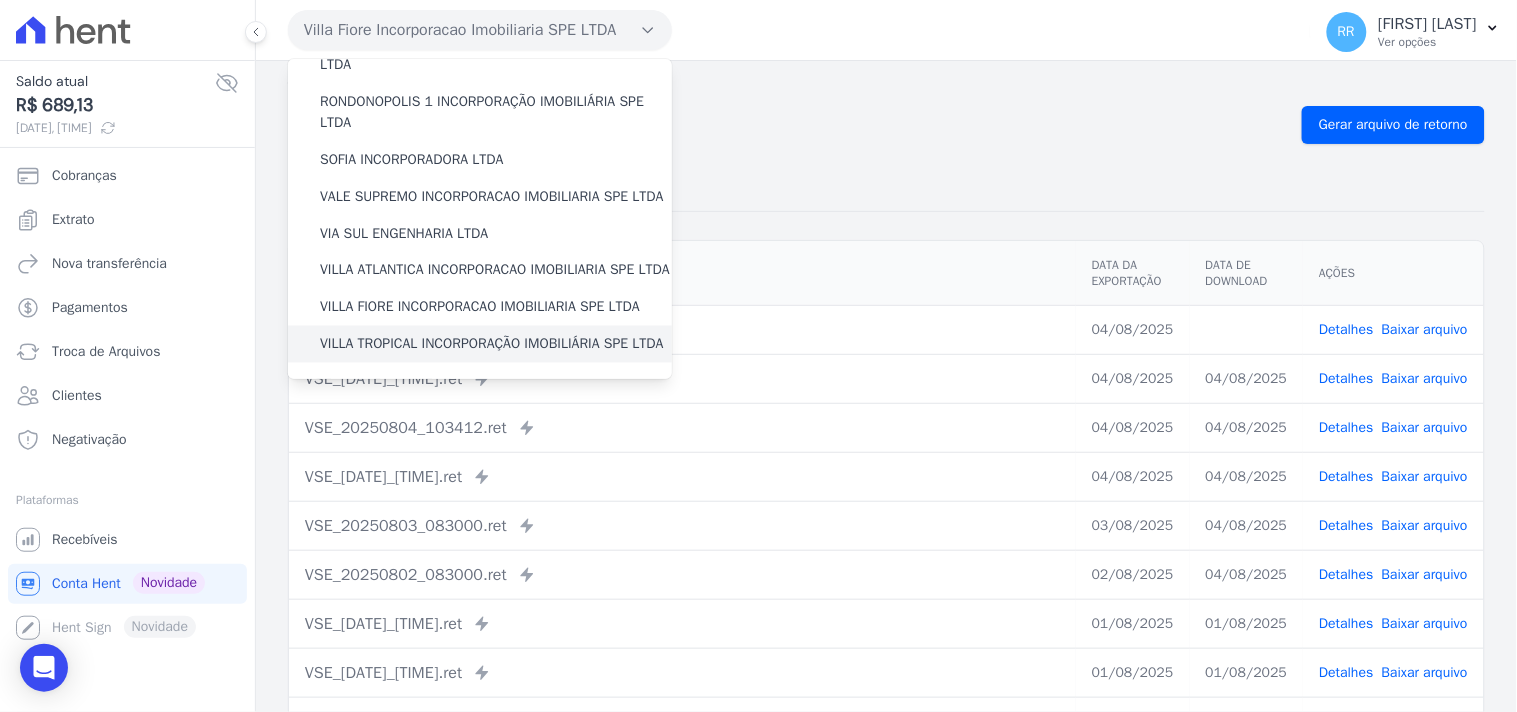 click on "VILLA TROPICAL INCORPORAÇÃO IMOBILIÁRIA SPE LTDA" at bounding box center [492, 344] 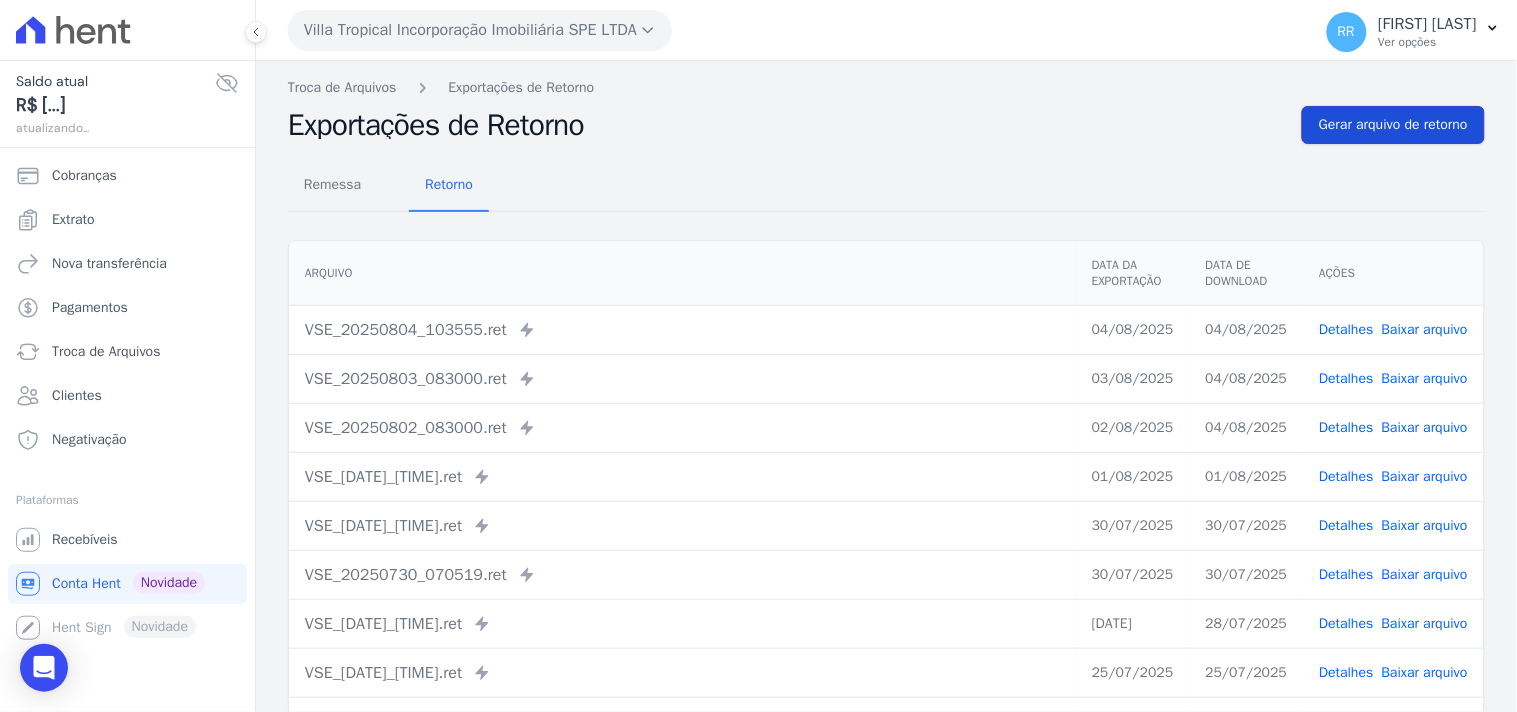 click on "Gerar arquivo de retorno" at bounding box center [1393, 125] 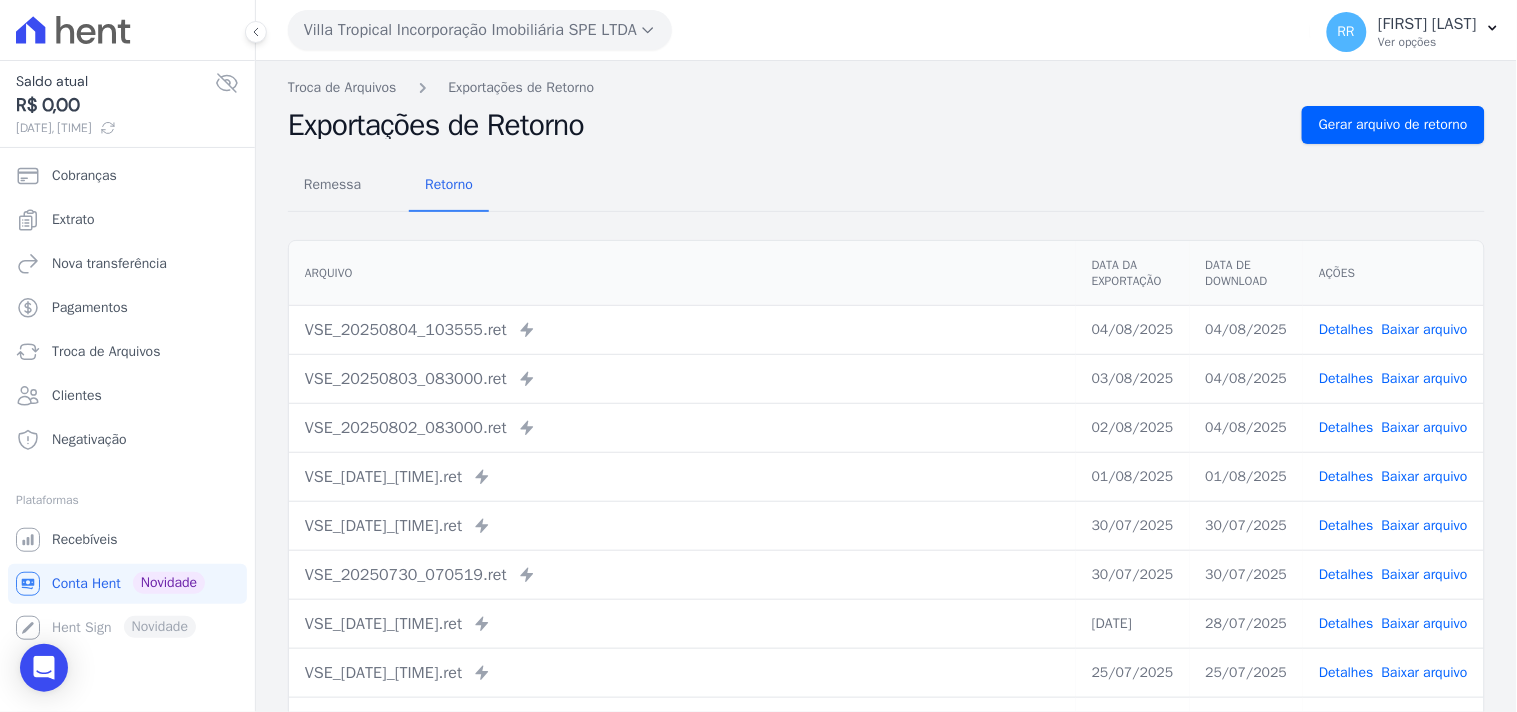 click on "Remessa
Retorno" at bounding box center (886, 186) 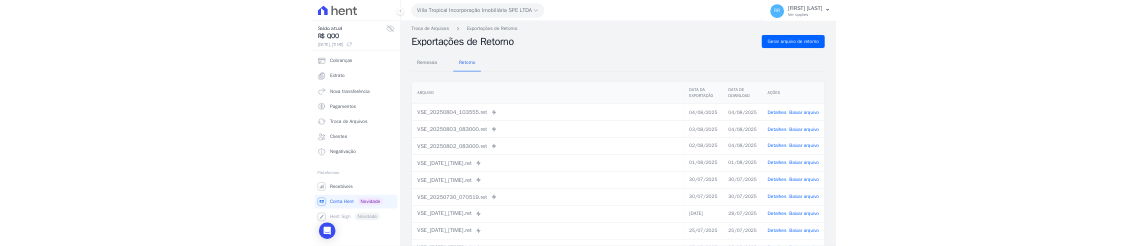 scroll, scrollTop: 0, scrollLeft: 0, axis: both 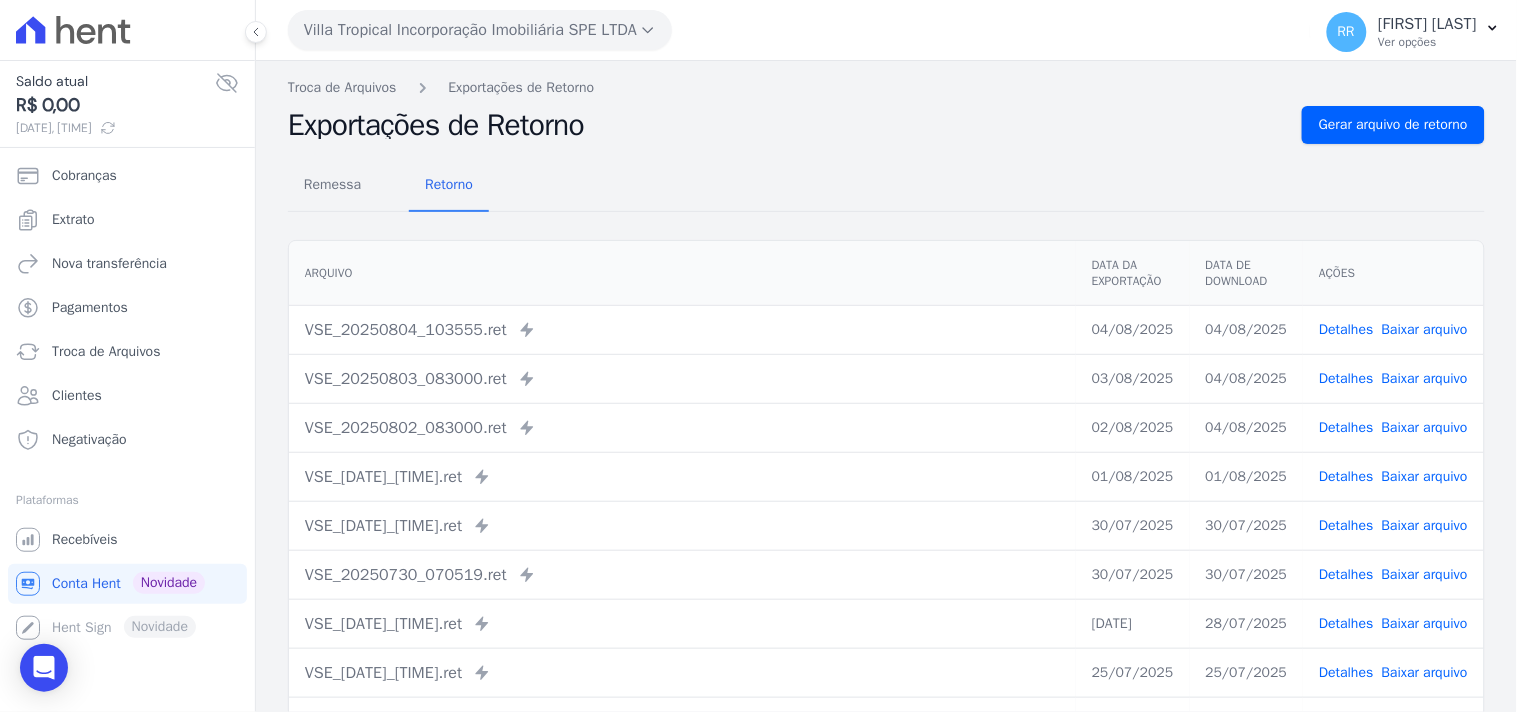 click on "Não há itens para serem exportados
Troca de Arquivos
Exportações de Retorno
Exportações de Retorno
Gerar arquivo de retorno
Remessa
Retorno
Arquivo
Data da Exportação
Data de Download
Ações" at bounding box center [886, 472] 